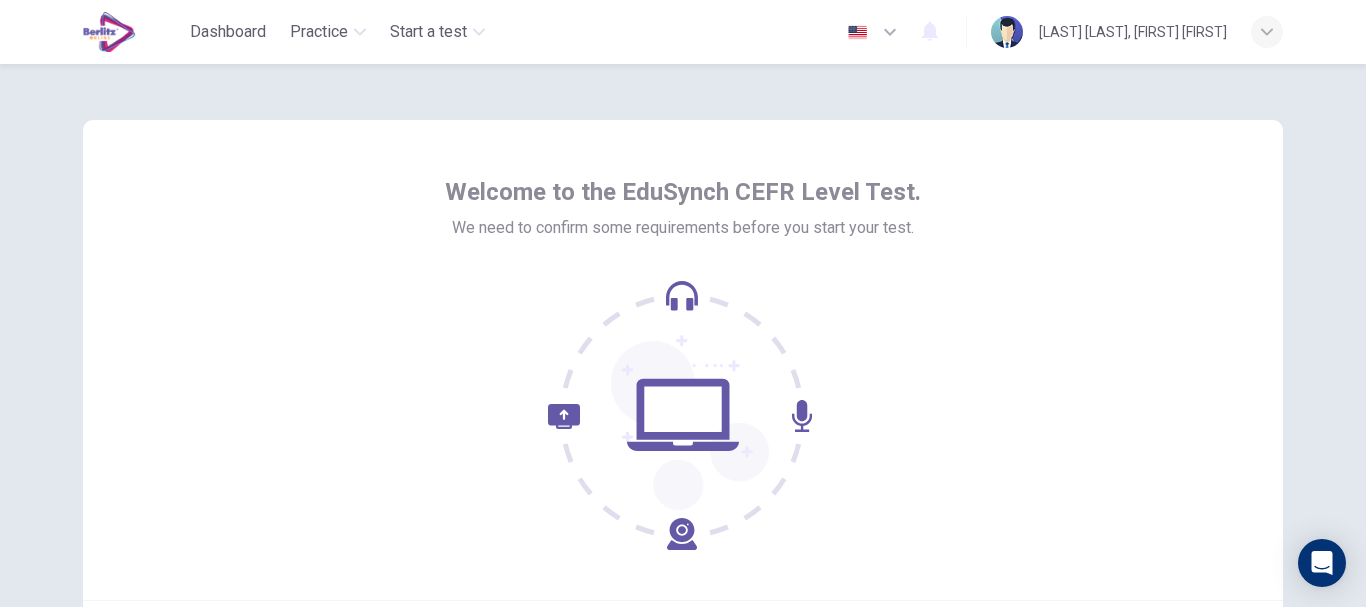 click on "Welcome to the EduSynch CEFR Level Test. We need to confirm some requirements before you start your test." at bounding box center (683, 360) 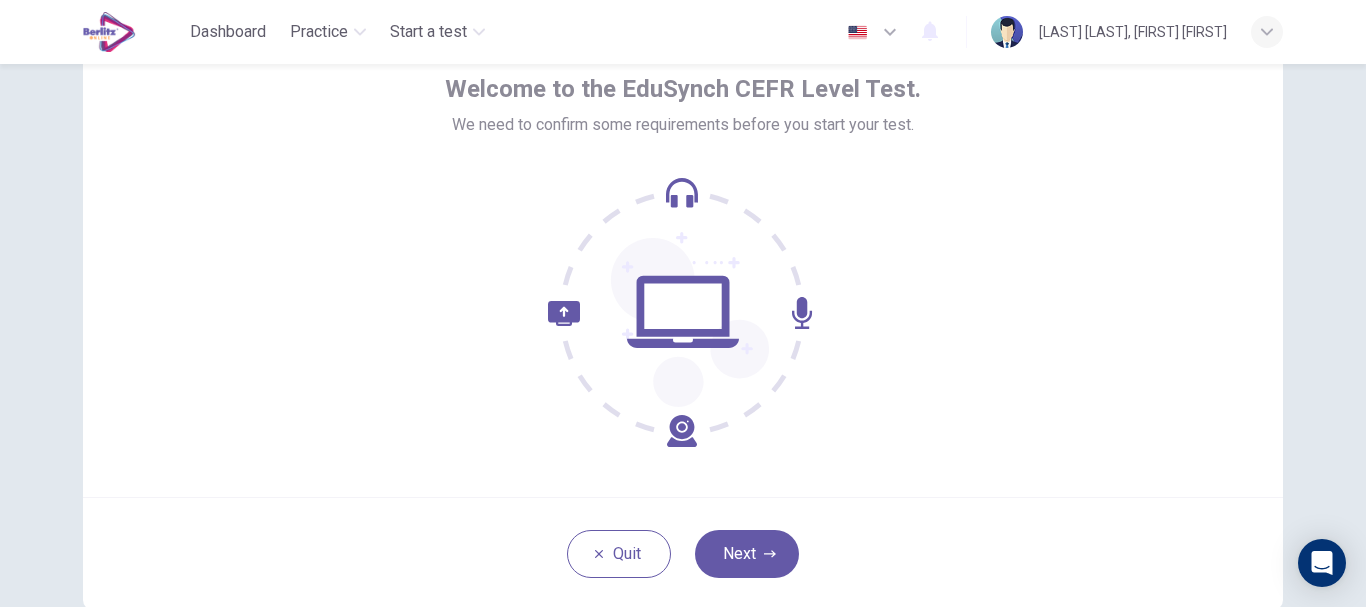 scroll, scrollTop: 131, scrollLeft: 0, axis: vertical 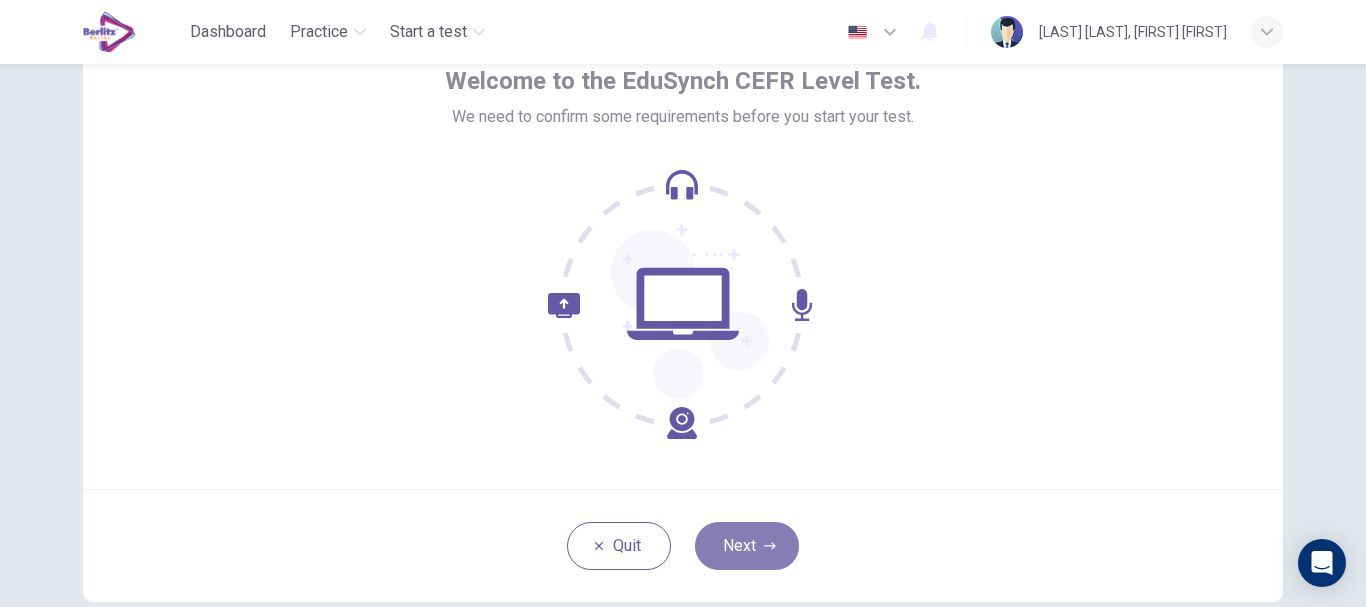 click on "Next" at bounding box center [747, 546] 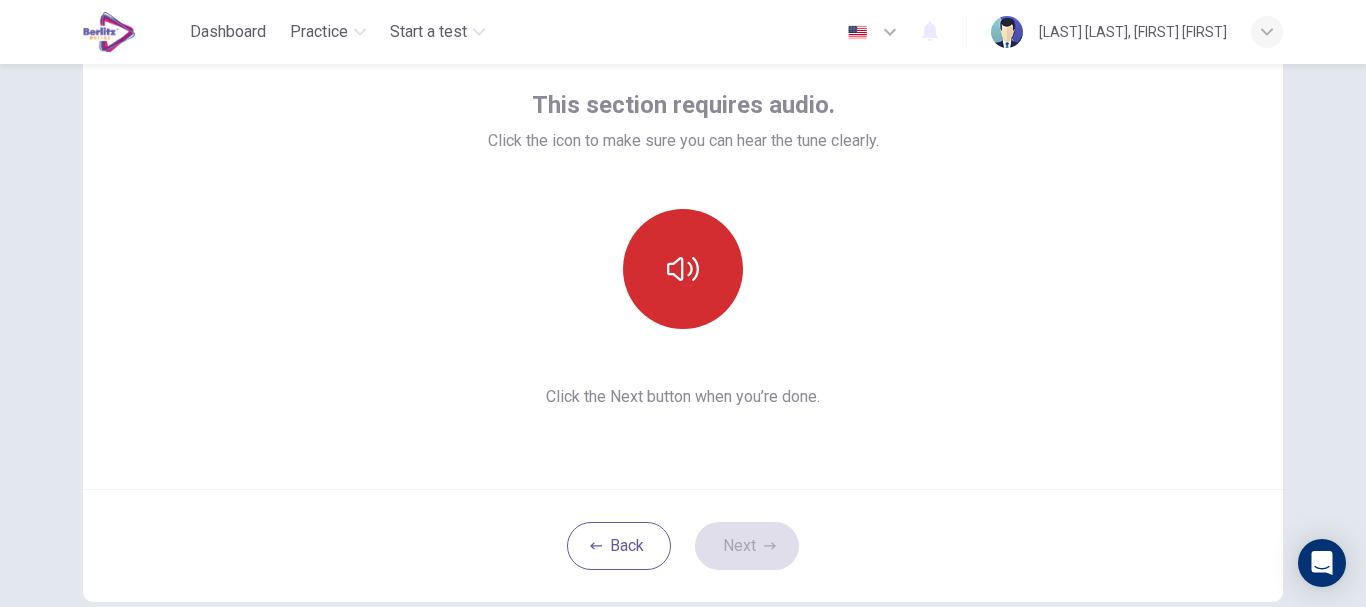 click at bounding box center [683, 269] 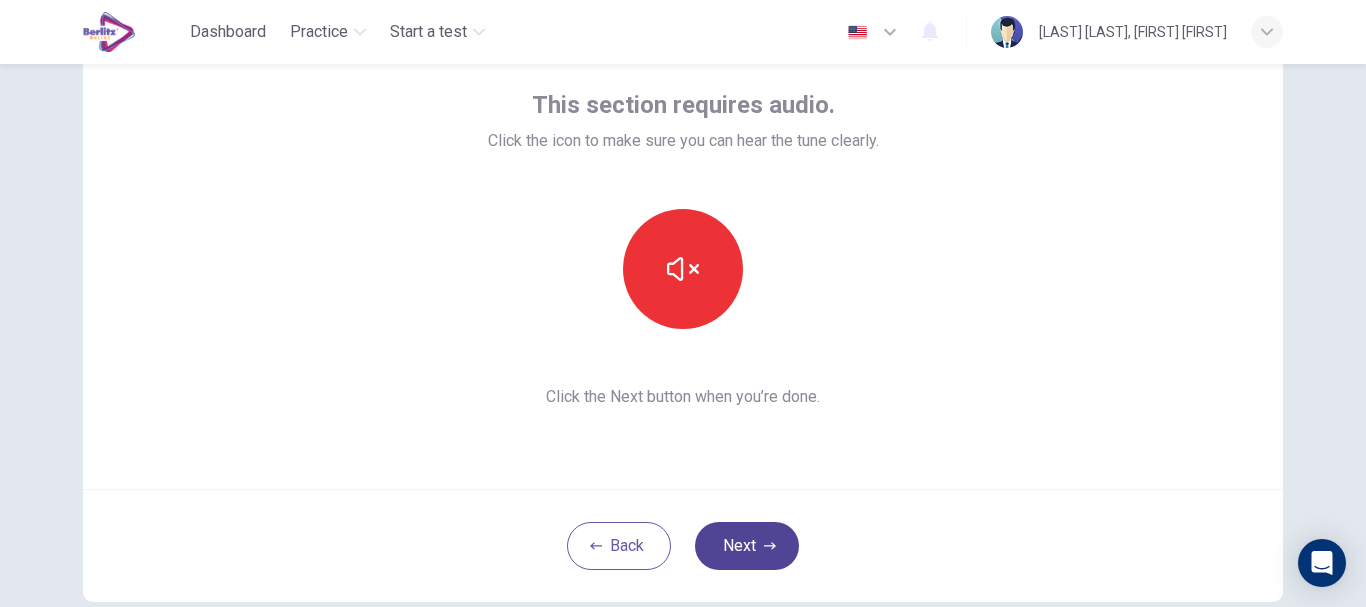 click on "Next" at bounding box center [747, 546] 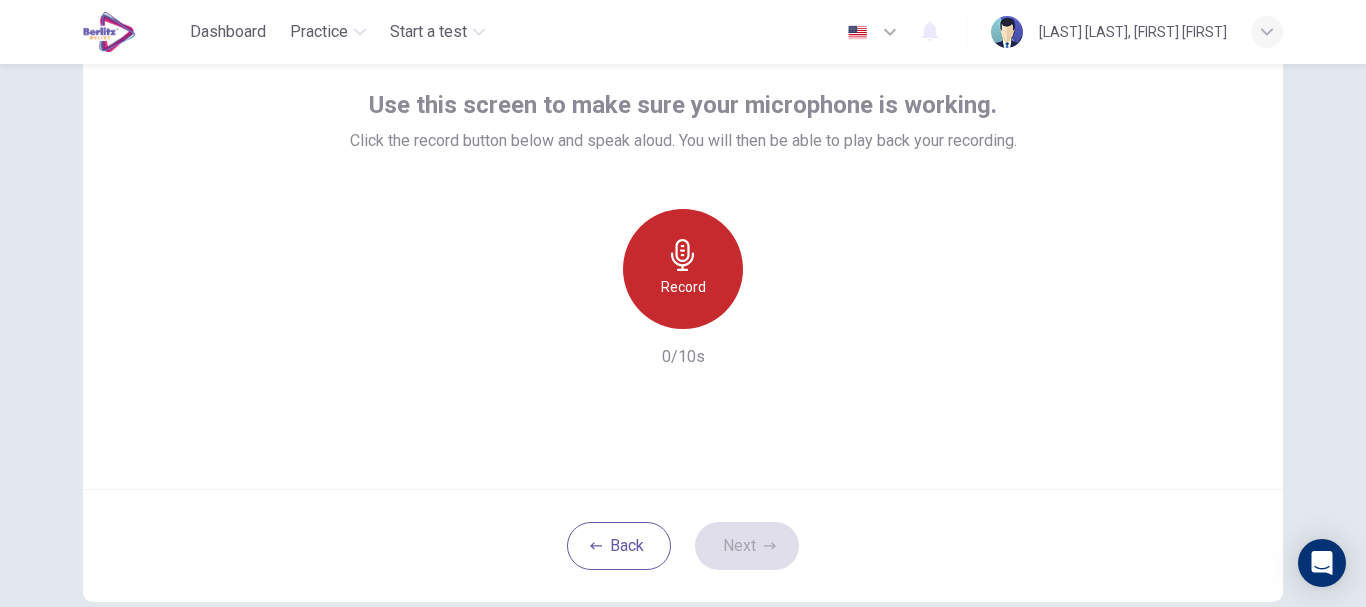 click on "Record" at bounding box center (683, 287) 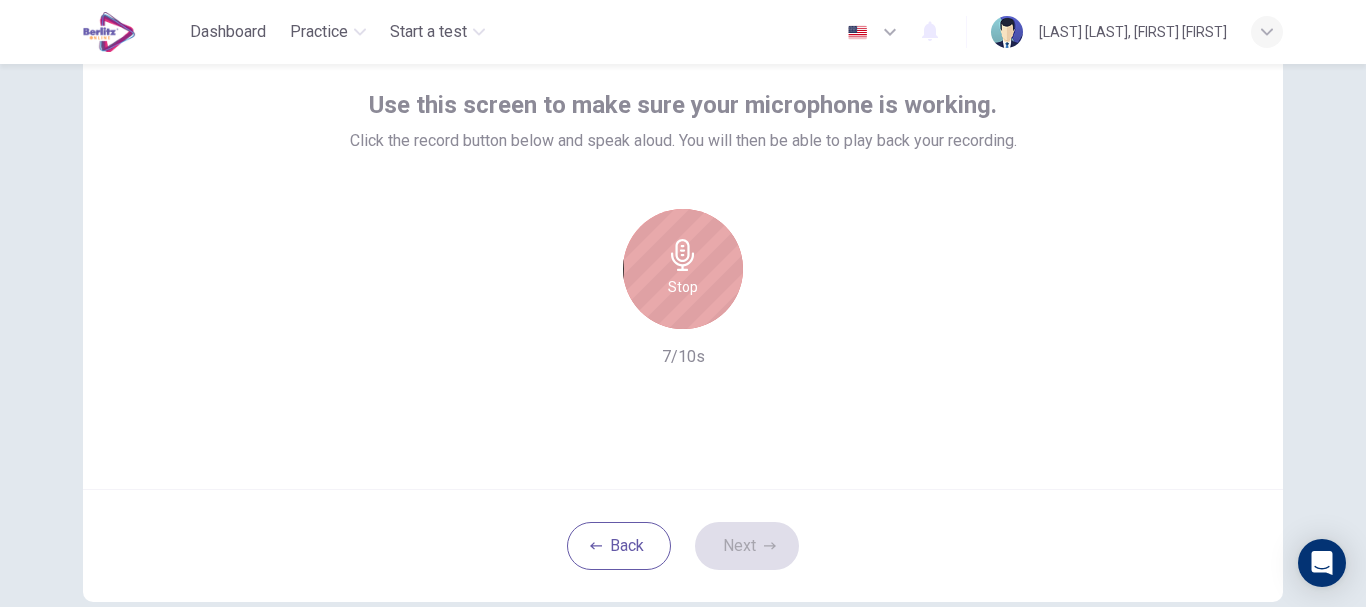 click at bounding box center [683, 255] 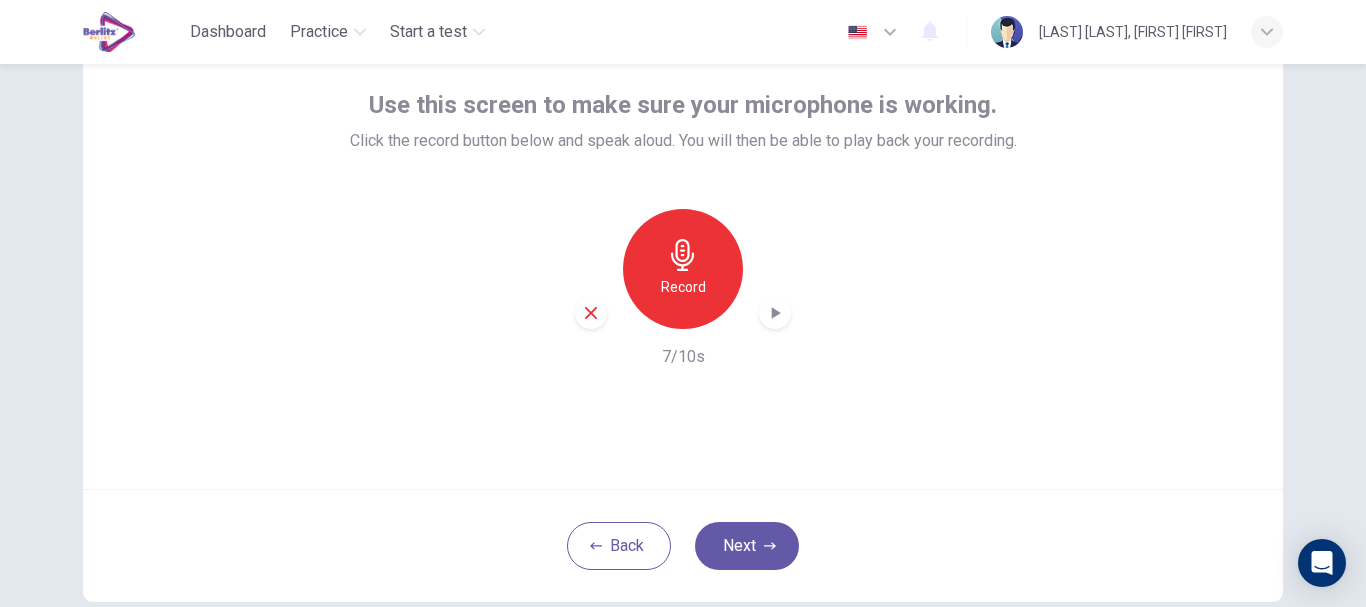 click at bounding box center (776, 313) 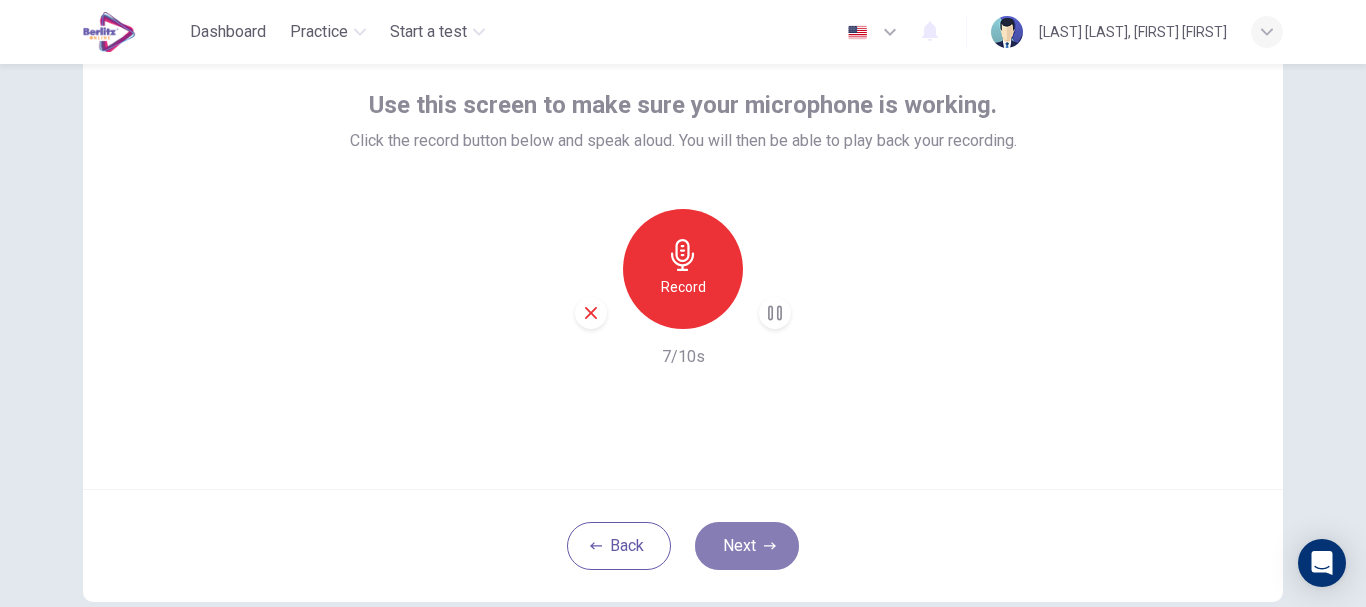 click on "Next" at bounding box center (747, 546) 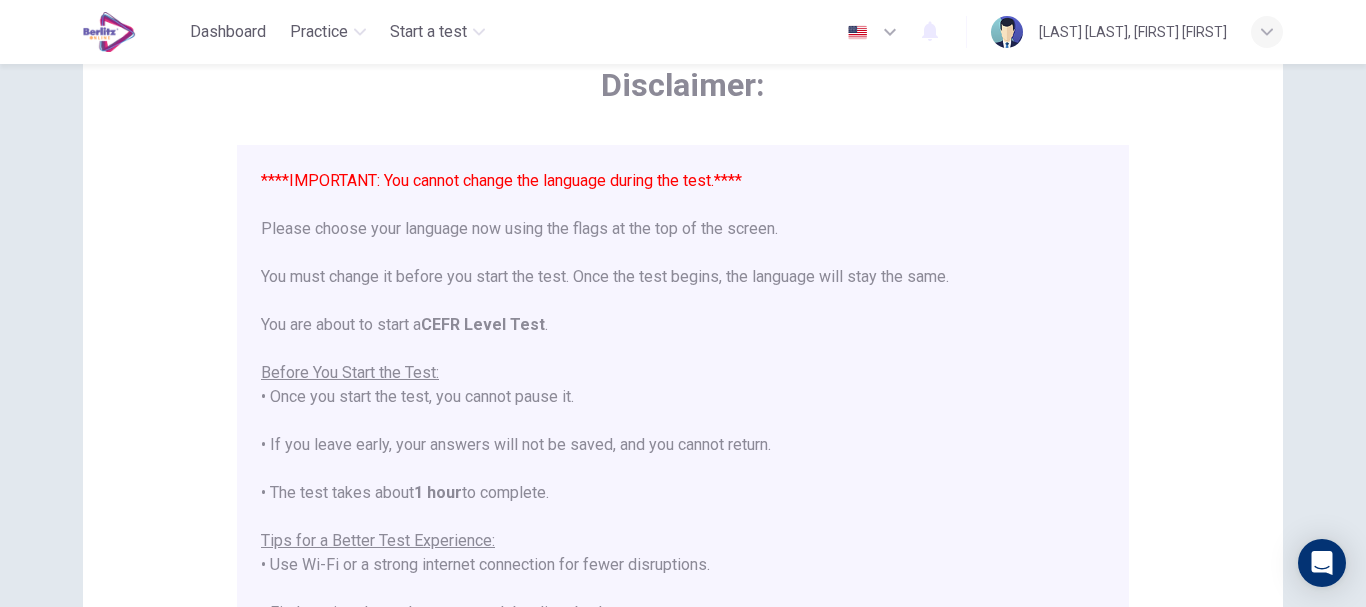 click at bounding box center (873, 32) 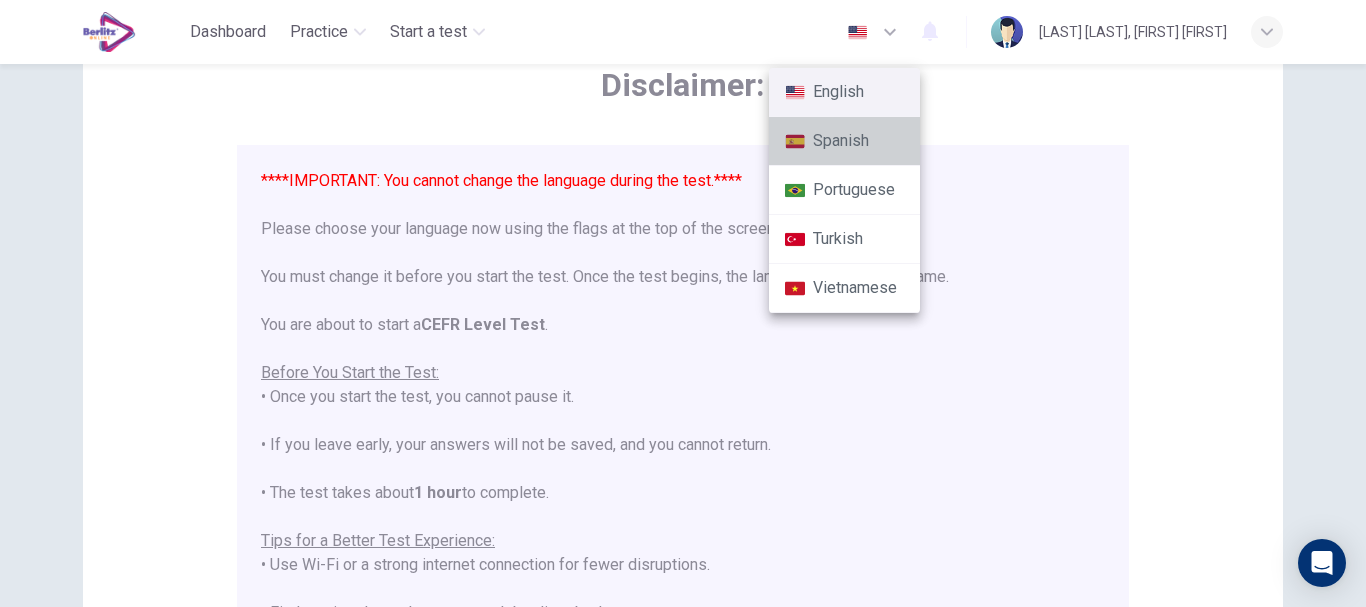 click on "Spanish" at bounding box center (844, 141) 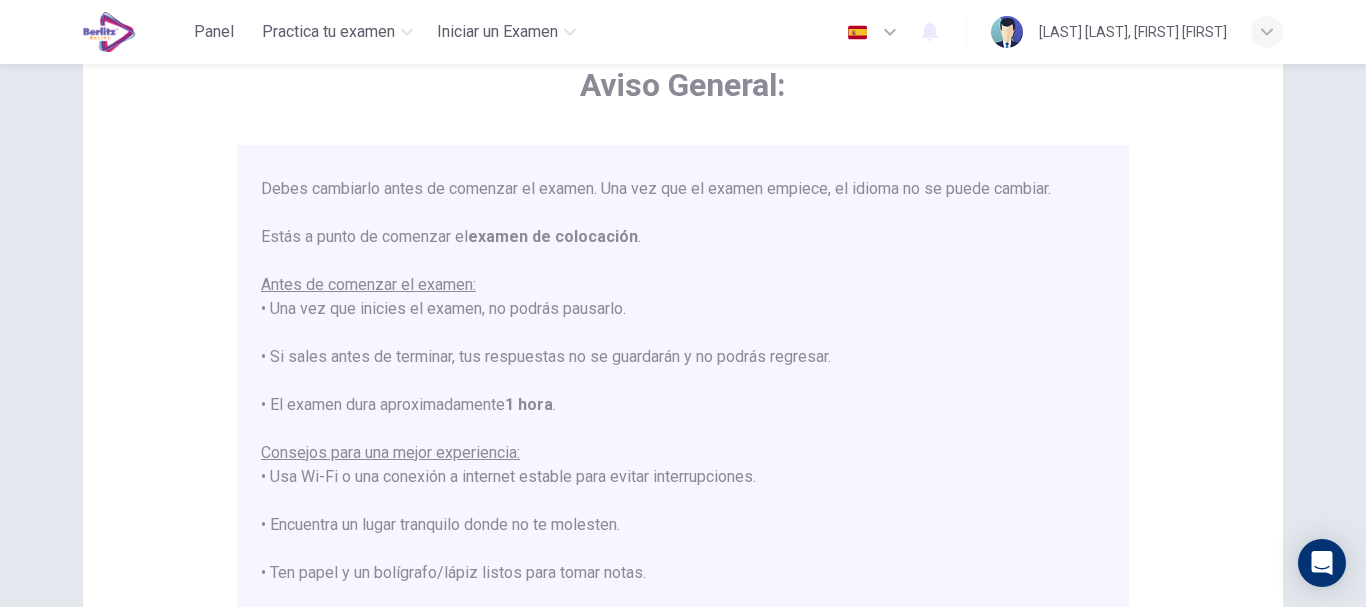 scroll, scrollTop: 93, scrollLeft: 0, axis: vertical 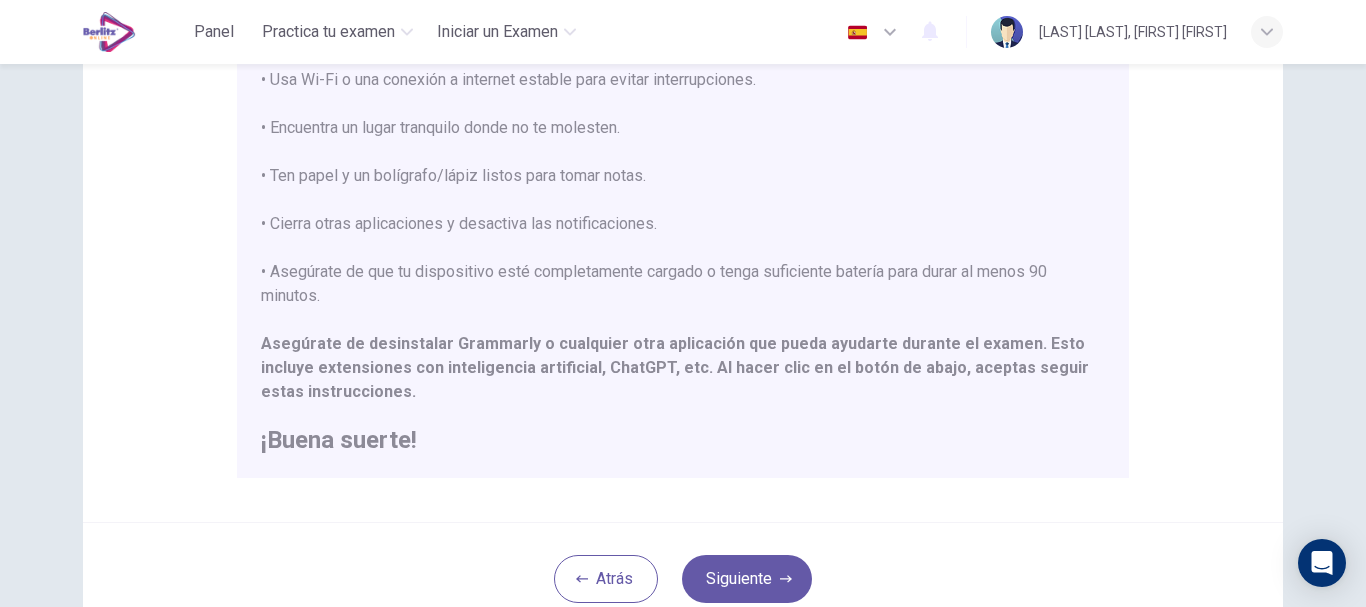click at bounding box center (890, 32) 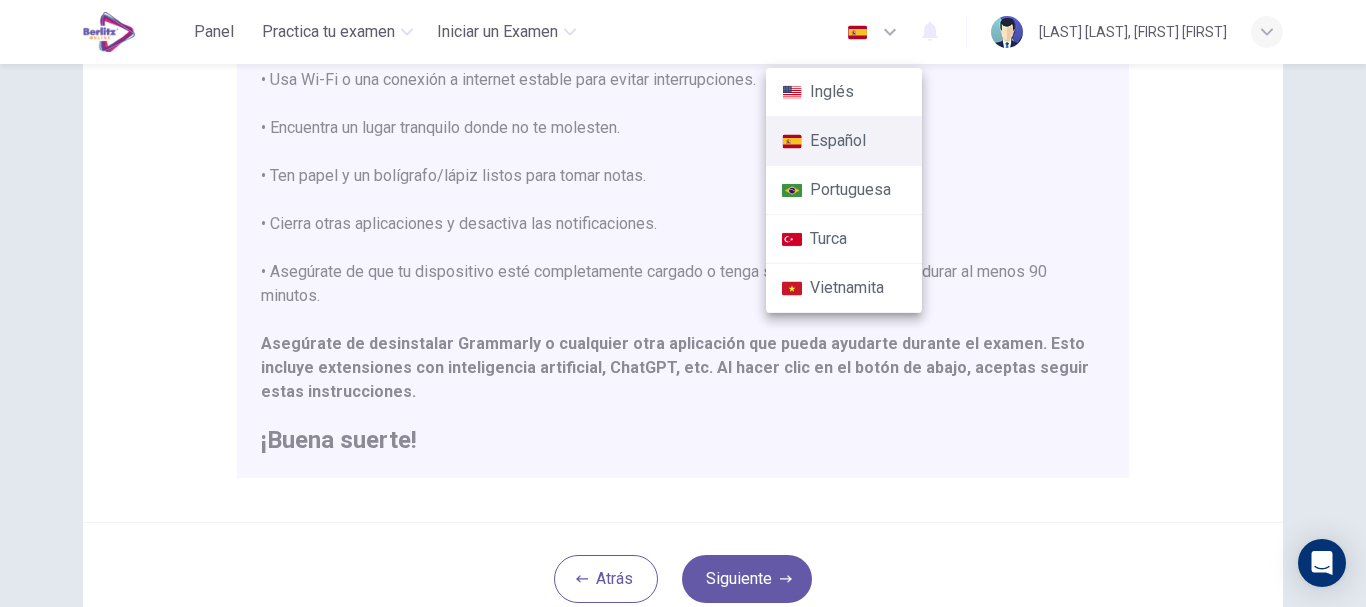 click on "Inglés" at bounding box center [844, 92] 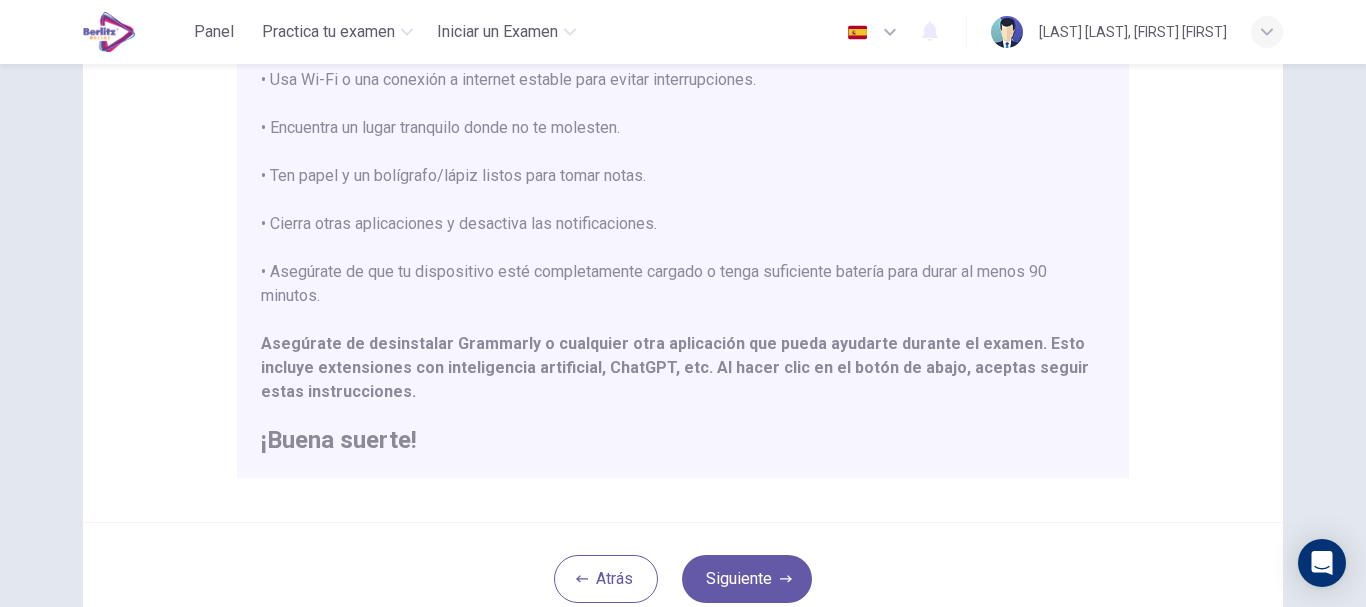 click at bounding box center (873, 32) 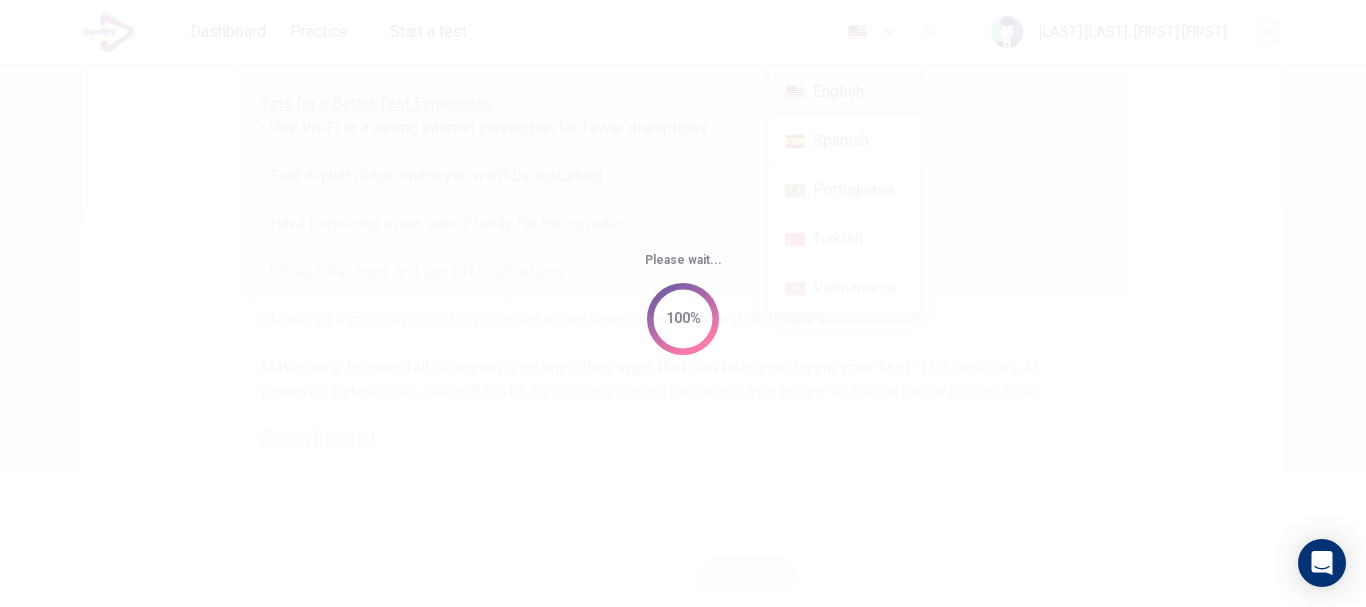 scroll, scrollTop: 191, scrollLeft: 0, axis: vertical 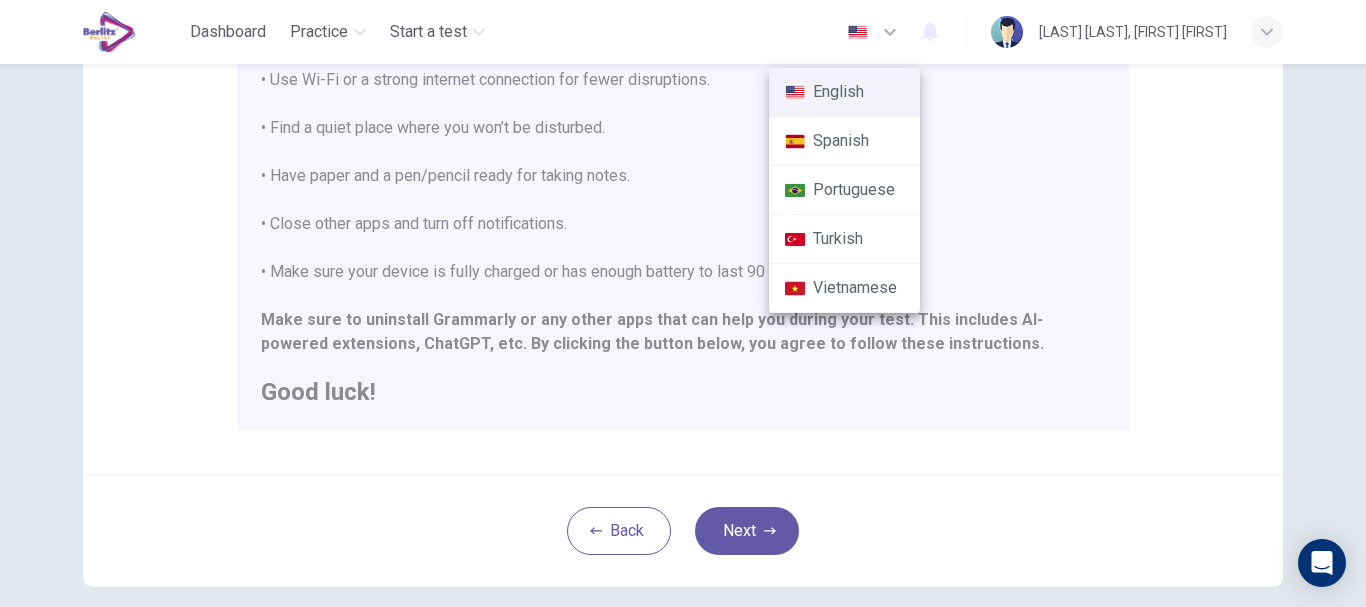 click at bounding box center (683, 303) 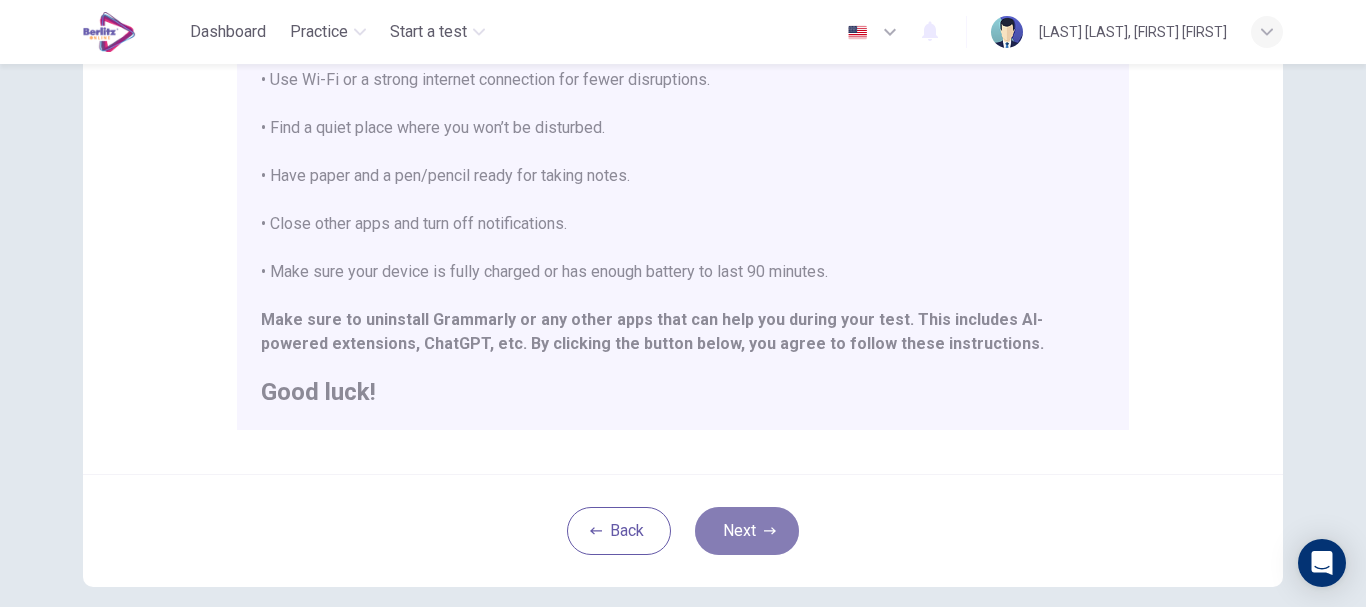 click on "Next" at bounding box center (747, 531) 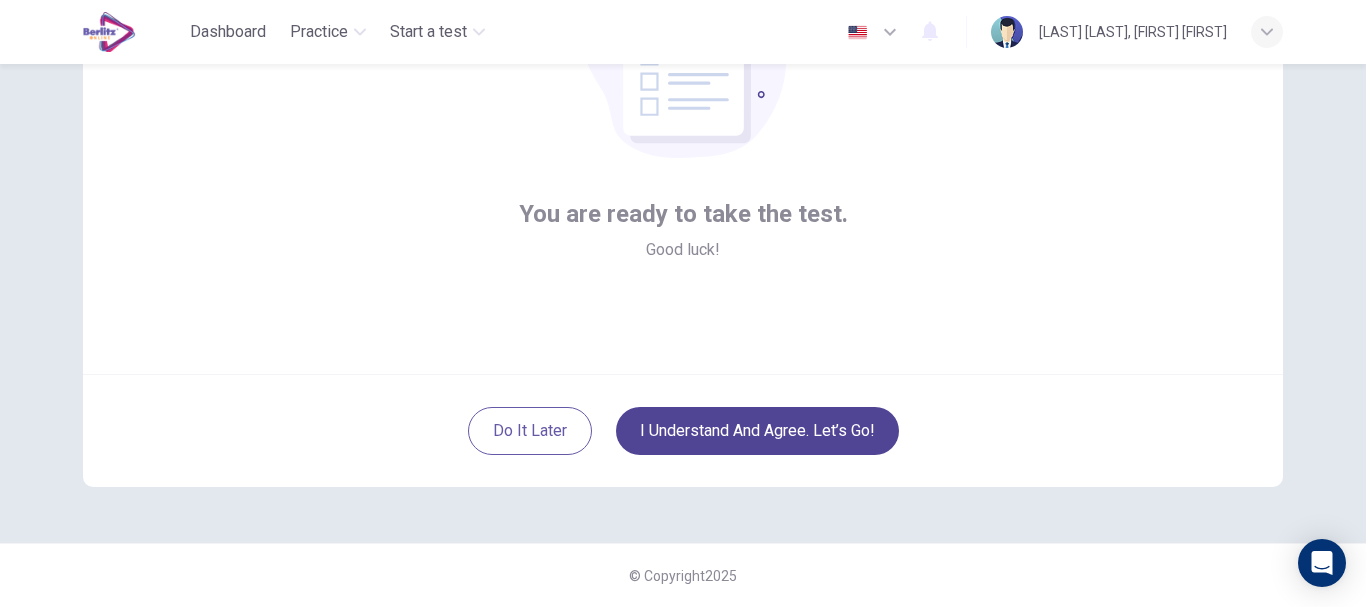 scroll, scrollTop: 226, scrollLeft: 0, axis: vertical 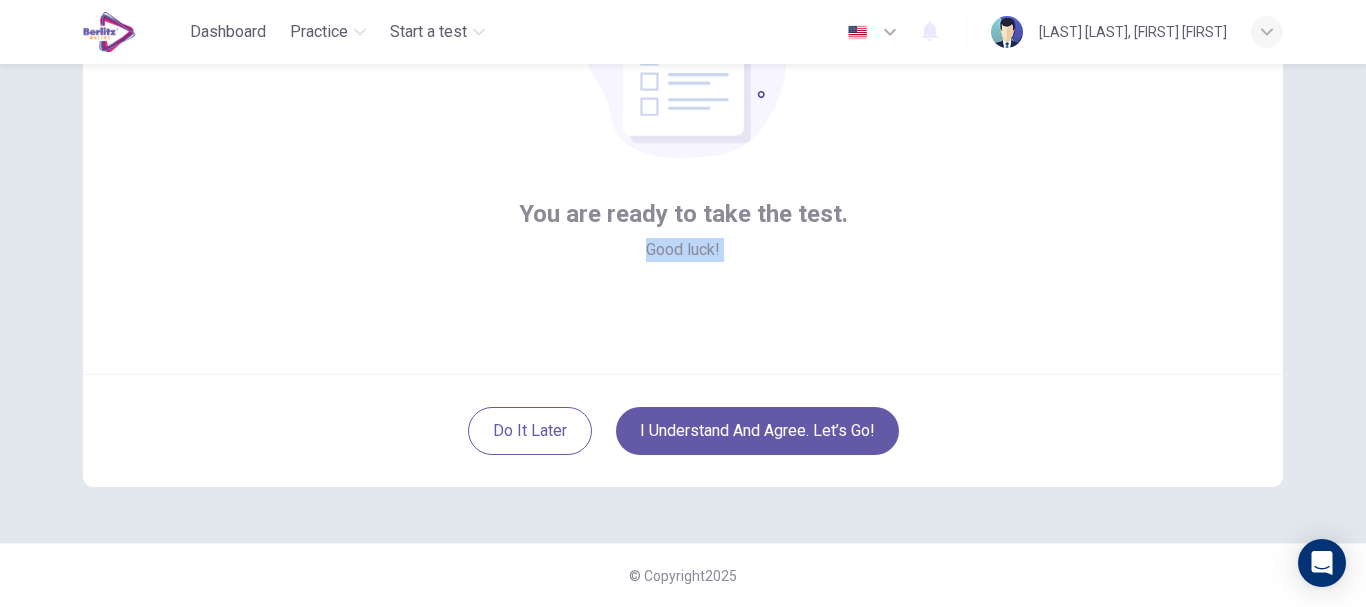 drag, startPoint x: 1350, startPoint y: 387, endPoint x: 1350, endPoint y: 370, distance: 17 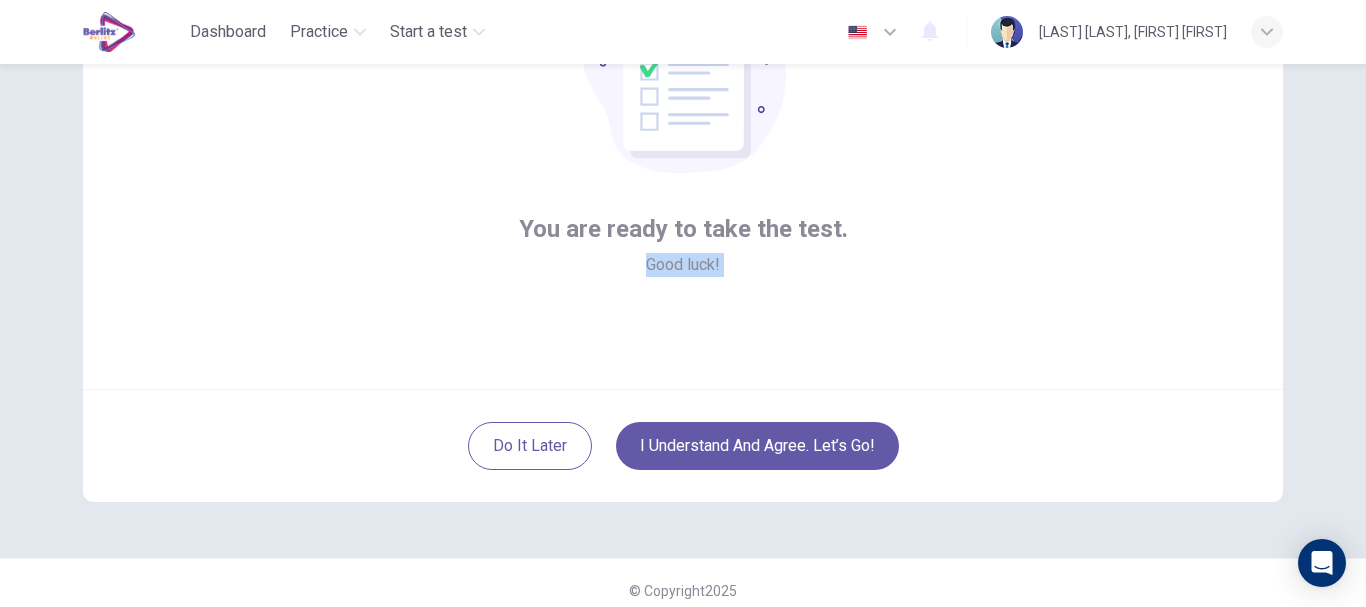 scroll, scrollTop: 185, scrollLeft: 0, axis: vertical 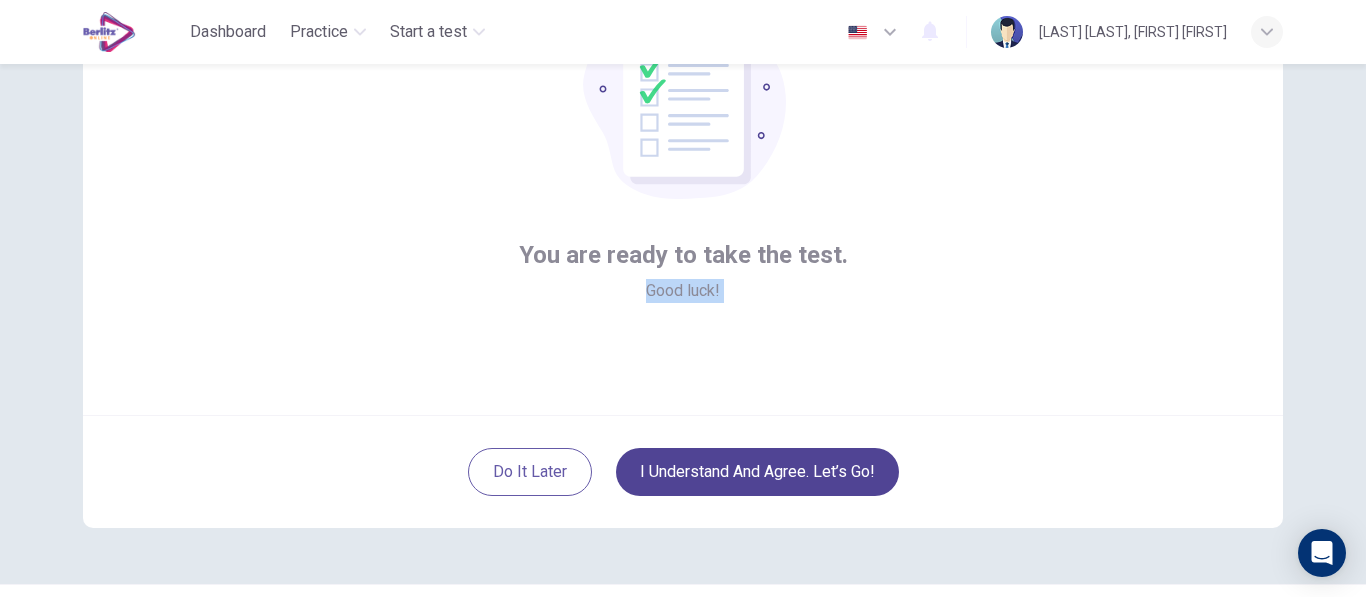click on "I understand and agree. Let’s go!" at bounding box center (757, 472) 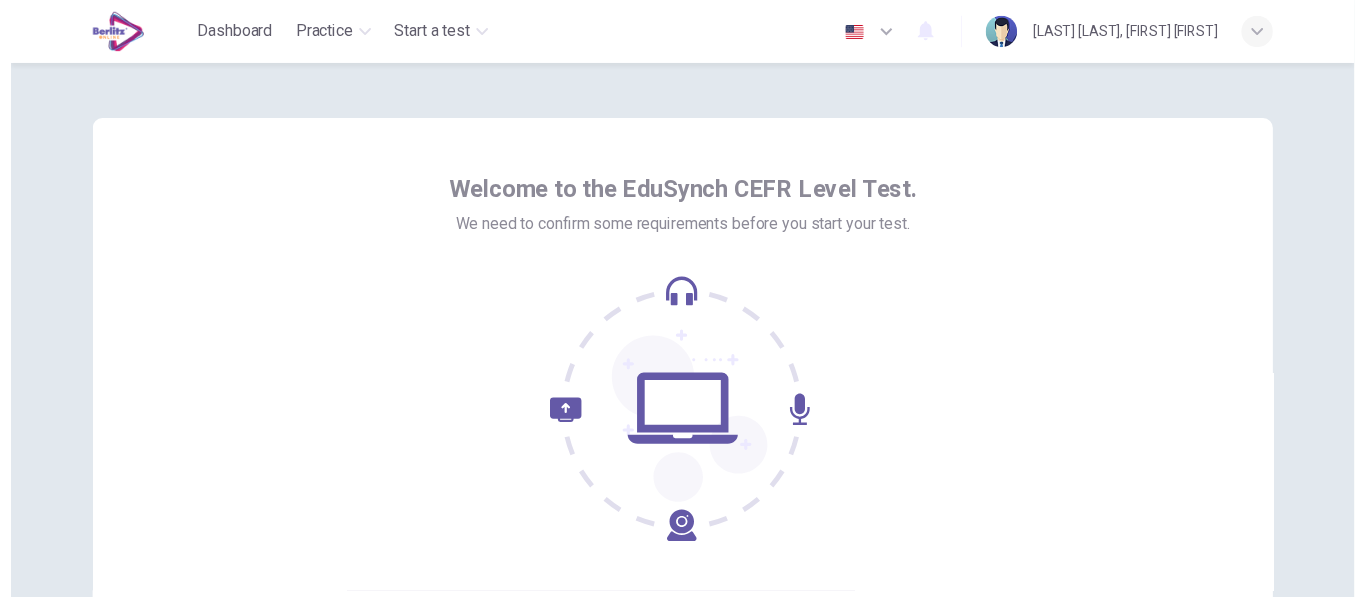scroll, scrollTop: 0, scrollLeft: 0, axis: both 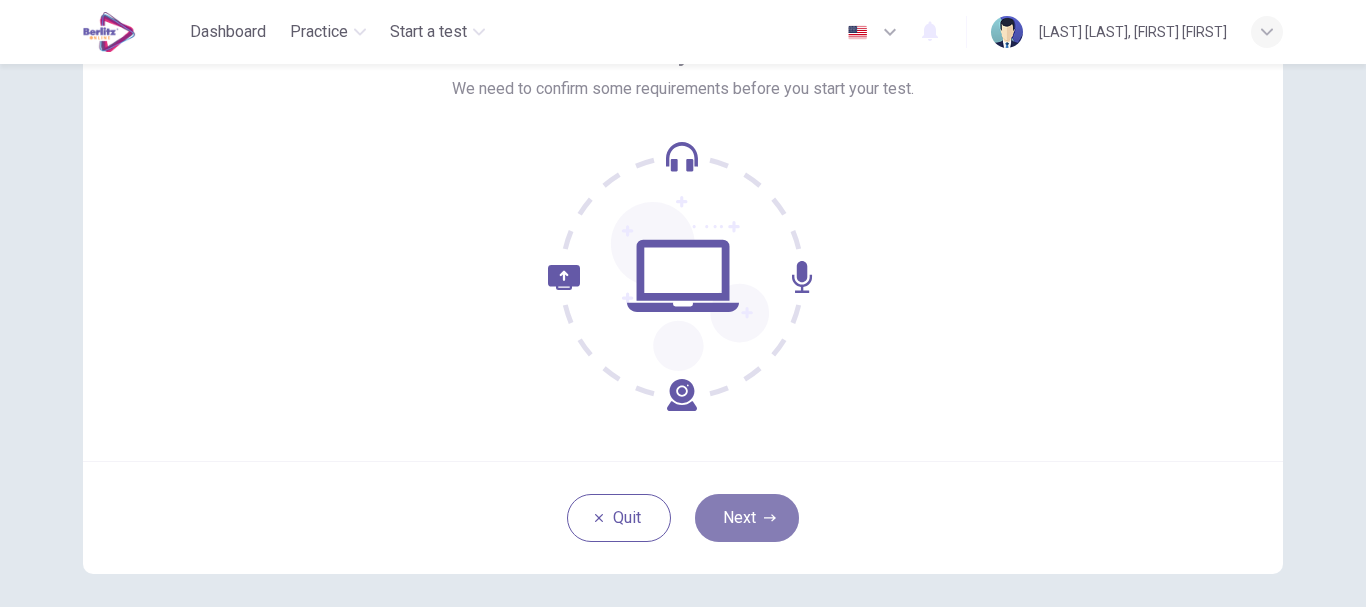 click on "Next" at bounding box center (747, 518) 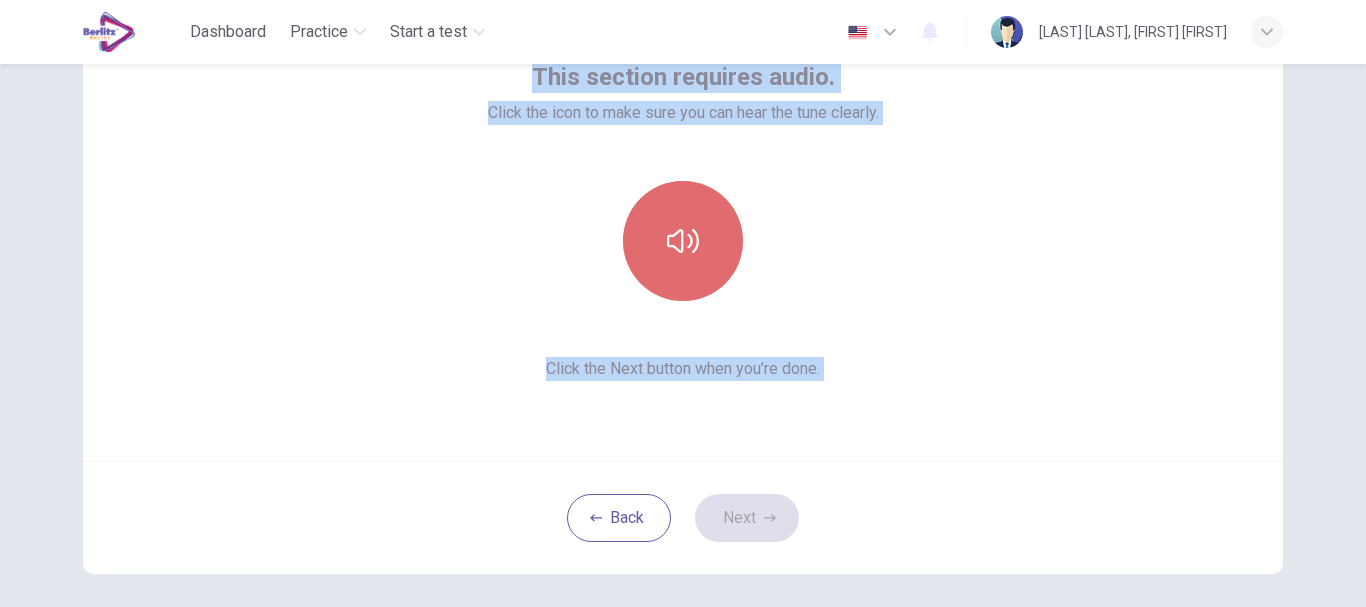 click at bounding box center (683, 241) 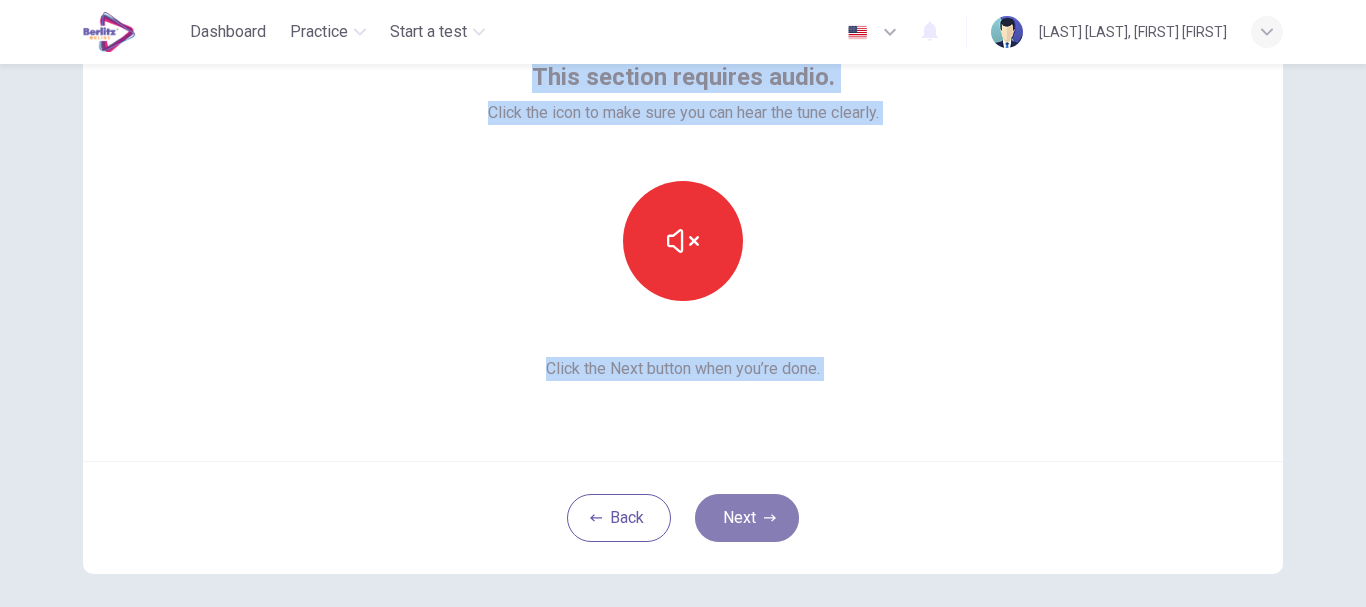 click at bounding box center [770, 518] 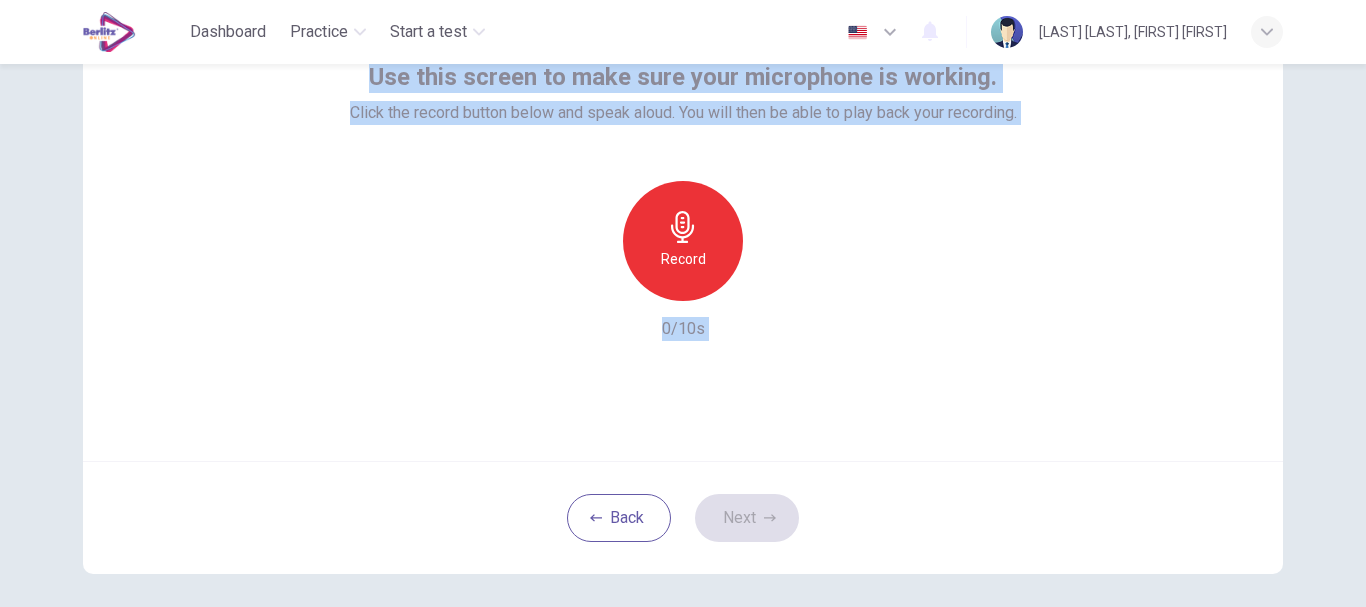 click on "Record" at bounding box center (683, 259) 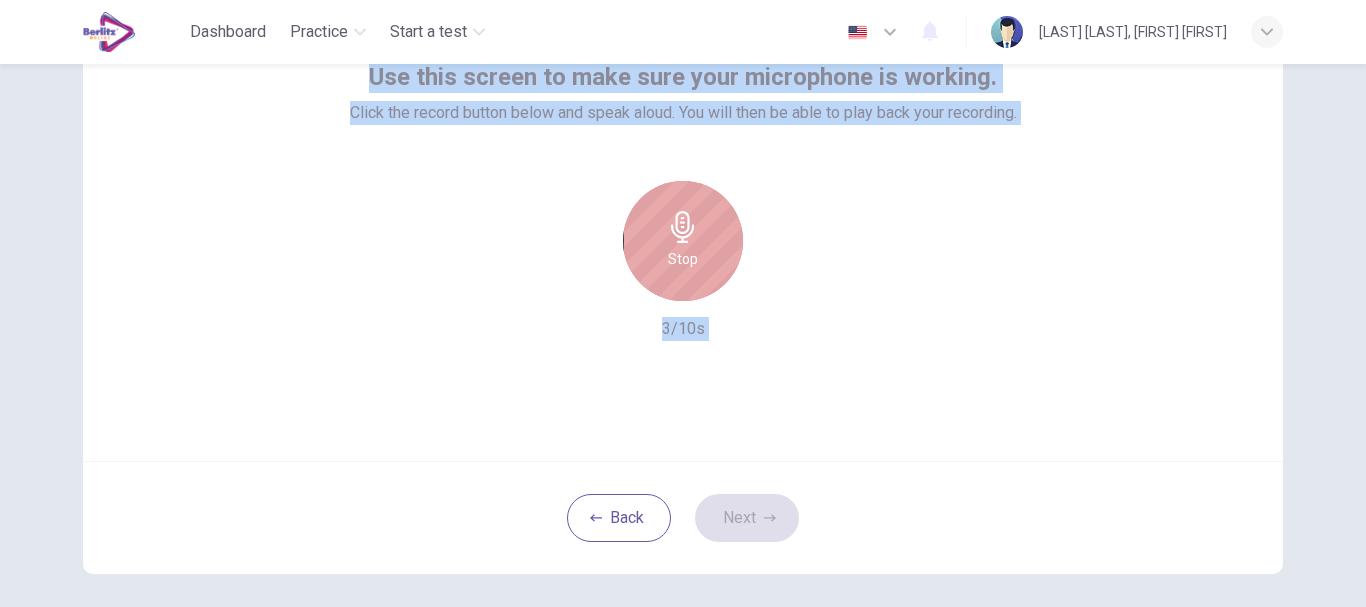 click at bounding box center (683, 227) 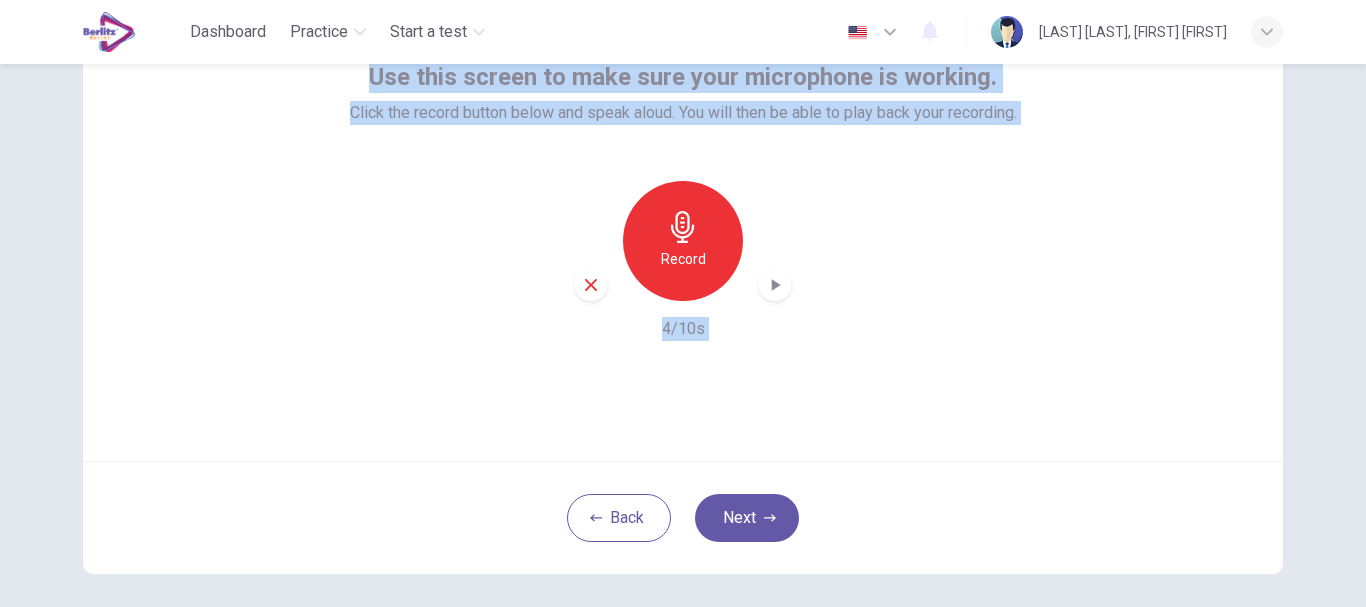 click at bounding box center (775, 285) 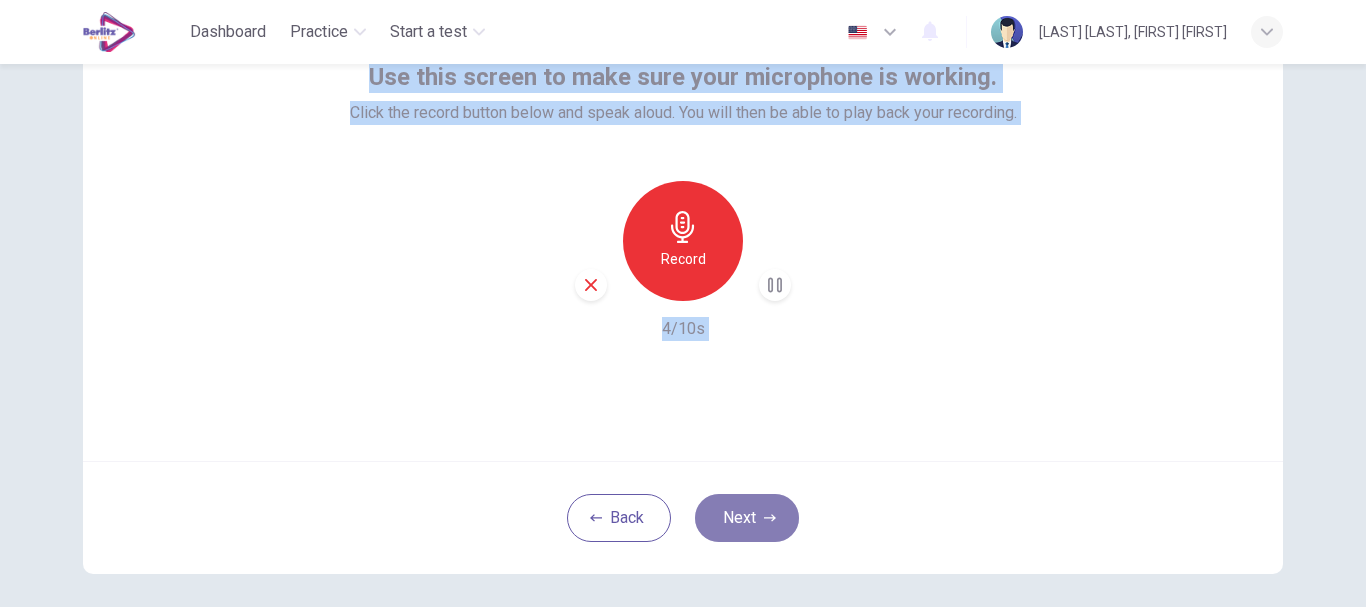 click on "Next" at bounding box center (747, 518) 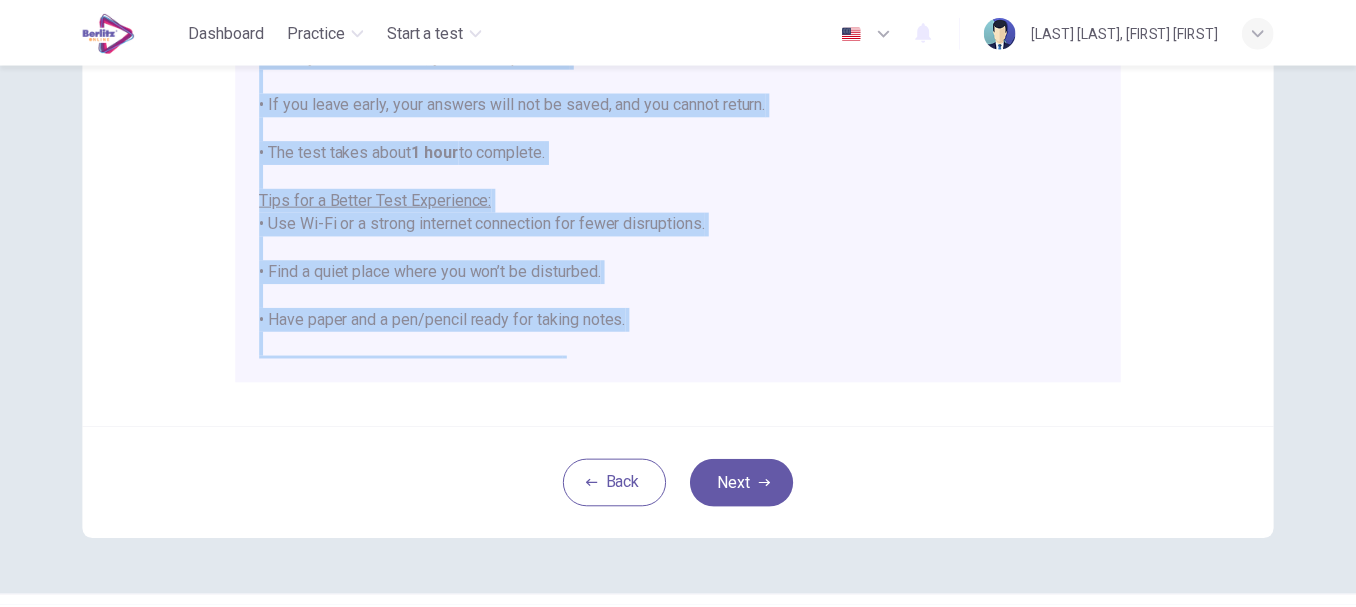 scroll, scrollTop: 464, scrollLeft: 0, axis: vertical 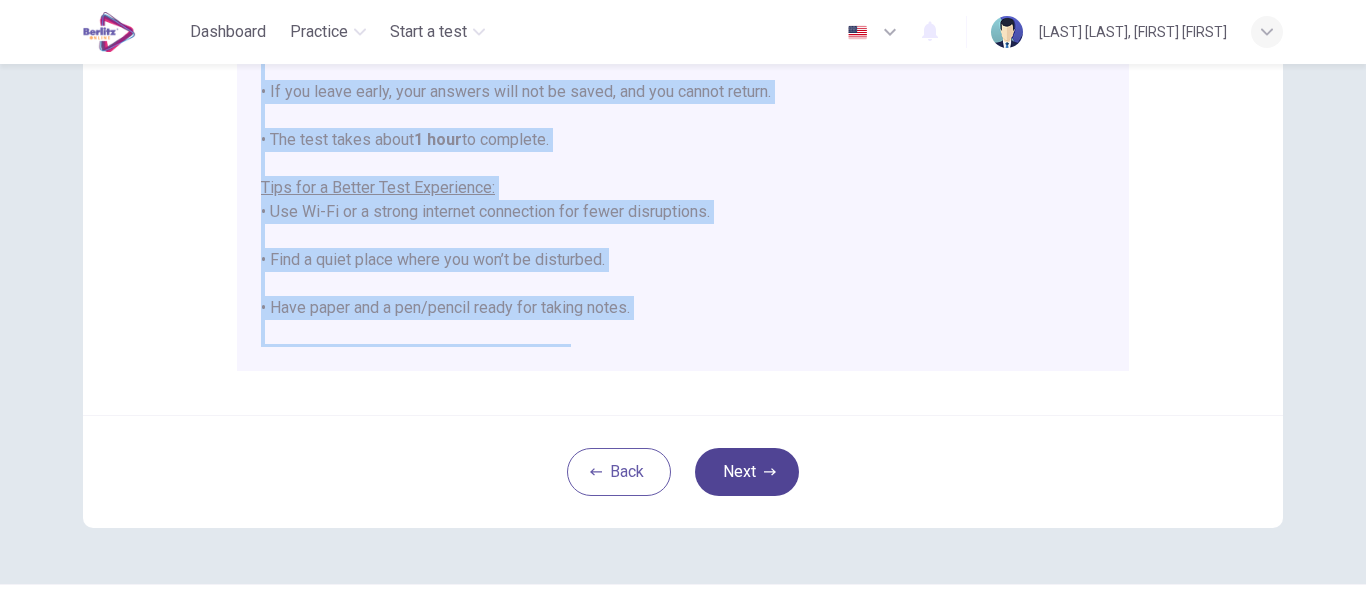 click on "Next" at bounding box center [747, 472] 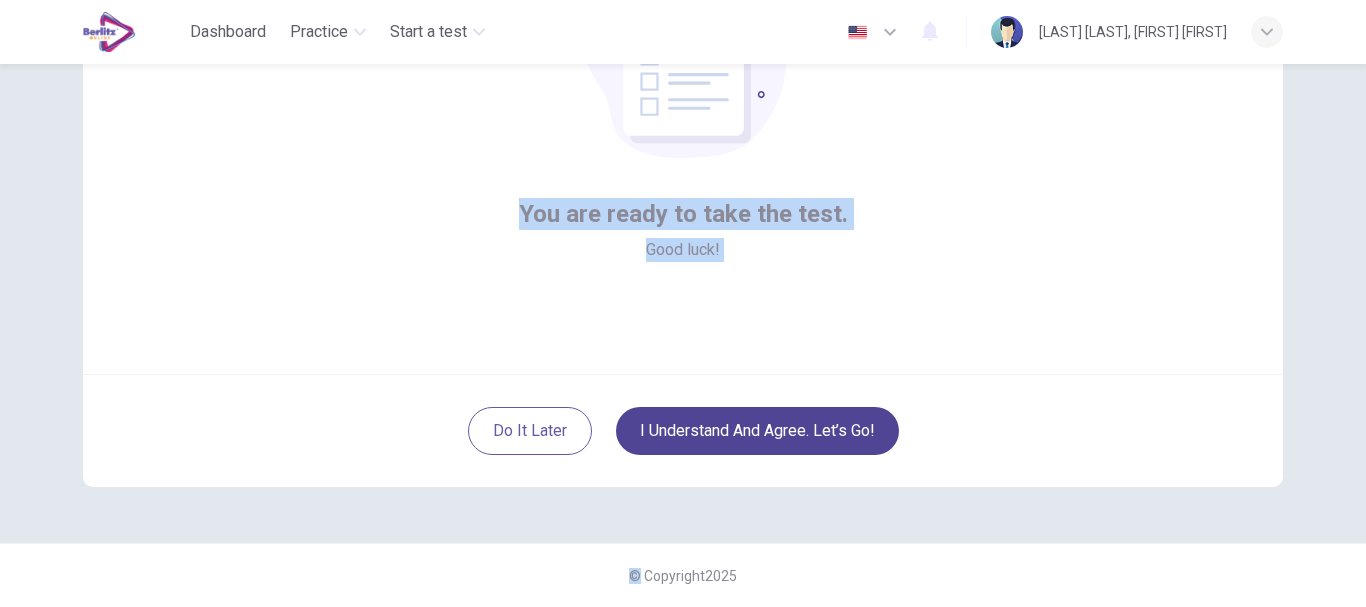 scroll, scrollTop: 226, scrollLeft: 0, axis: vertical 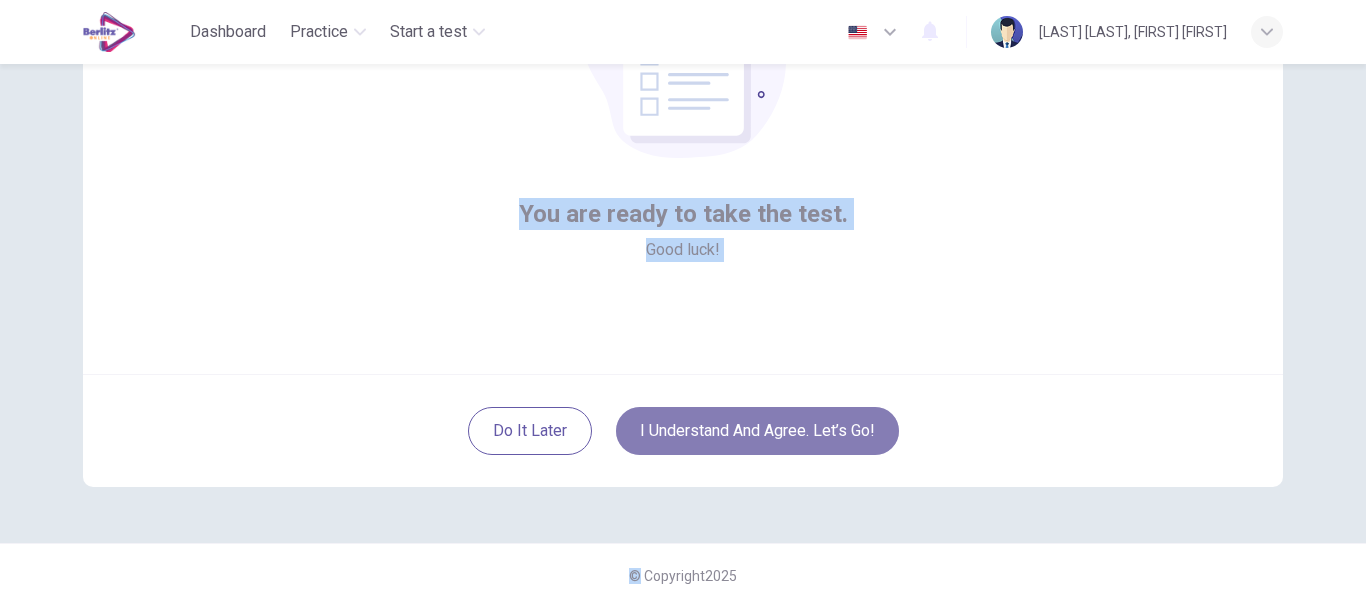 click on "I understand and agree. Let’s go!" at bounding box center [757, 431] 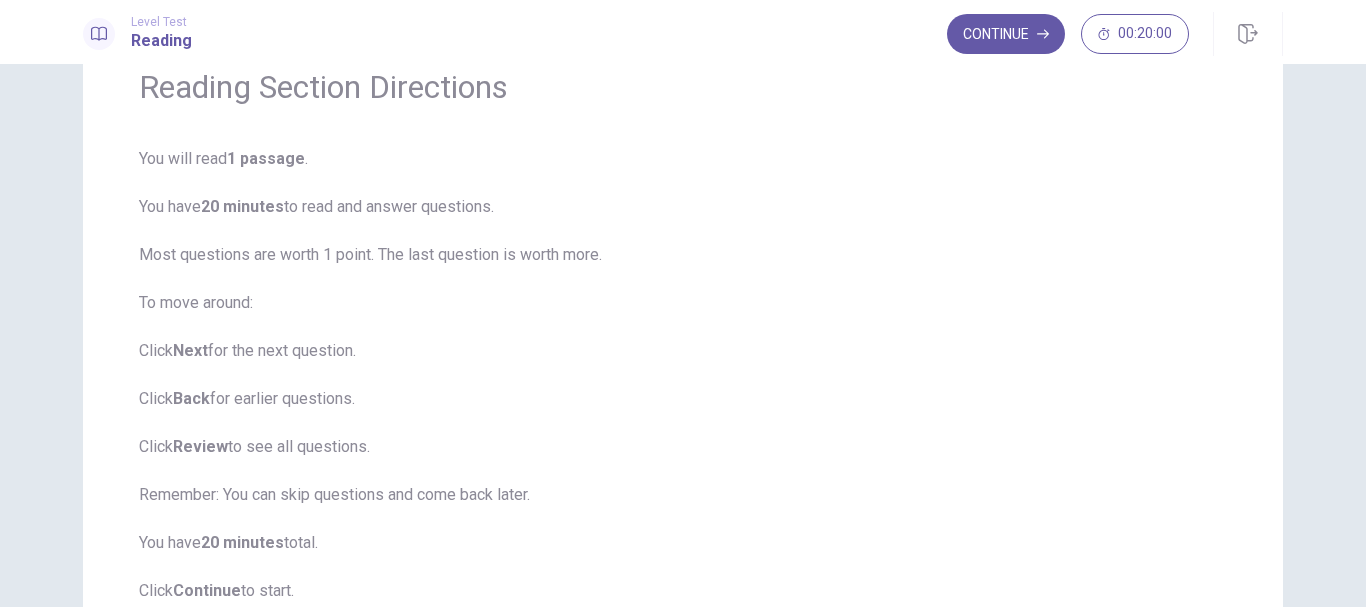 scroll, scrollTop: 92, scrollLeft: 0, axis: vertical 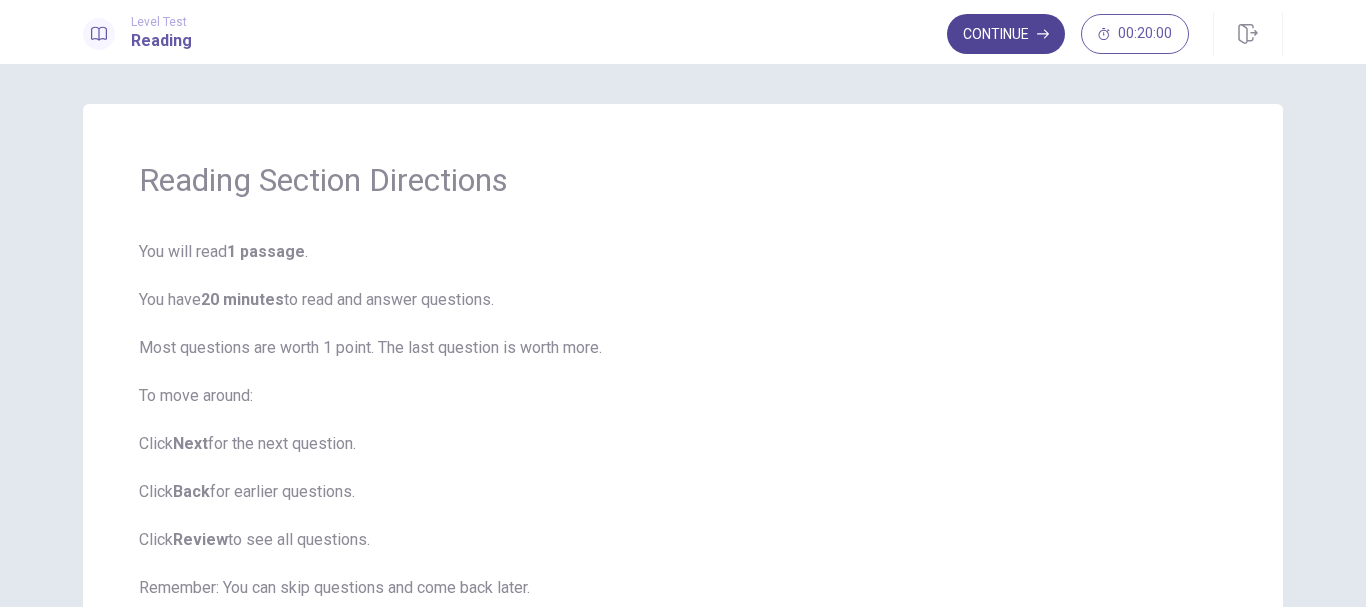 click on "Continue" at bounding box center (1006, 34) 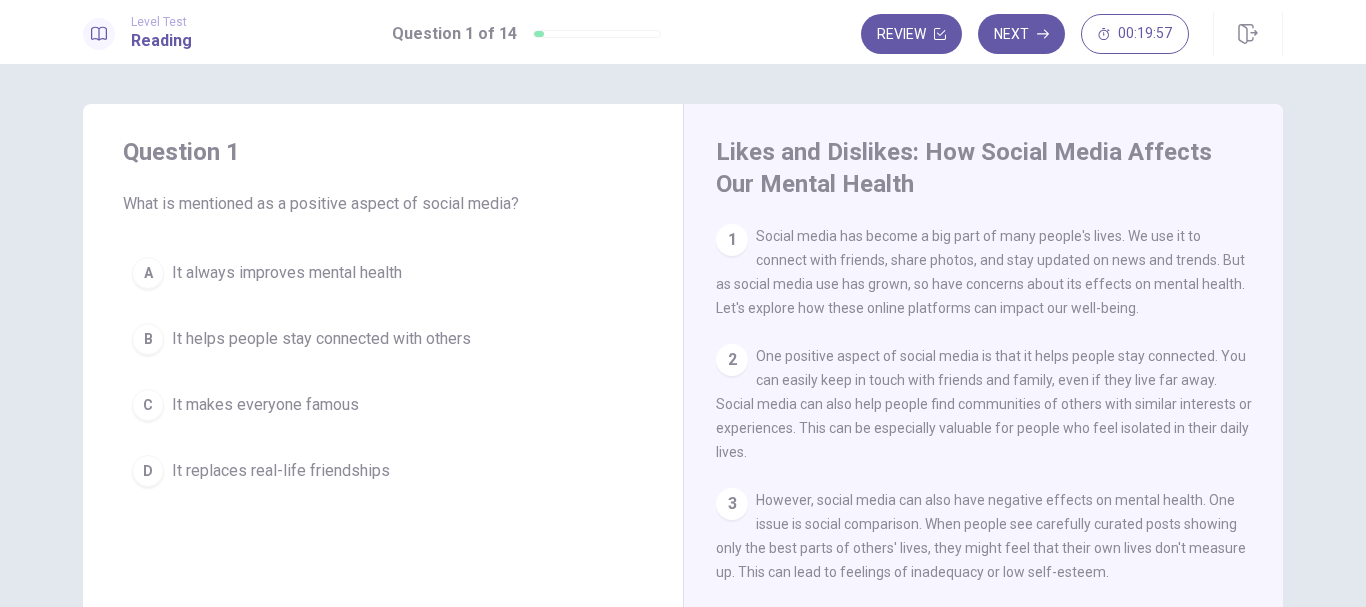 drag, startPoint x: 1275, startPoint y: 288, endPoint x: 1275, endPoint y: 315, distance: 27 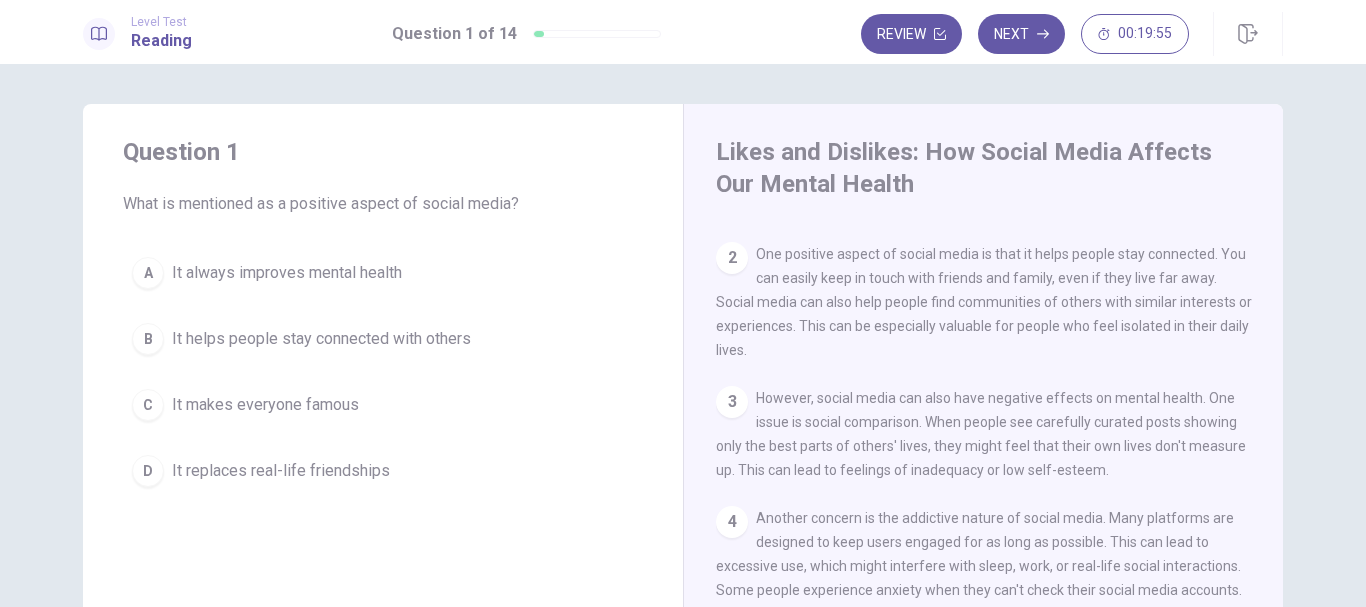 scroll, scrollTop: 0, scrollLeft: 0, axis: both 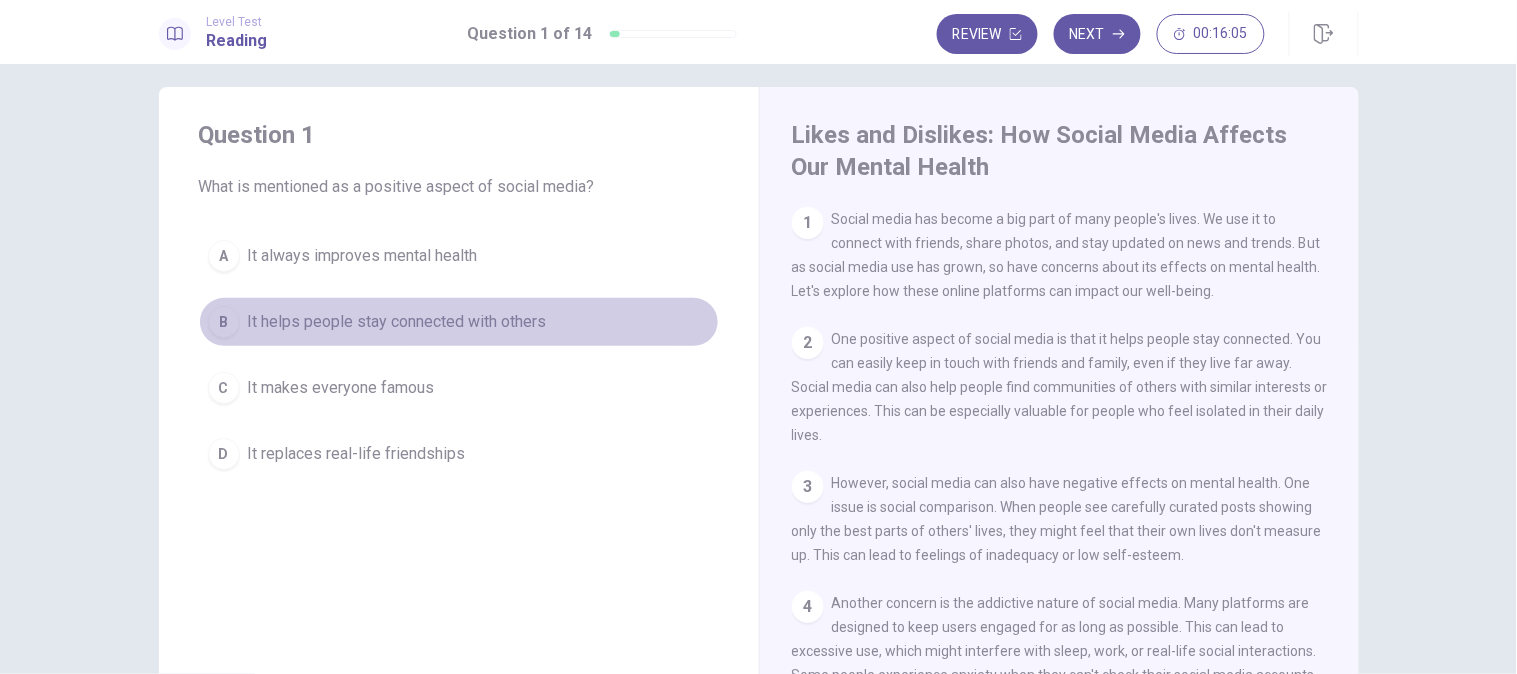 click on "It helps people stay connected with others" at bounding box center (363, 256) 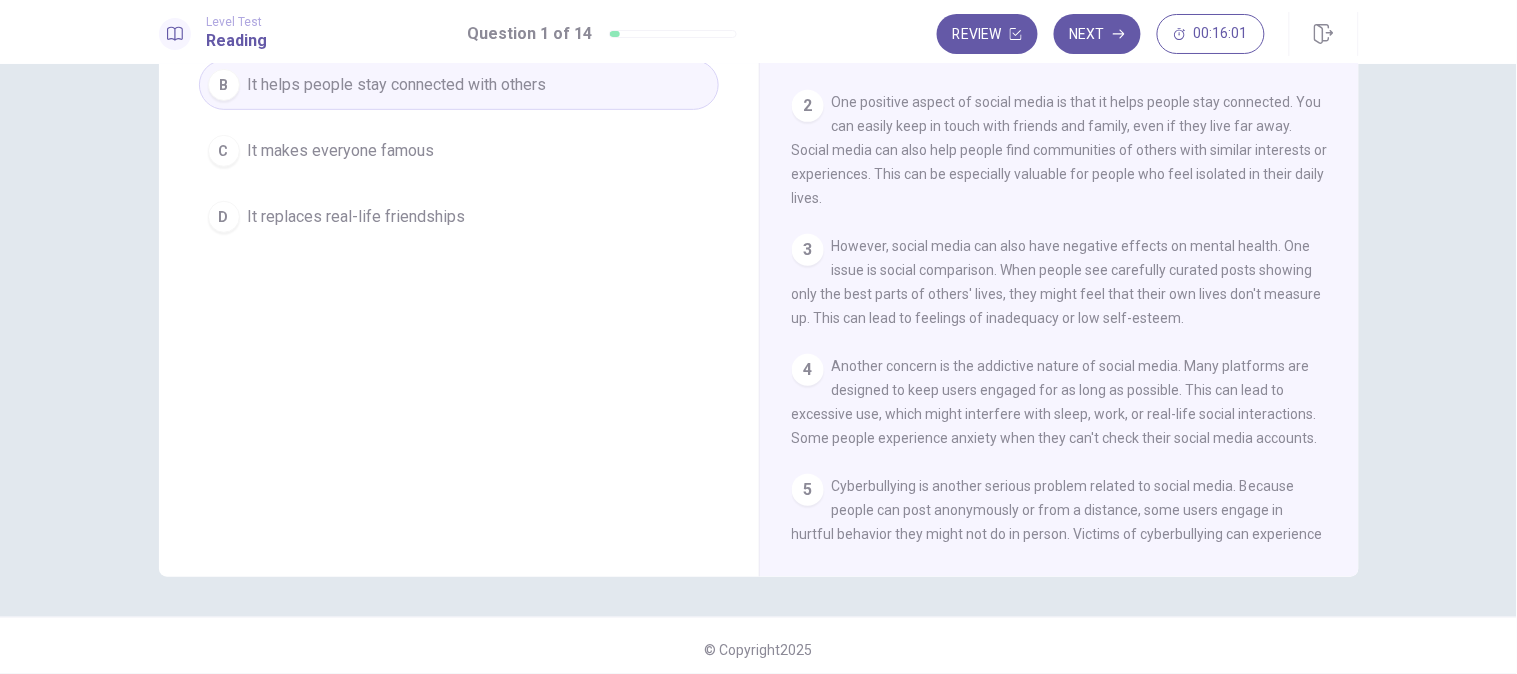scroll, scrollTop: 260, scrollLeft: 0, axis: vertical 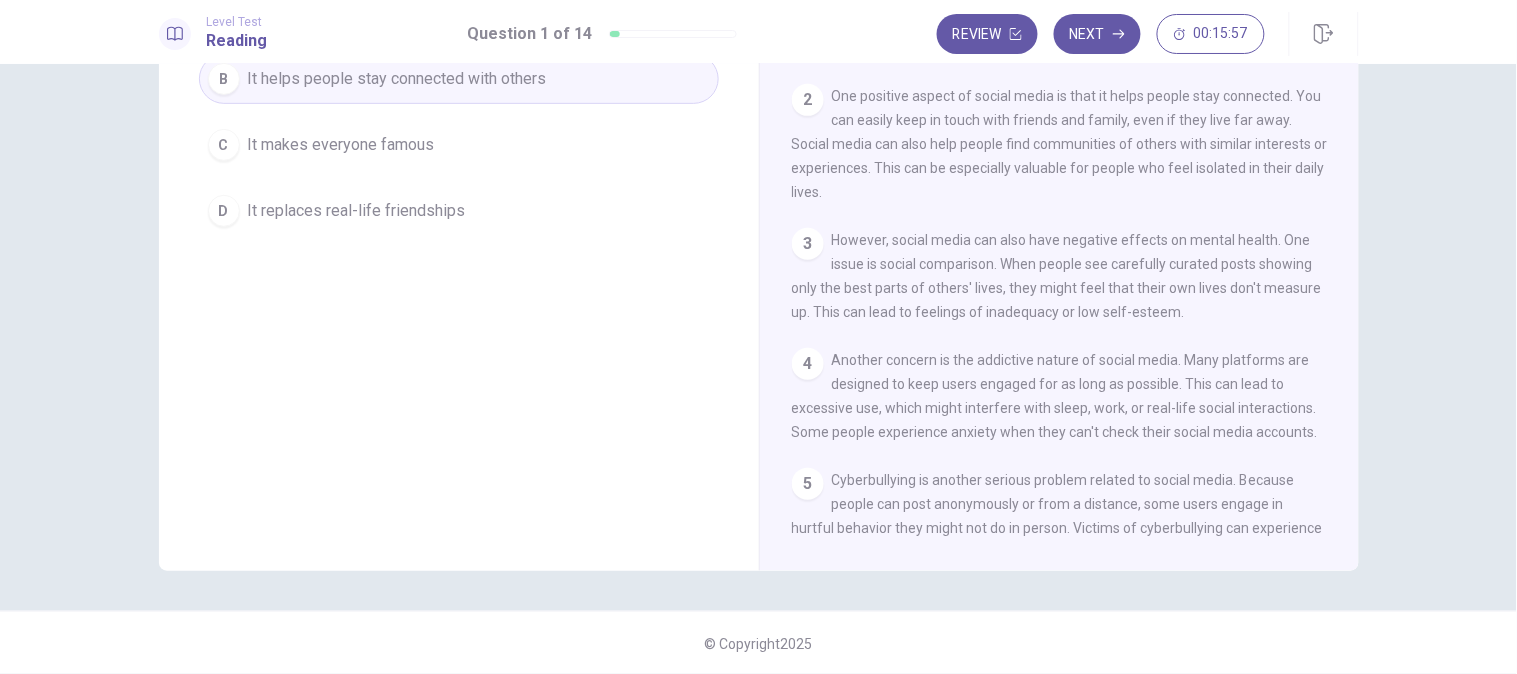 drag, startPoint x: 1334, startPoint y: 196, endPoint x: 1345, endPoint y: 198, distance: 11.18034 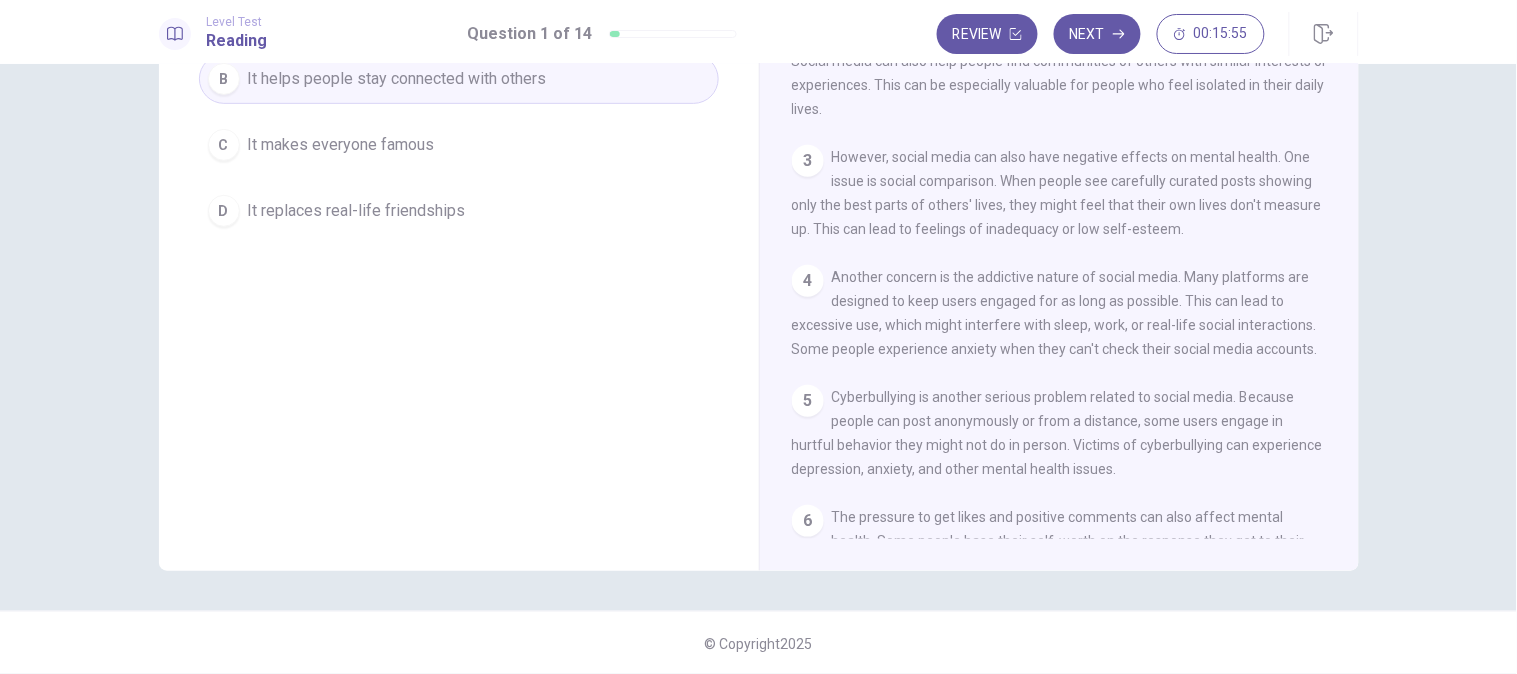scroll, scrollTop: 527, scrollLeft: 0, axis: vertical 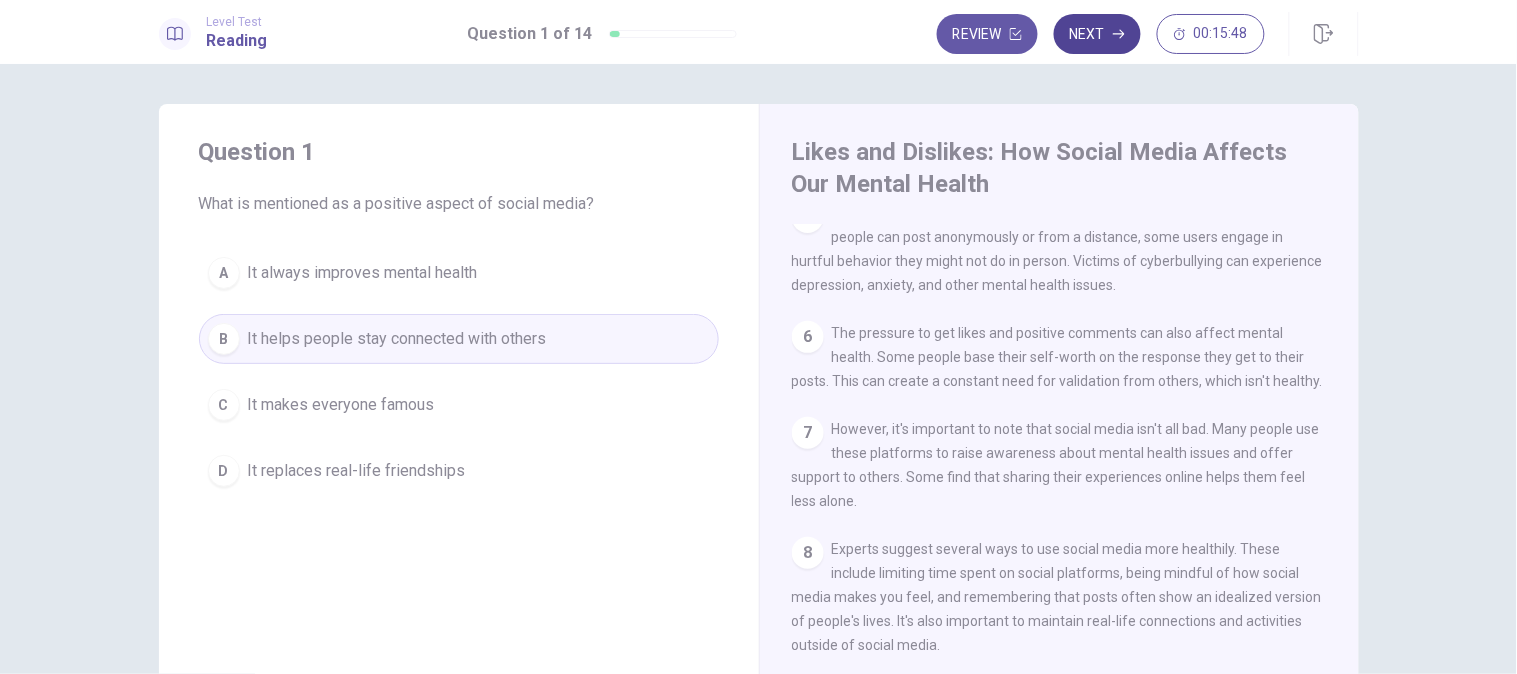 click on "Next" at bounding box center (1097, 34) 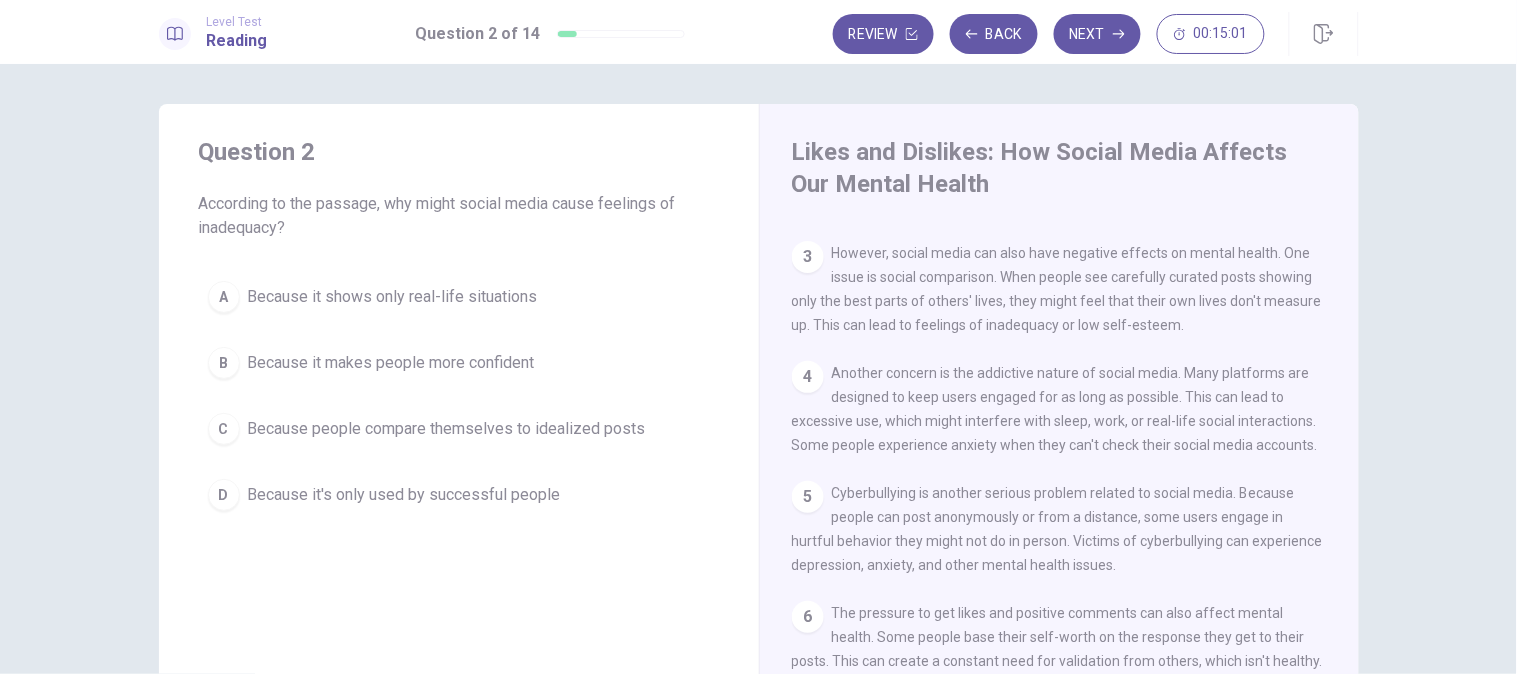 scroll, scrollTop: 166, scrollLeft: 0, axis: vertical 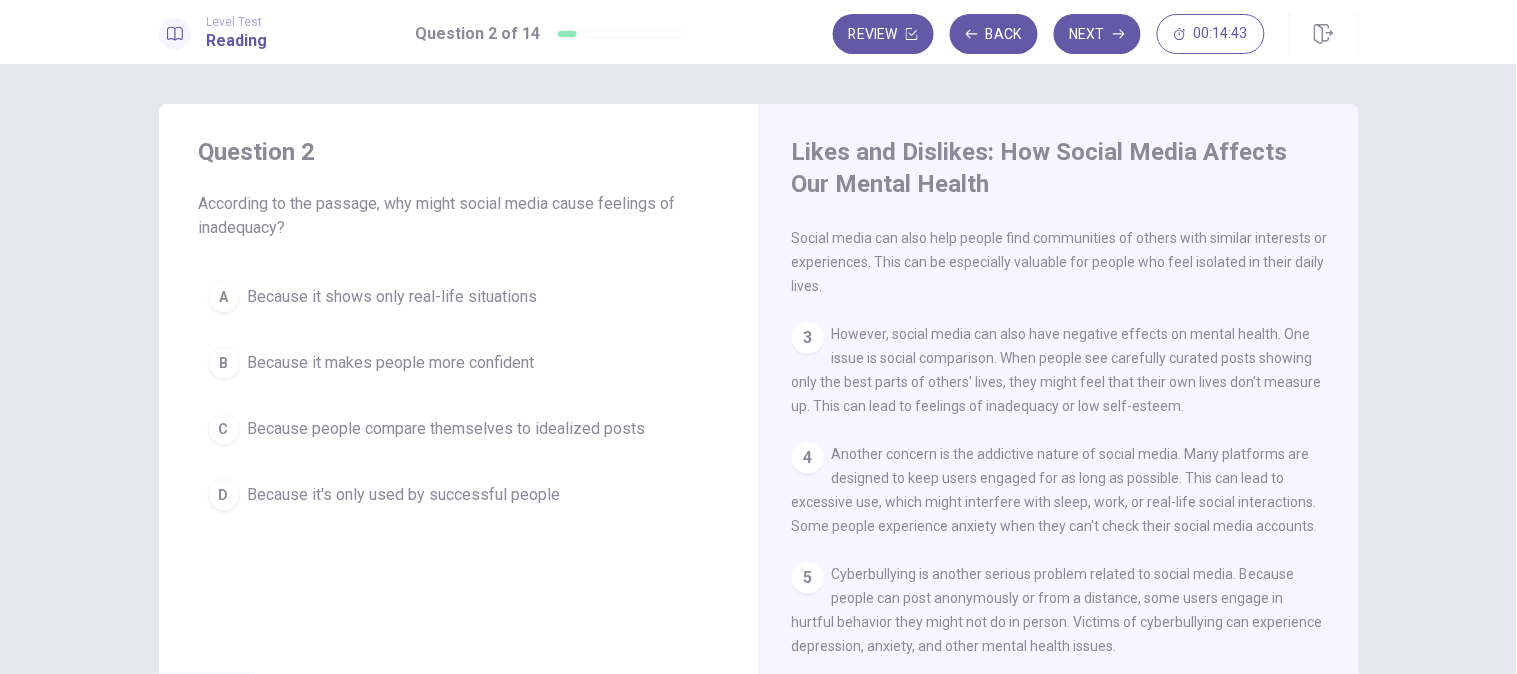 click on "C" at bounding box center [224, 297] 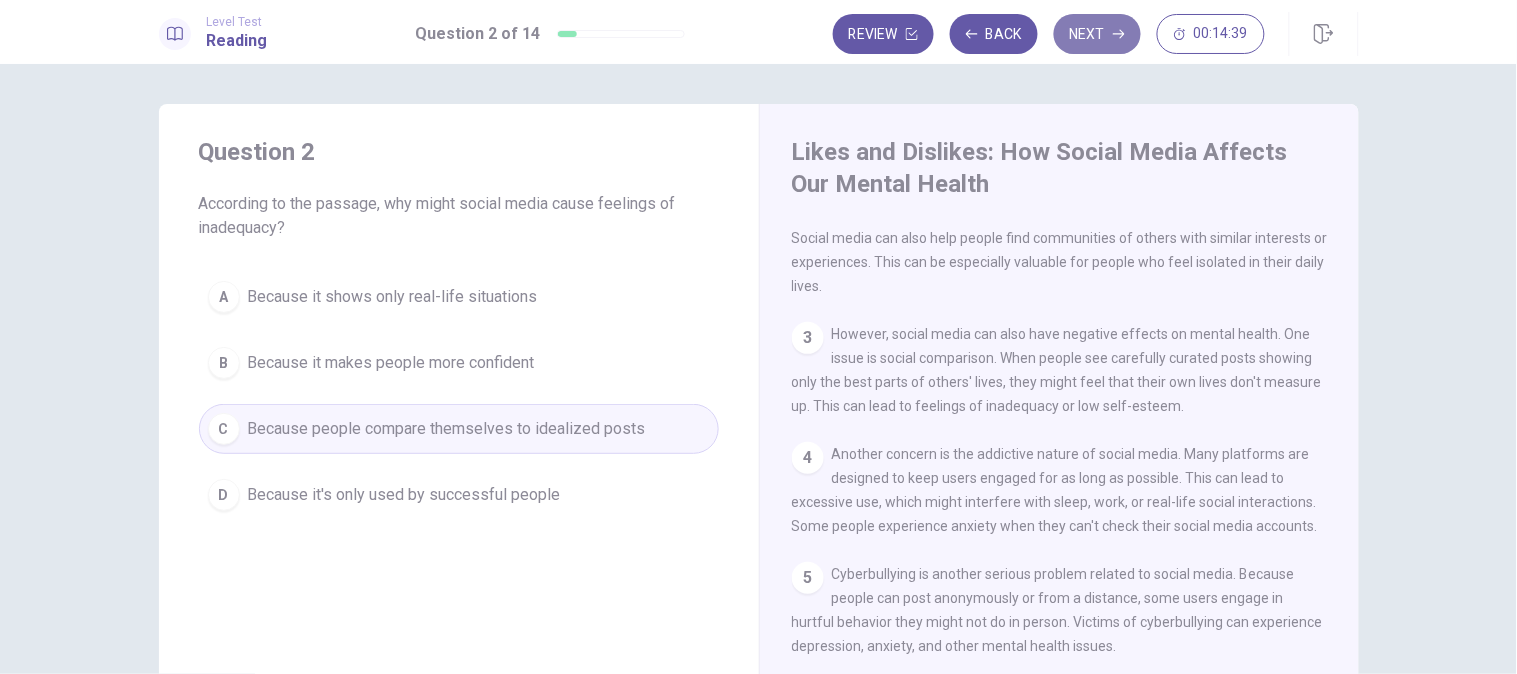 click on "Next" at bounding box center (1097, 34) 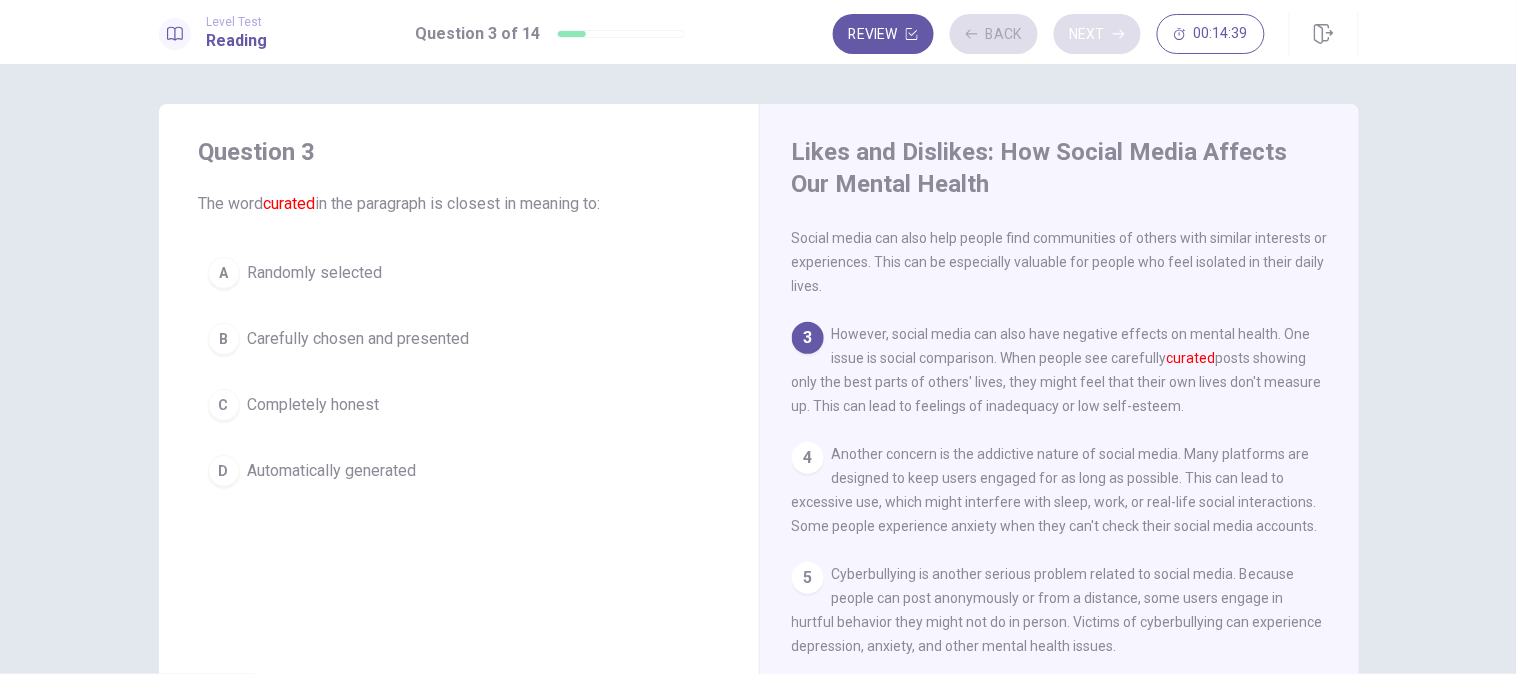 scroll, scrollTop: 264, scrollLeft: 0, axis: vertical 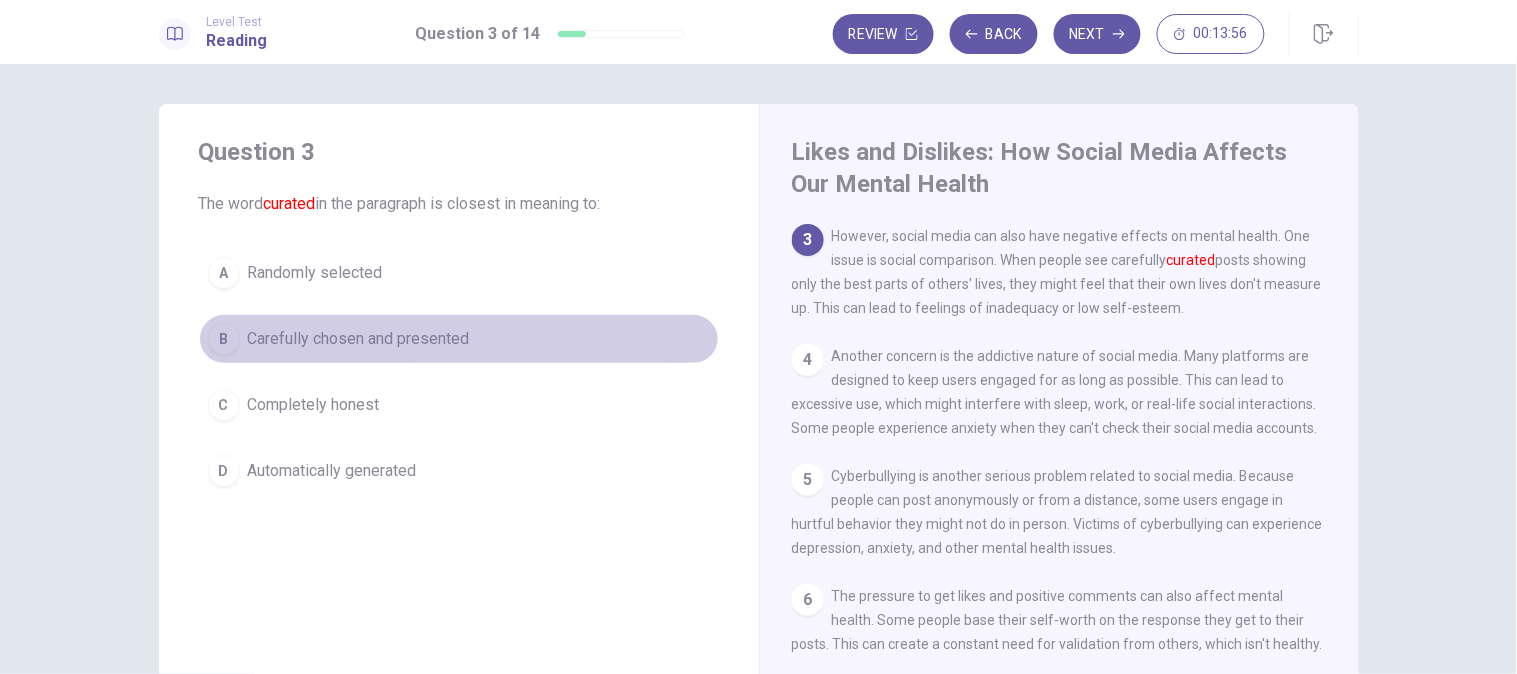 click on "B" at bounding box center (224, 273) 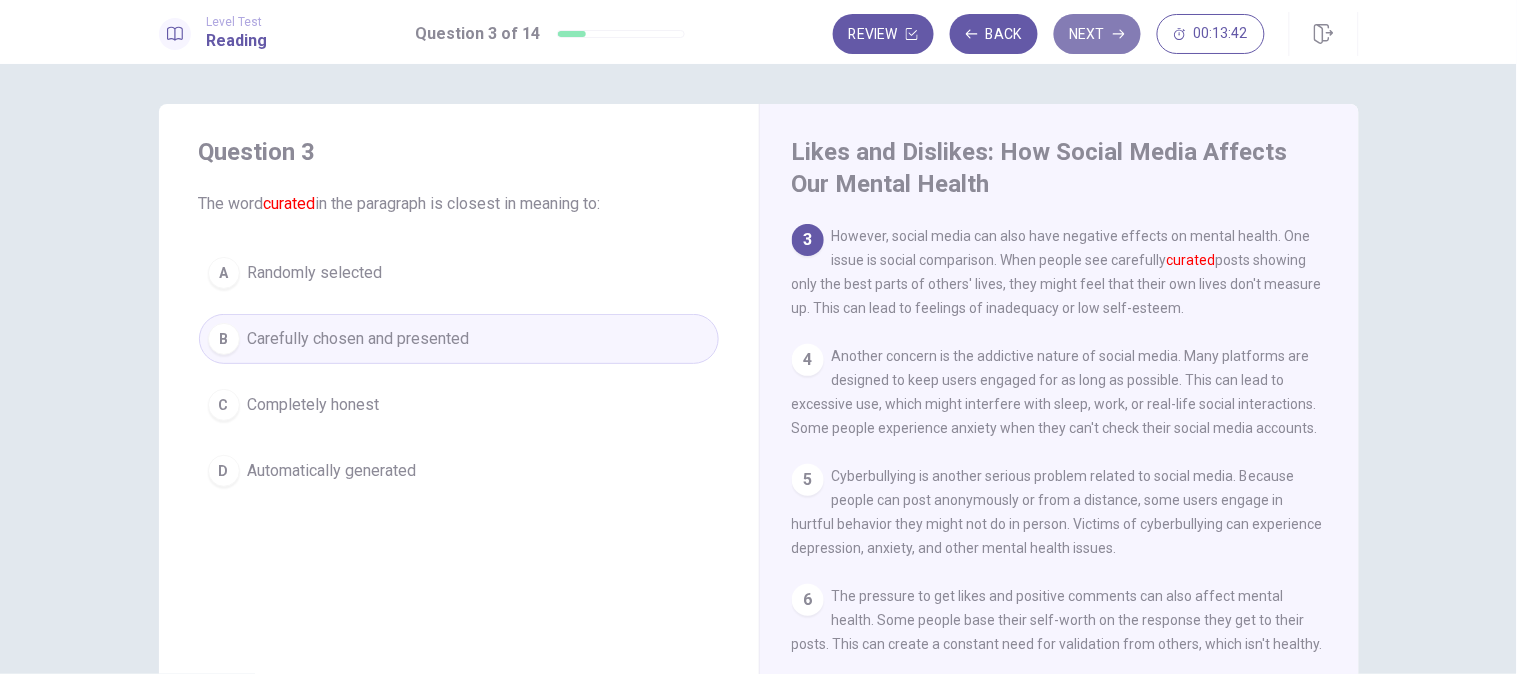click on "Next" at bounding box center [1097, 34] 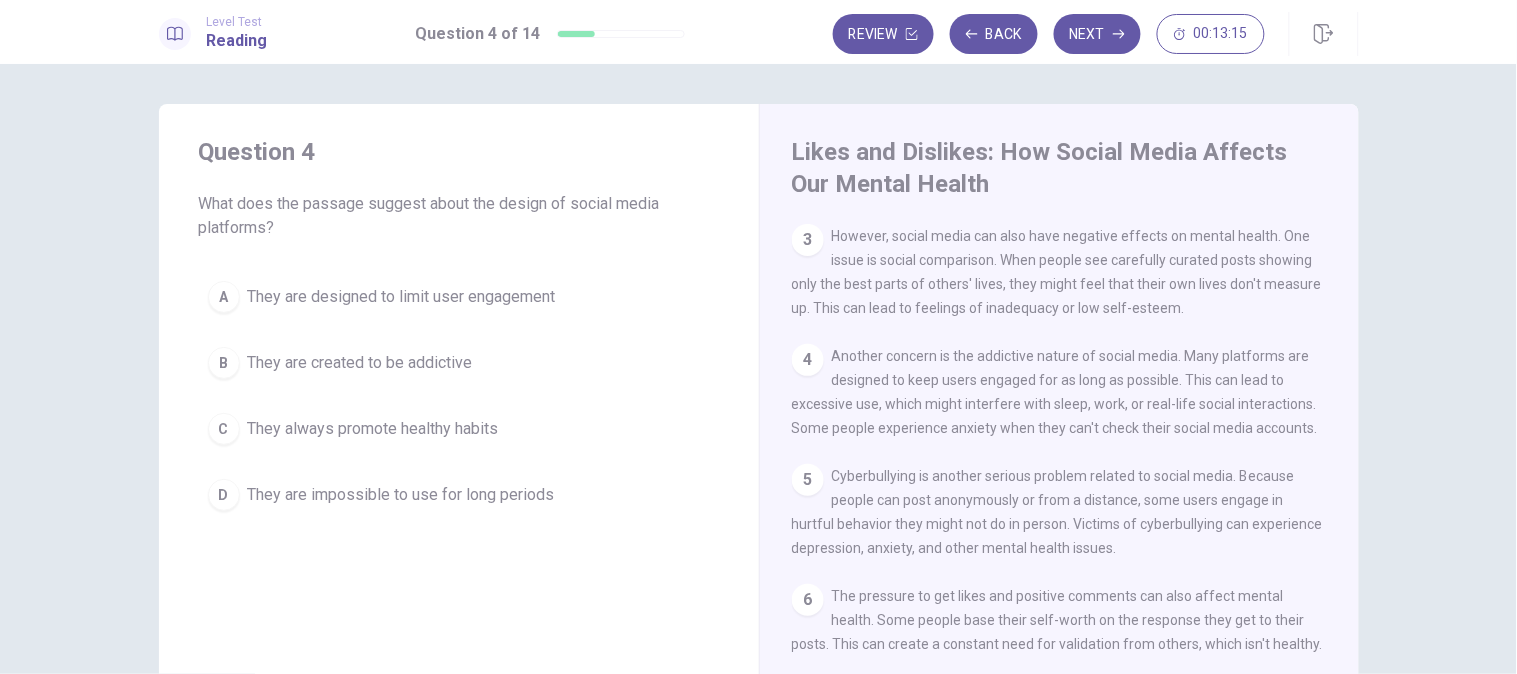 click on "B They are created to be addictive" at bounding box center (459, 363) 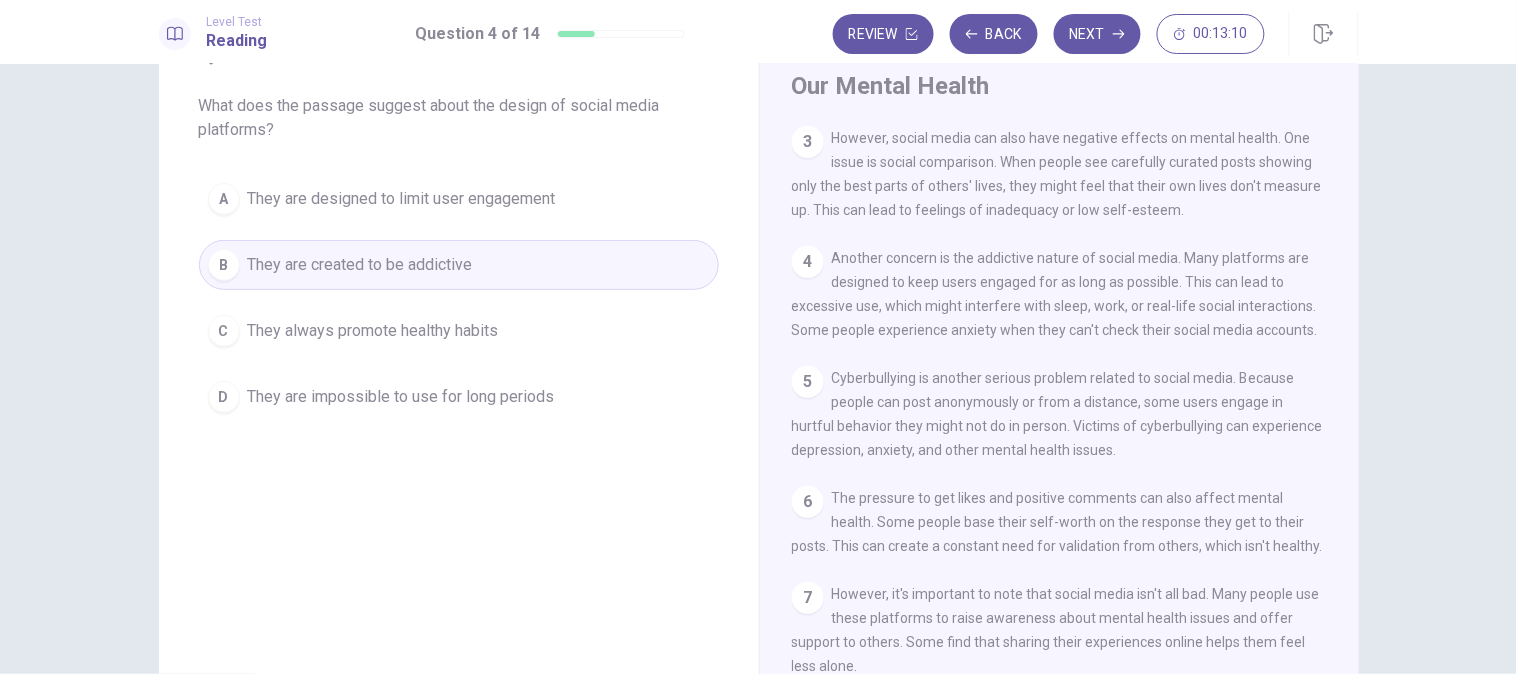 scroll, scrollTop: 95, scrollLeft: 0, axis: vertical 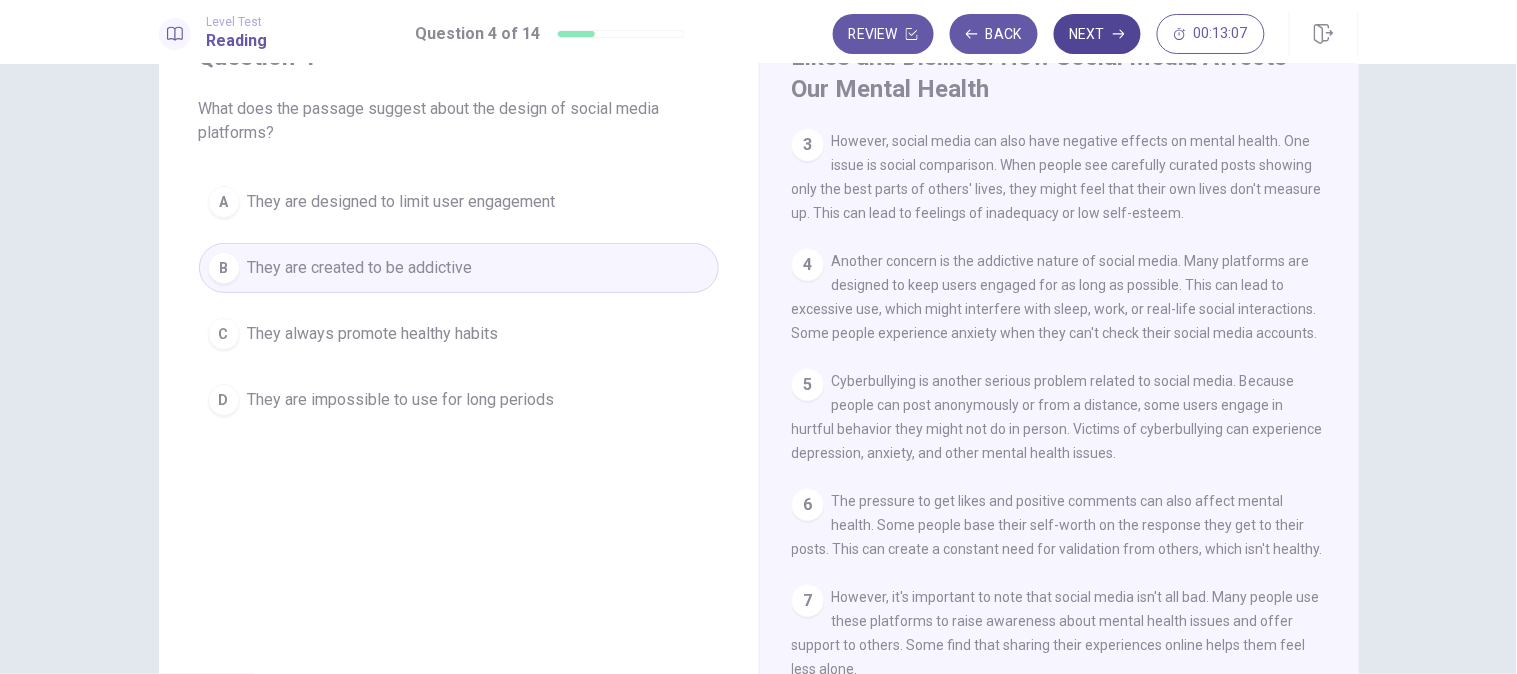 click on "Next" at bounding box center [1097, 34] 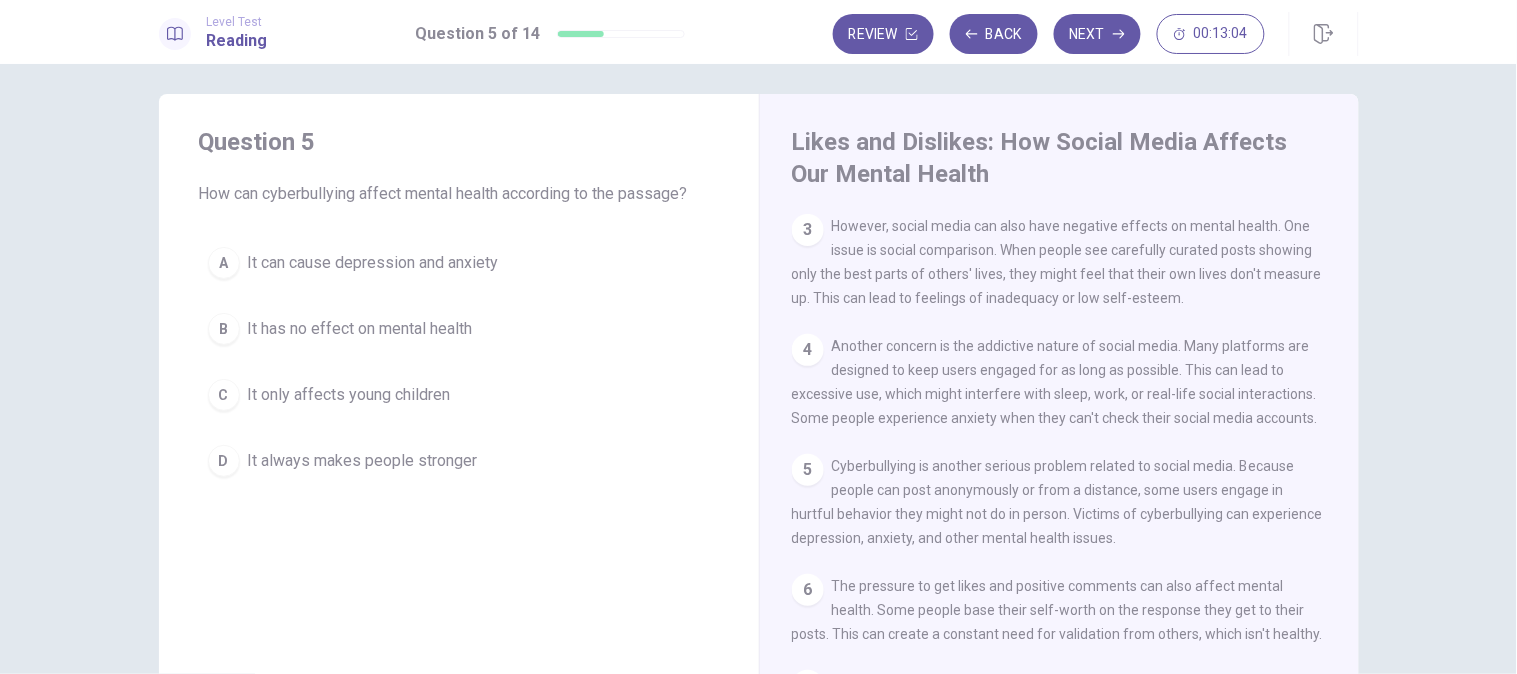 scroll, scrollTop: 7, scrollLeft: 0, axis: vertical 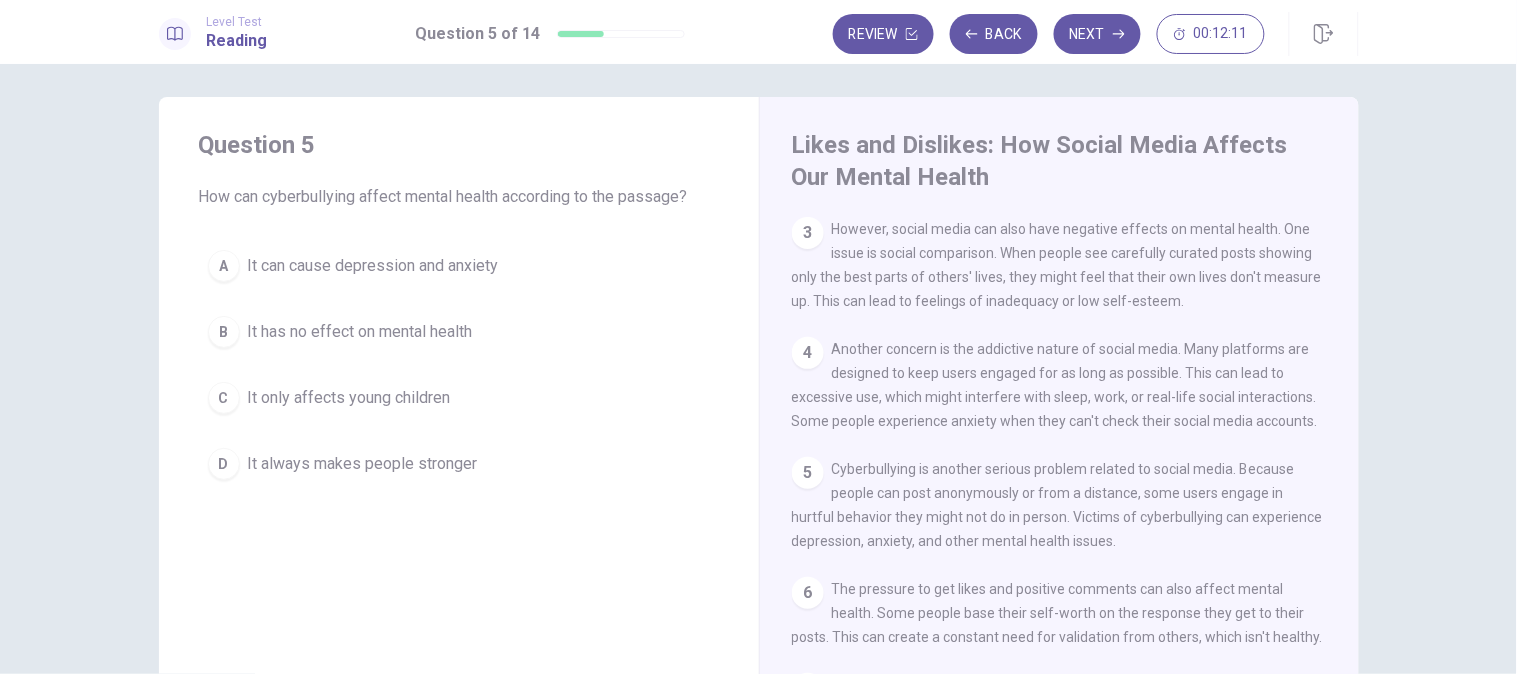 click on "A It can cause depression and anxiety" at bounding box center [459, 266] 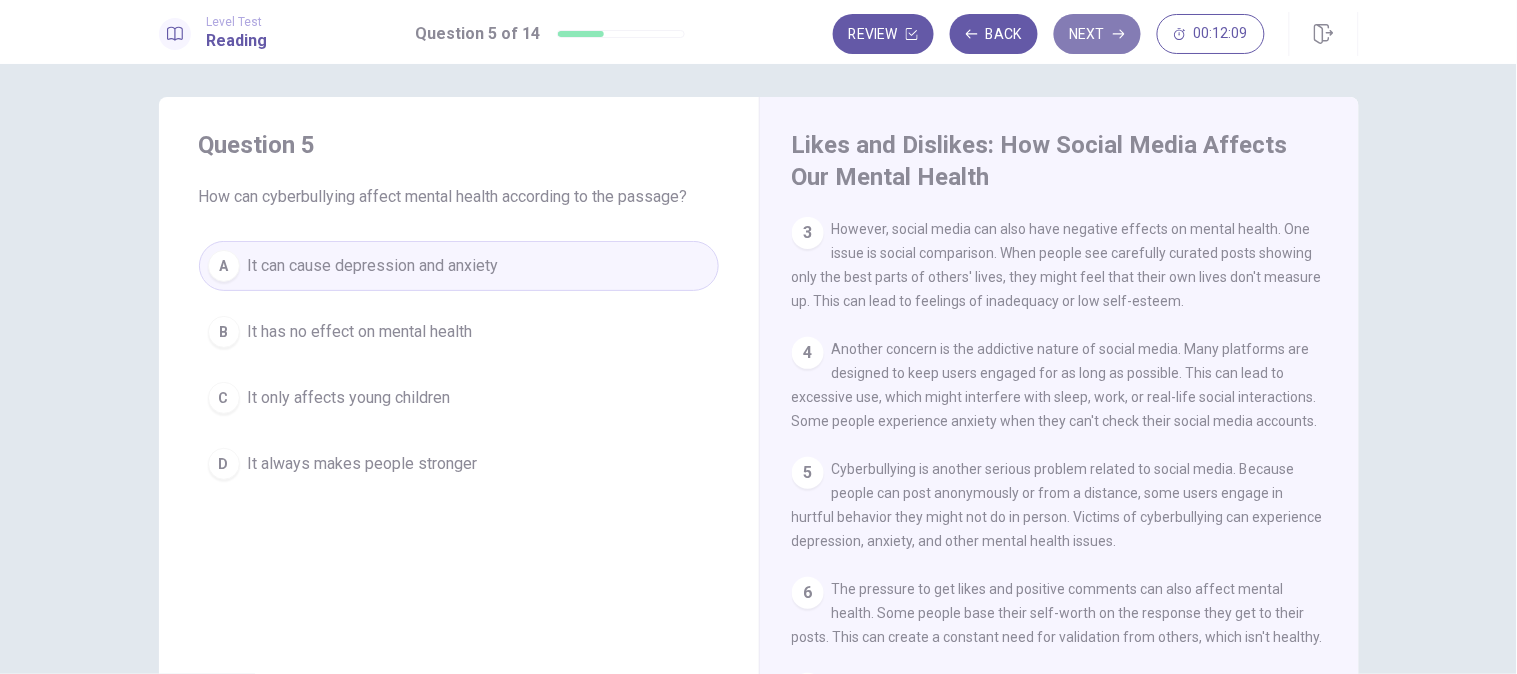 click on "Next" at bounding box center [1097, 34] 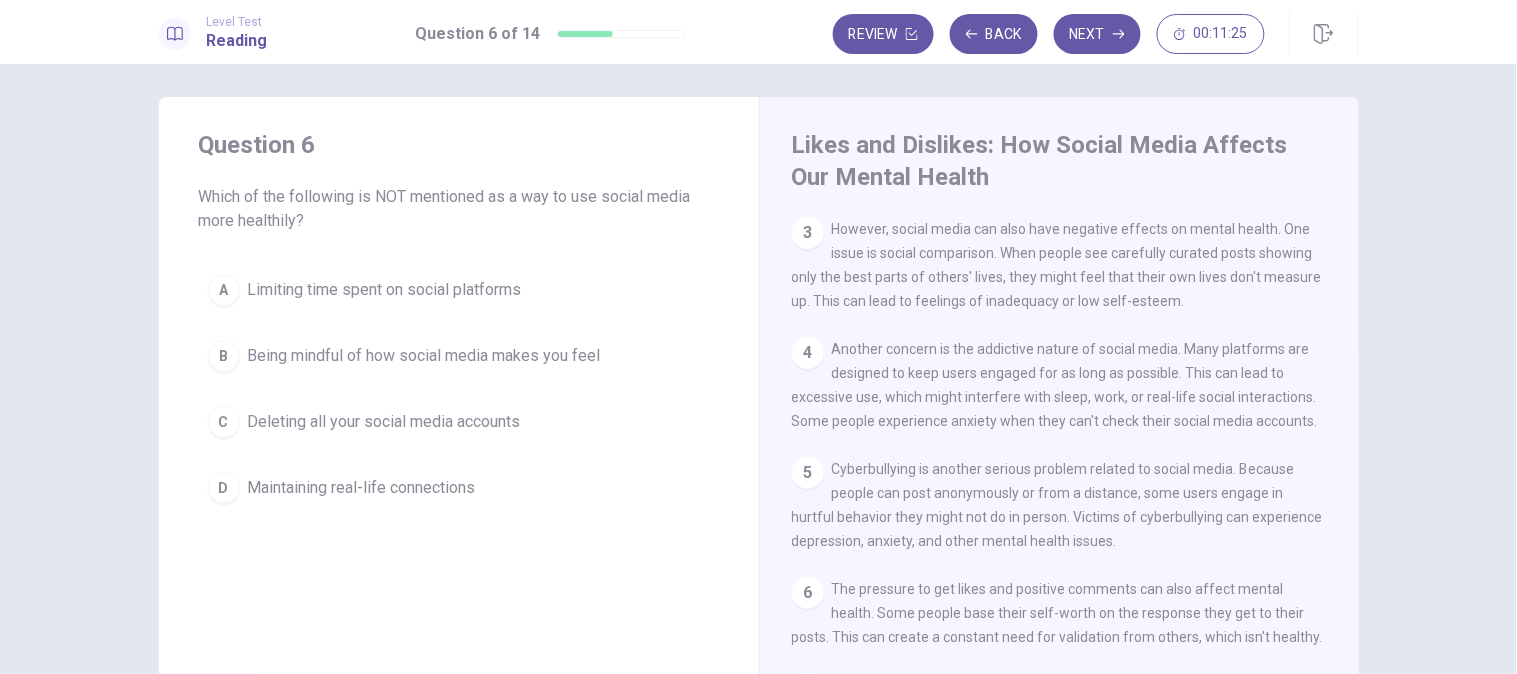 click on "Deleting all your social media accounts" at bounding box center [385, 290] 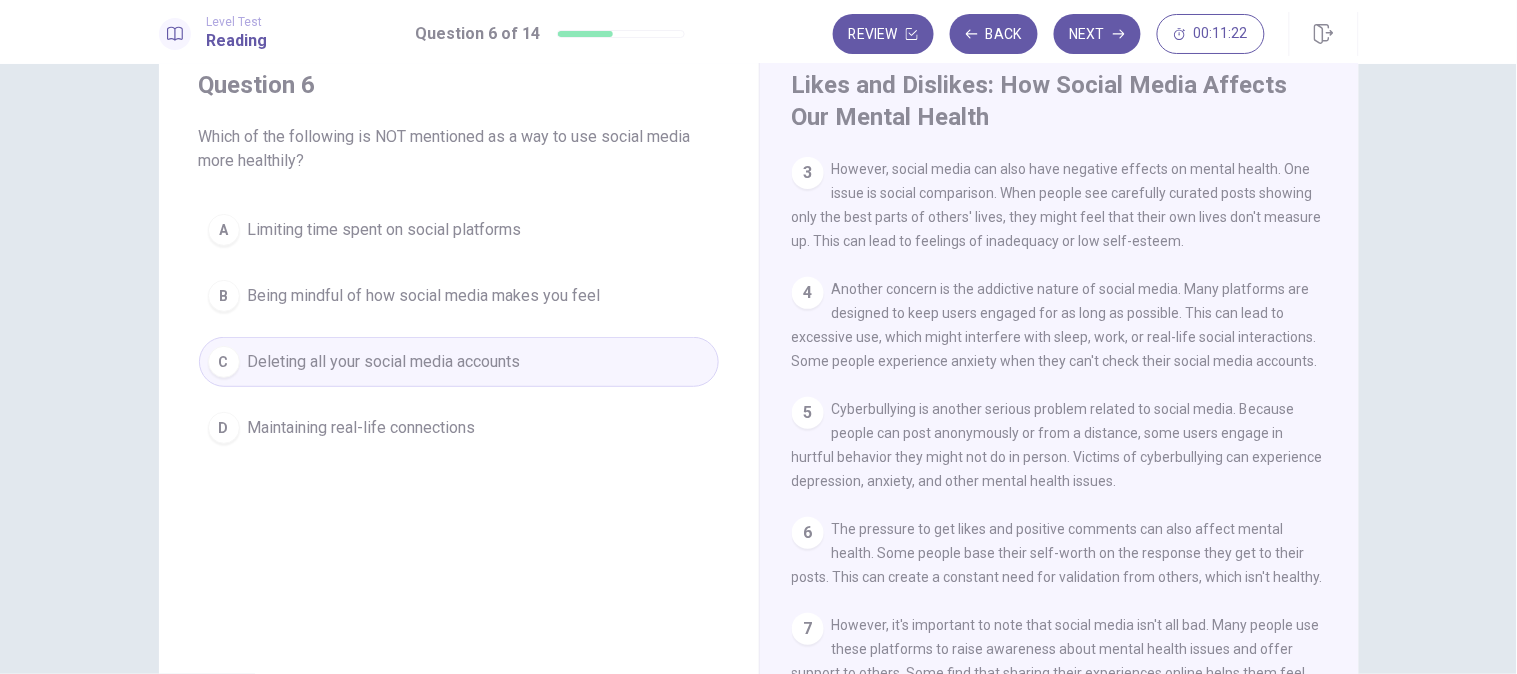 scroll, scrollTop: 117, scrollLeft: 0, axis: vertical 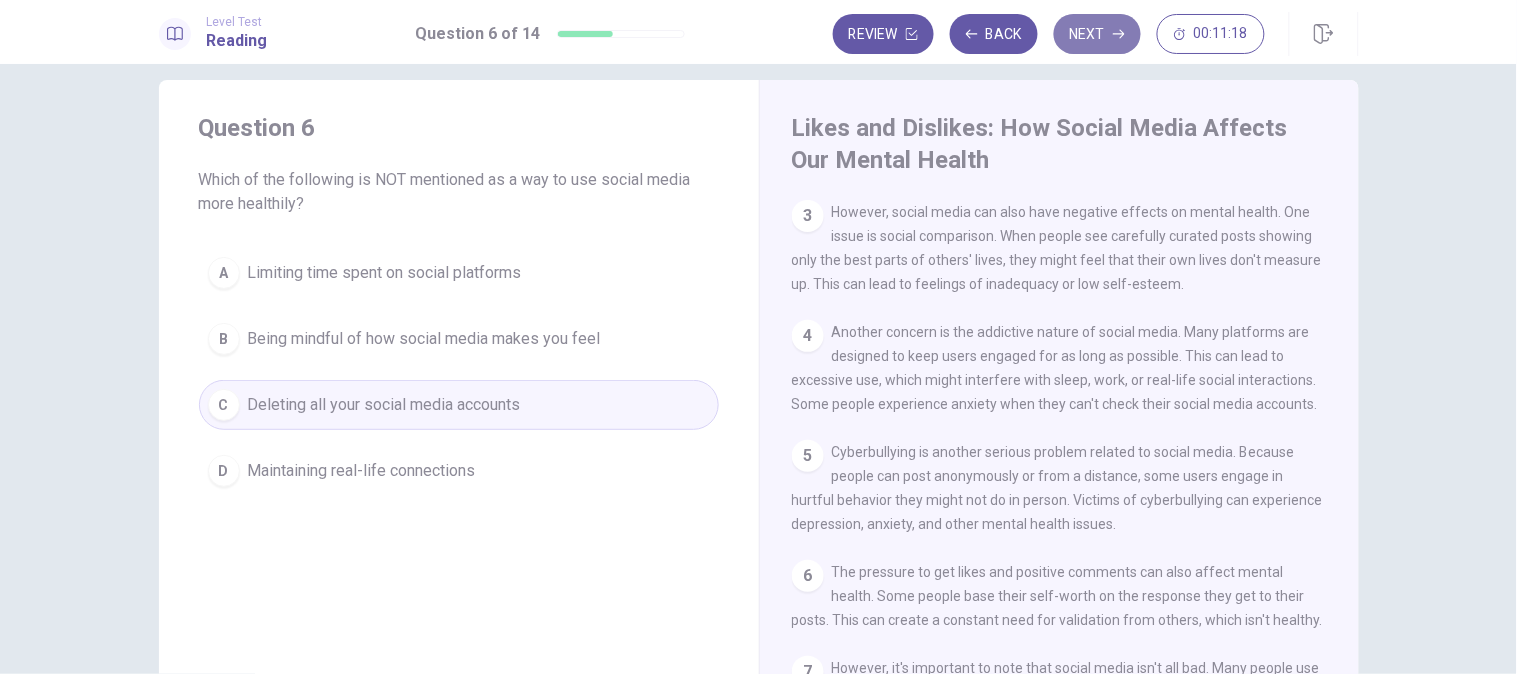 click on "Next" at bounding box center (1097, 34) 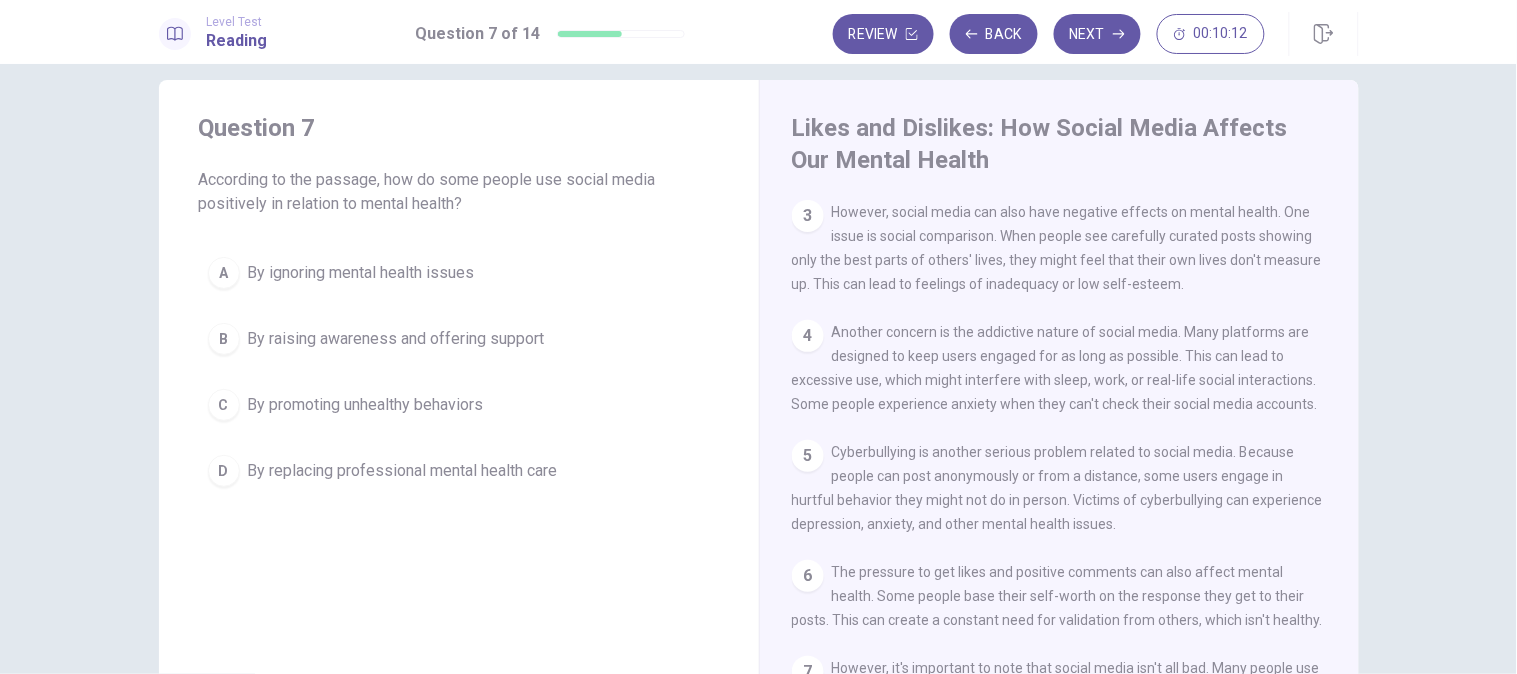 click on "B By raising awareness and offering support" at bounding box center (459, 339) 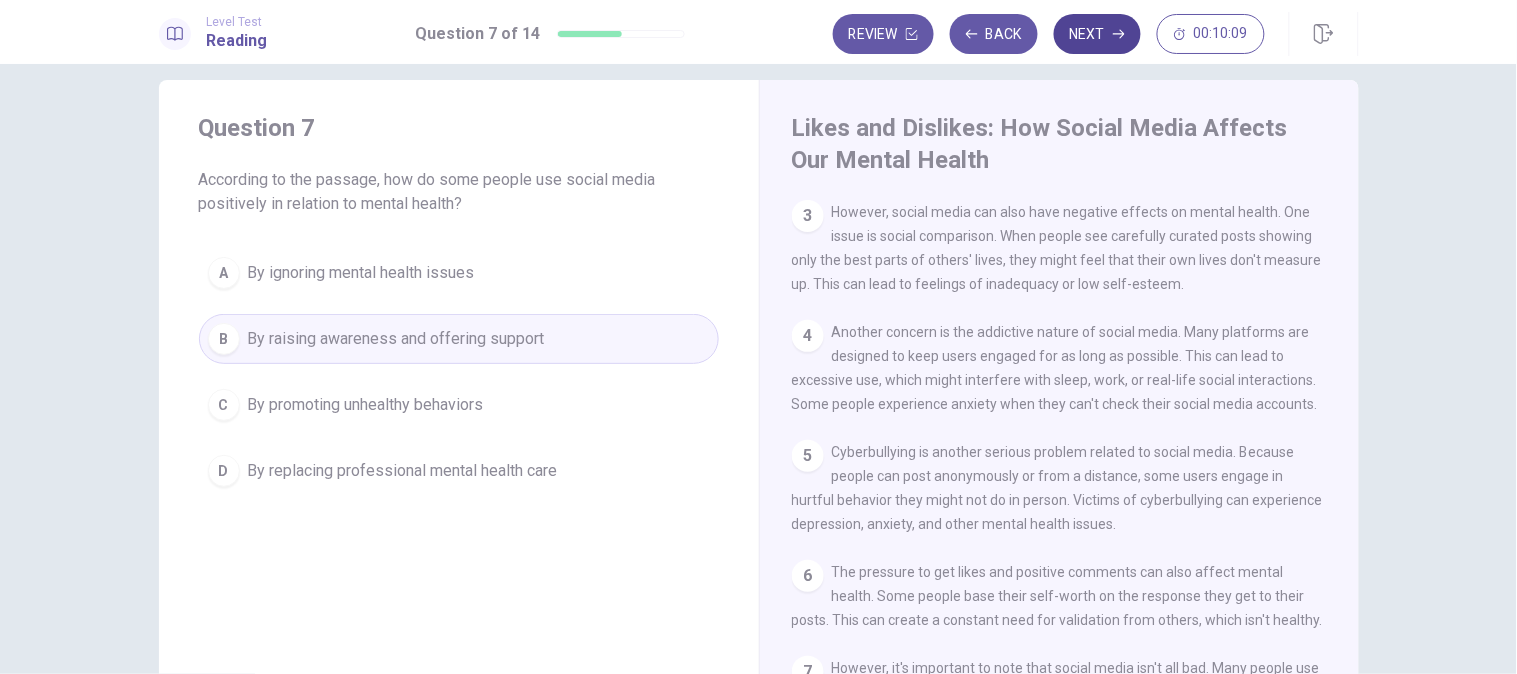 click on "Next" at bounding box center [1097, 34] 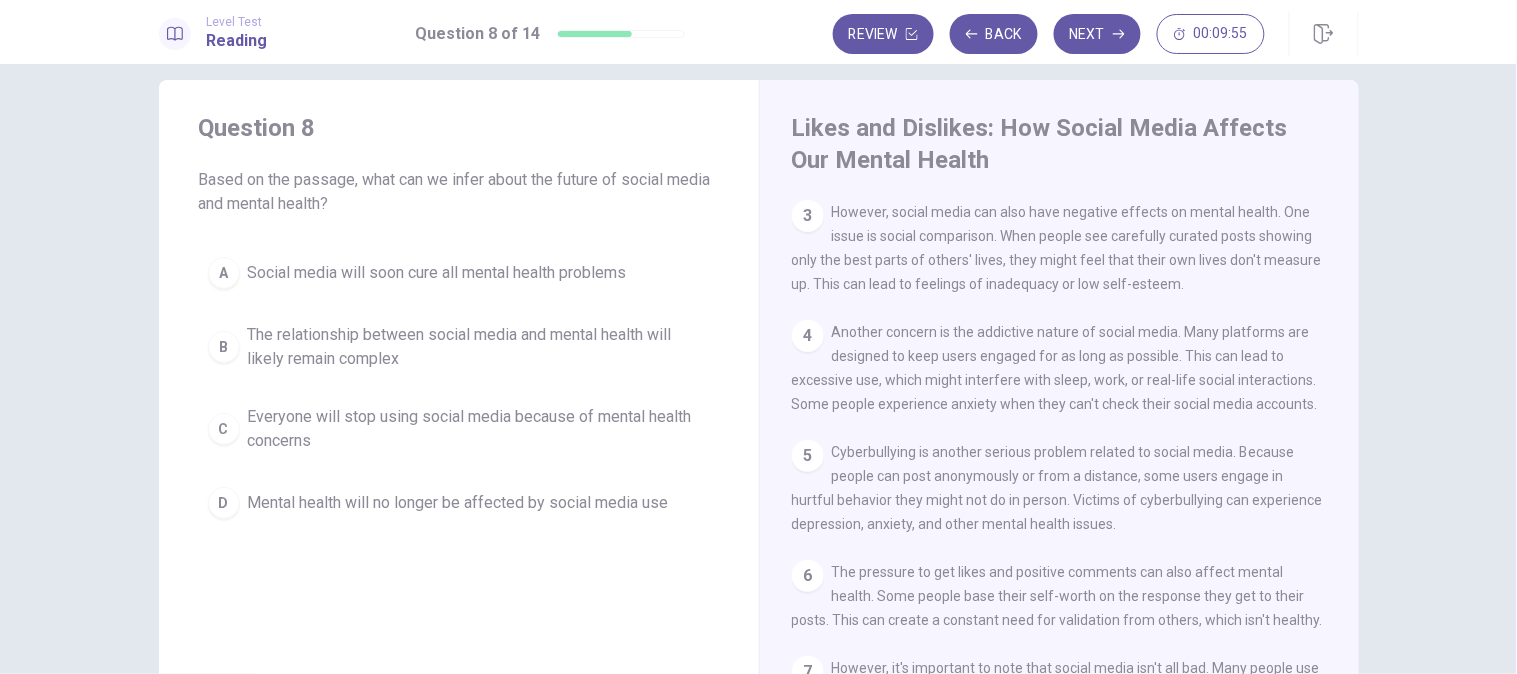 drag, startPoint x: 1335, startPoint y: 445, endPoint x: 1332, endPoint y: 404, distance: 41.109608 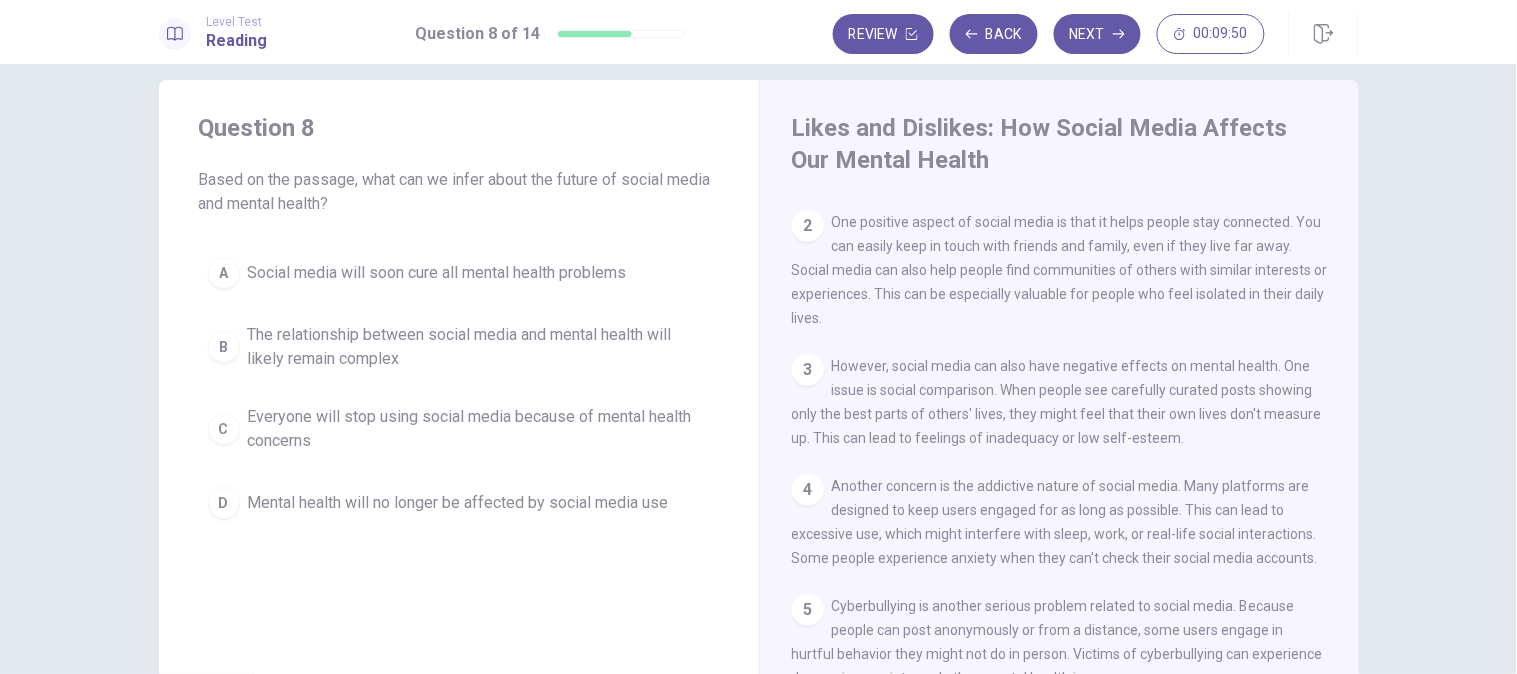 scroll, scrollTop: 107, scrollLeft: 0, axis: vertical 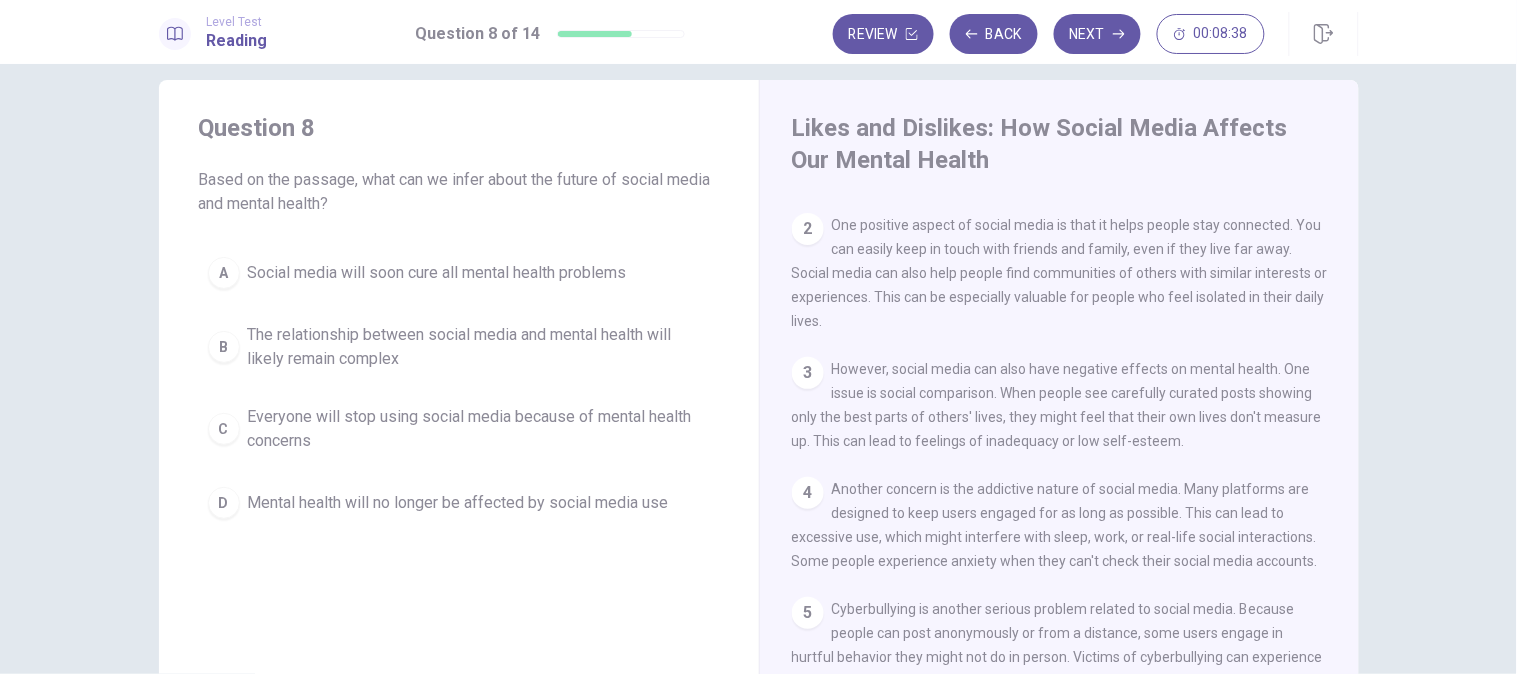 click on "The relationship between social media and mental health will likely remain complex" at bounding box center (437, 273) 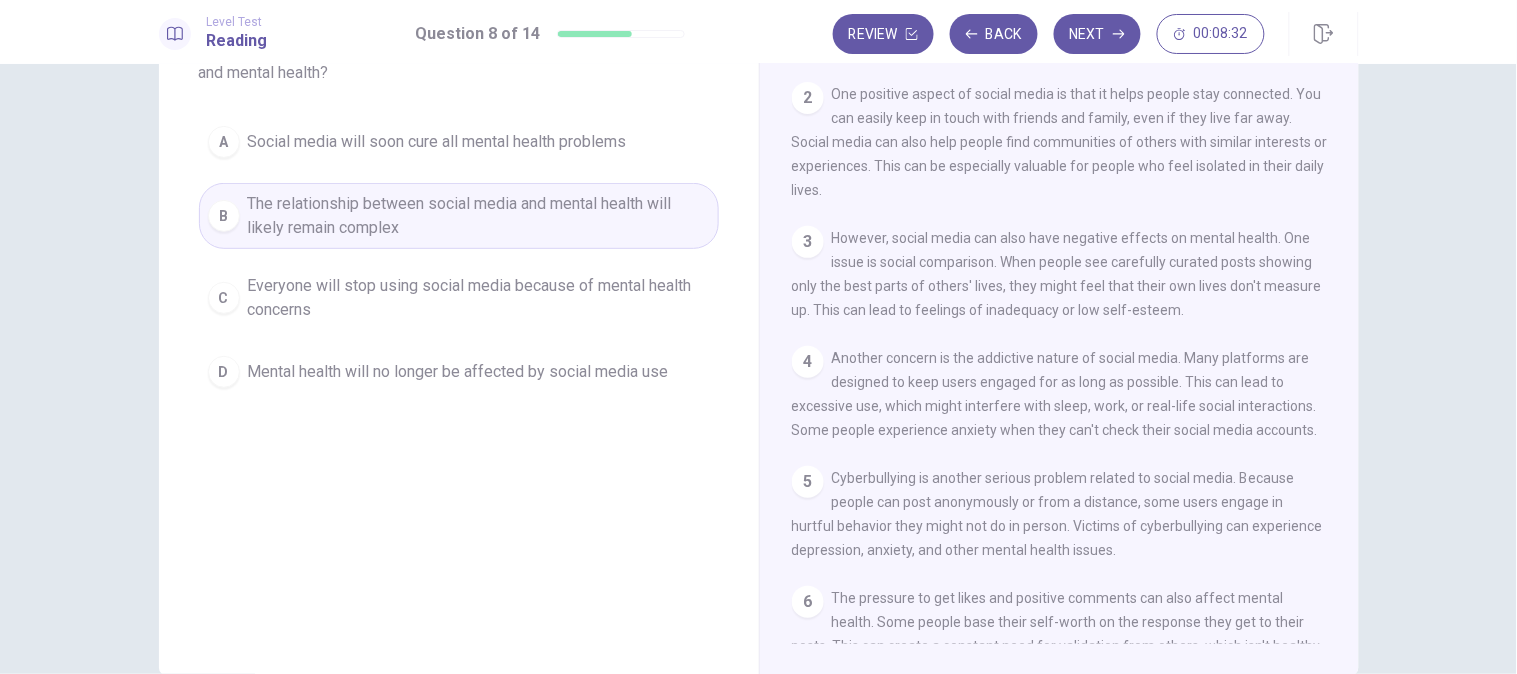 scroll, scrollTop: 157, scrollLeft: 0, axis: vertical 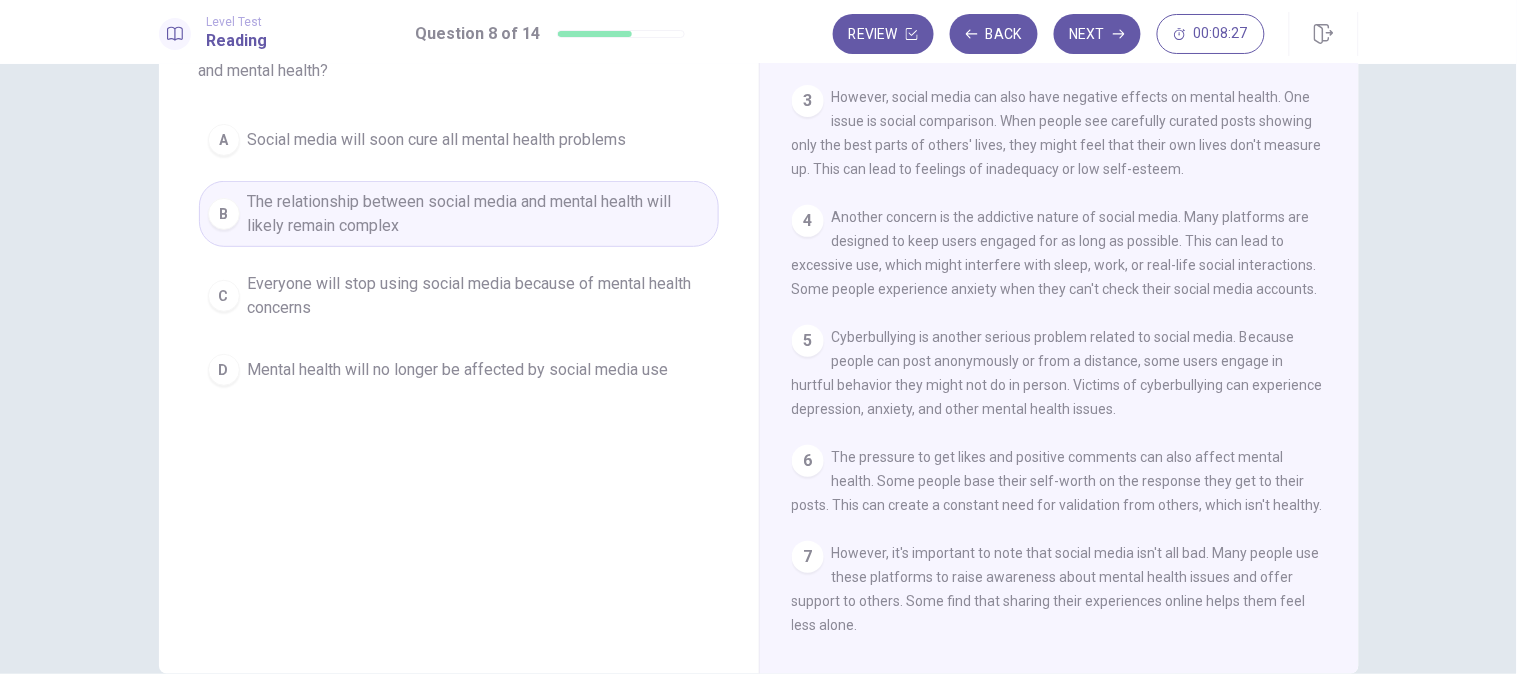 drag, startPoint x: 1350, startPoint y: 217, endPoint x: 1344, endPoint y: 265, distance: 48.373547 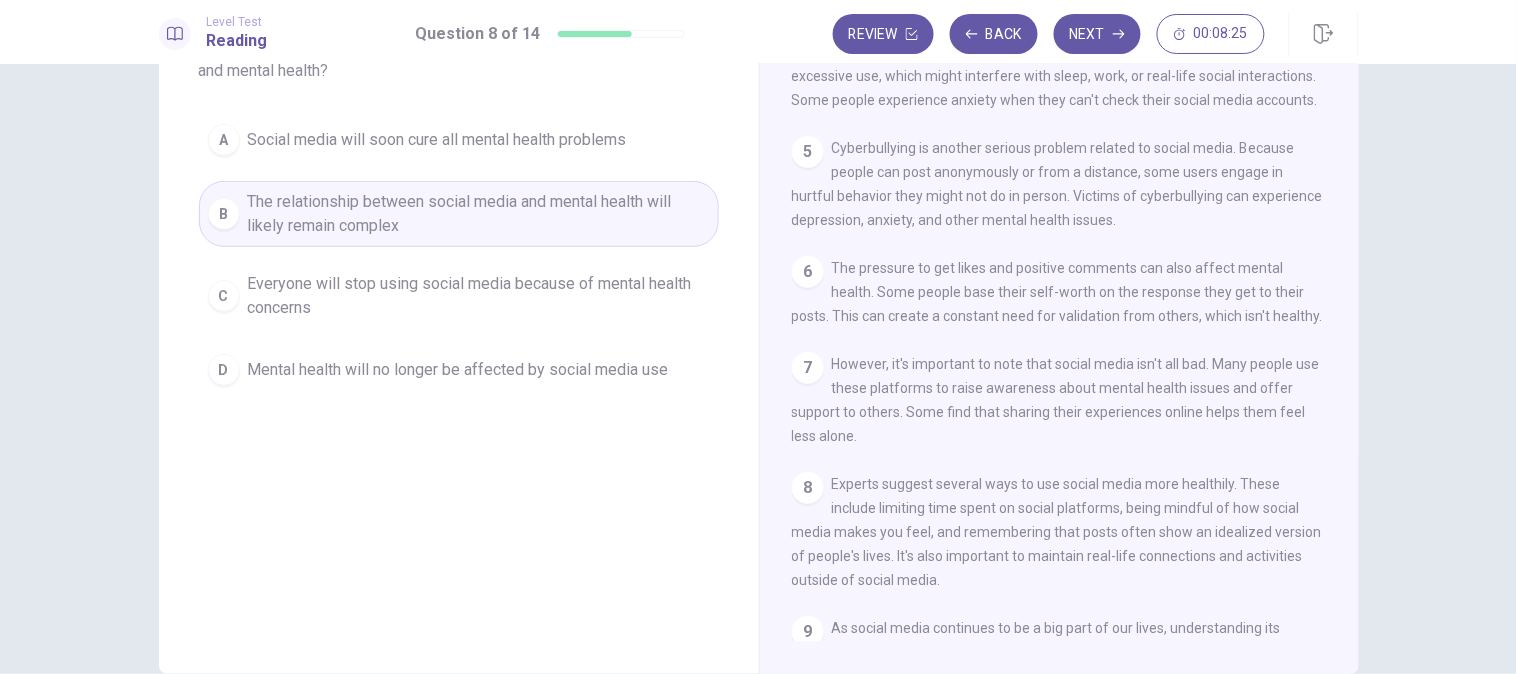 scroll, scrollTop: 462, scrollLeft: 0, axis: vertical 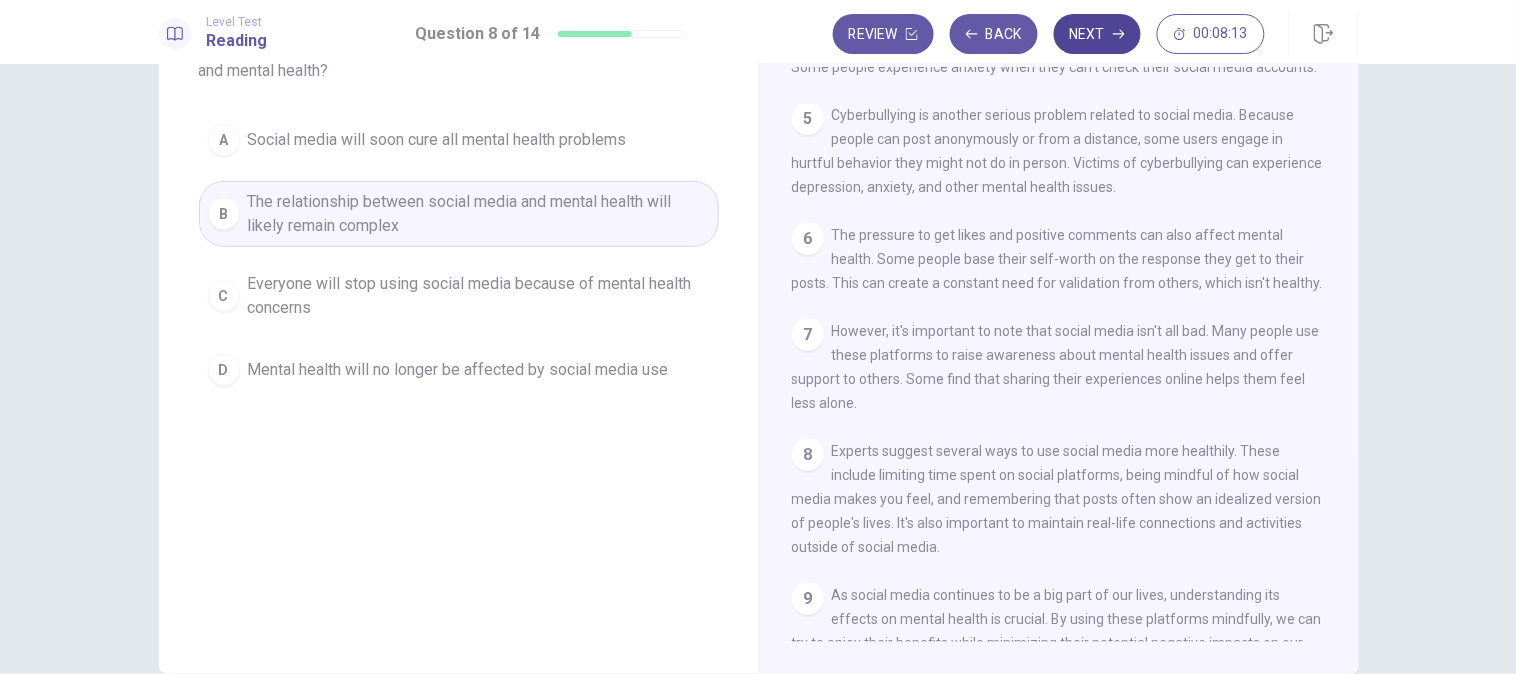 click on "Next" at bounding box center (1097, 34) 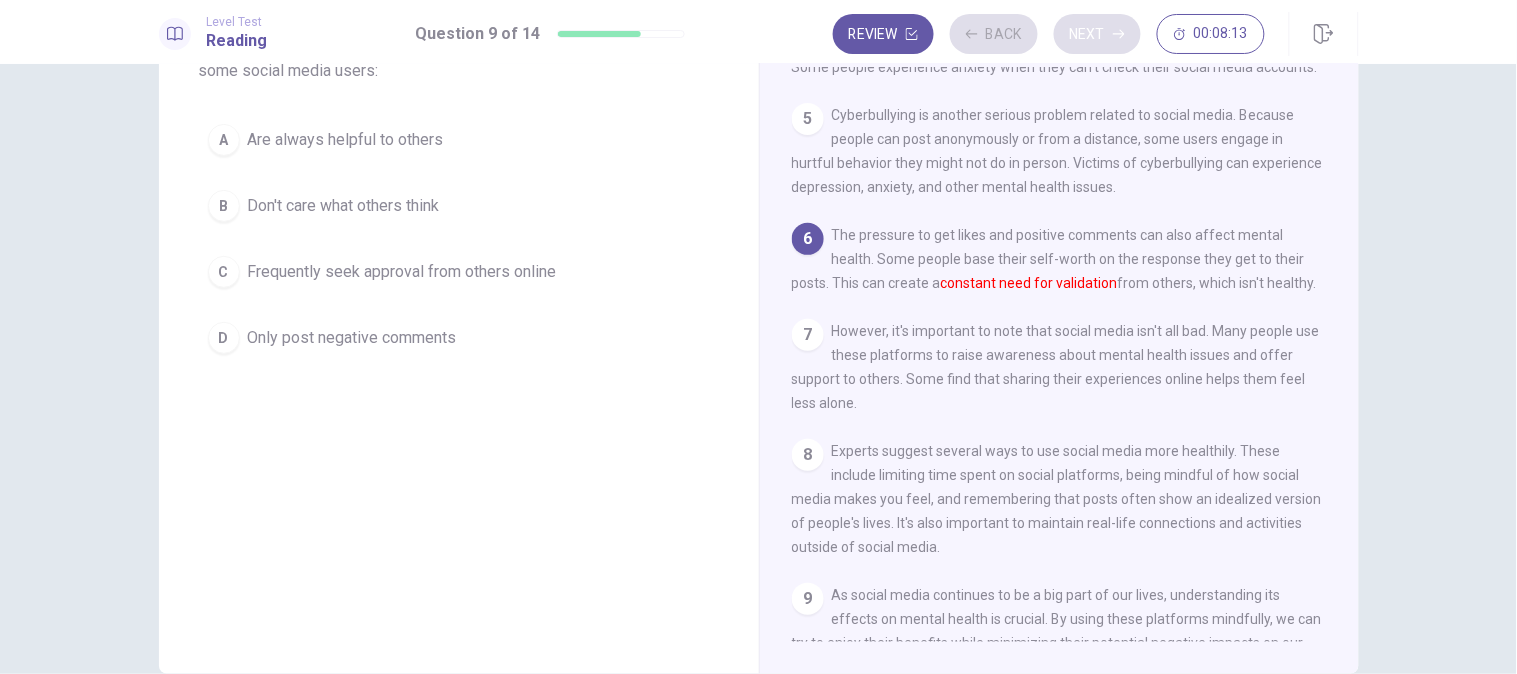 scroll, scrollTop: 527, scrollLeft: 0, axis: vertical 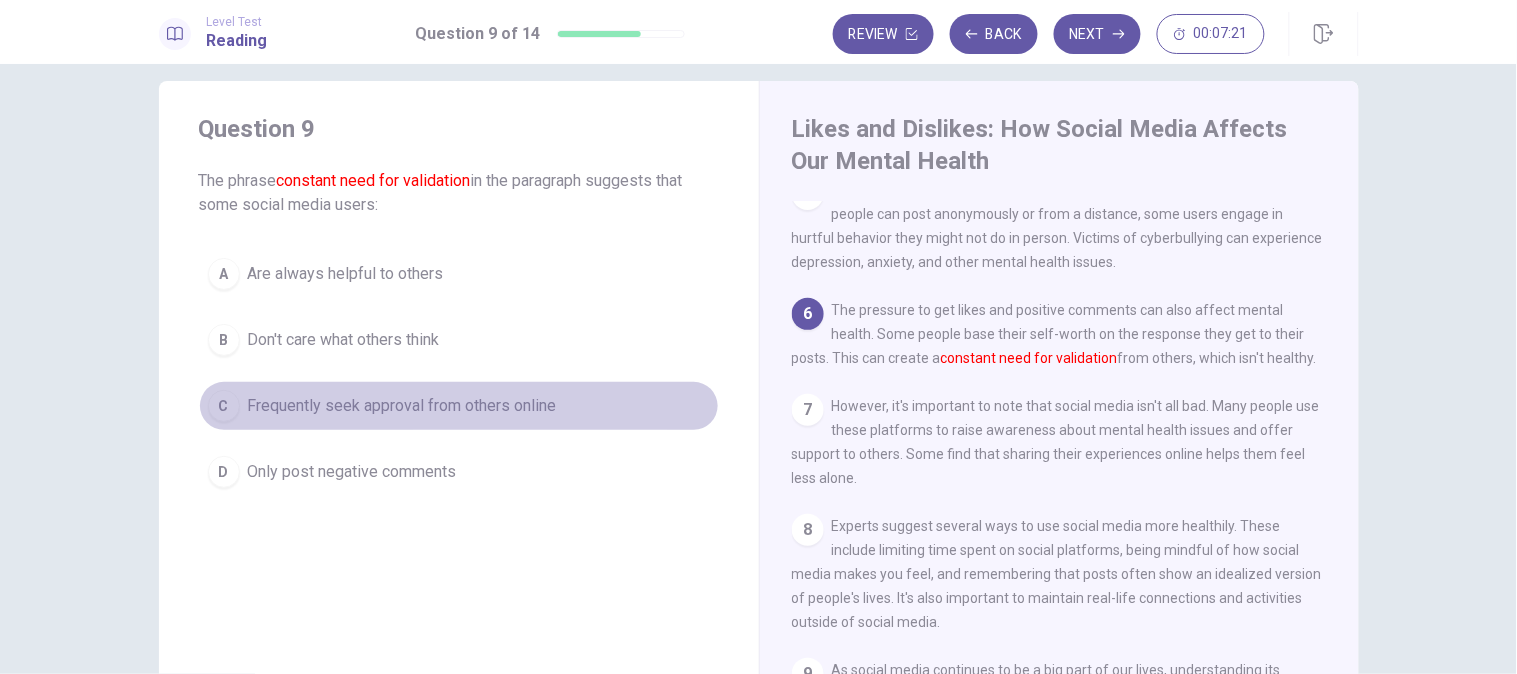 click on "Frequently seek approval from others online" at bounding box center (346, 274) 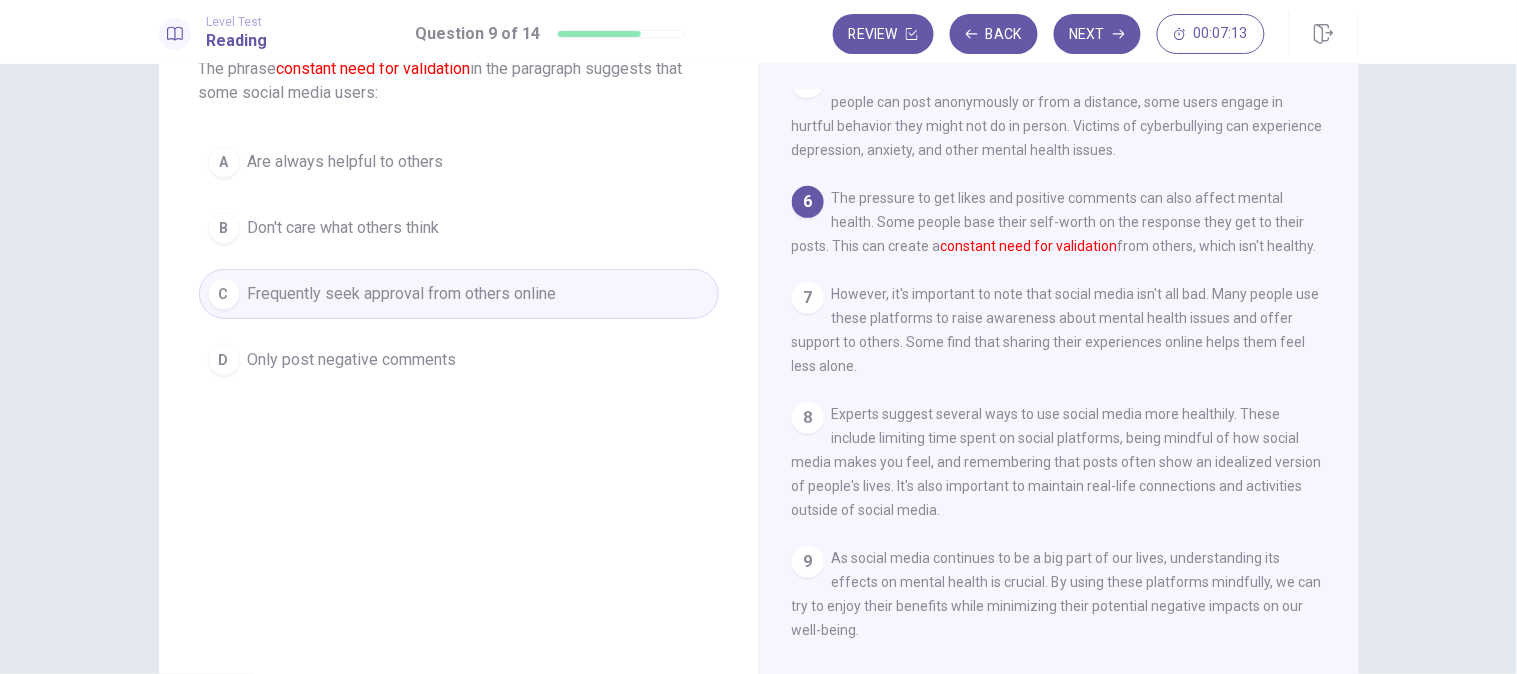 scroll, scrollTop: 132, scrollLeft: 0, axis: vertical 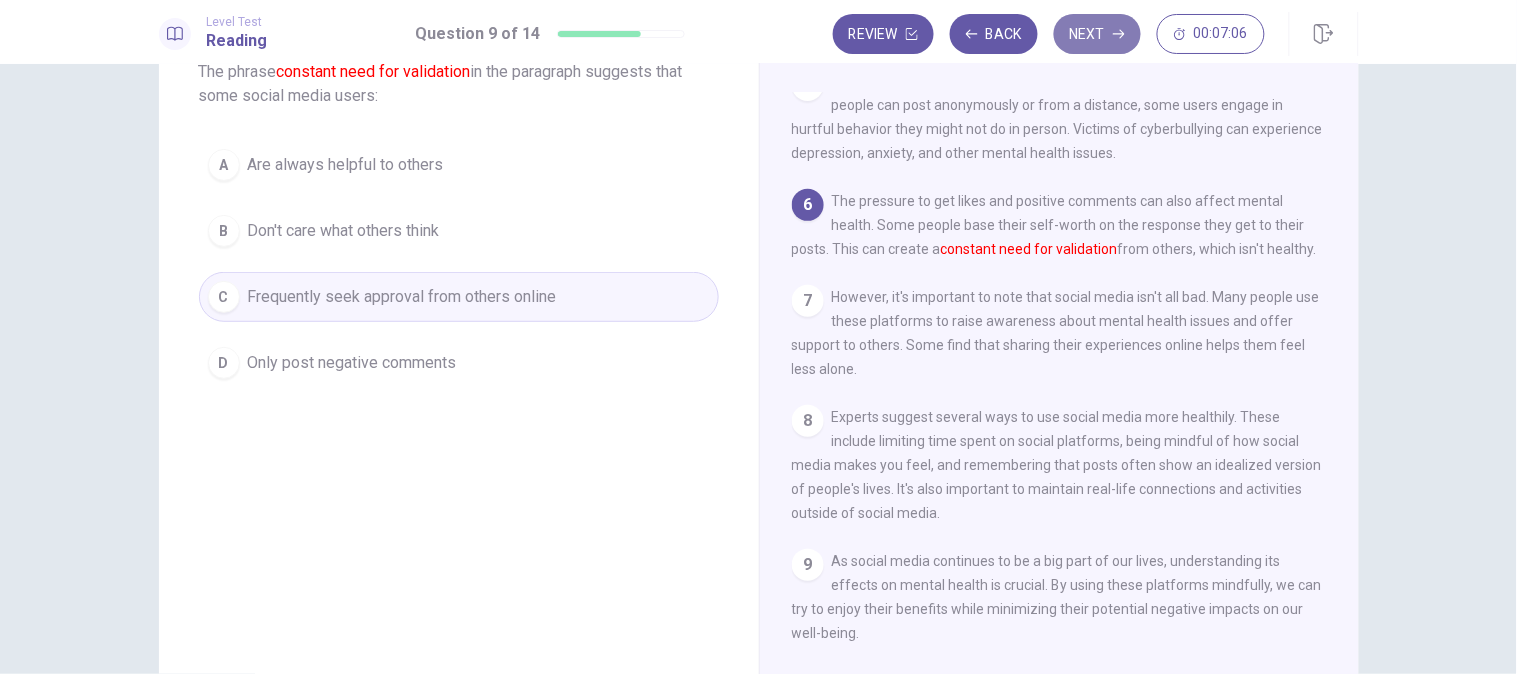 click on "Next" at bounding box center (1097, 34) 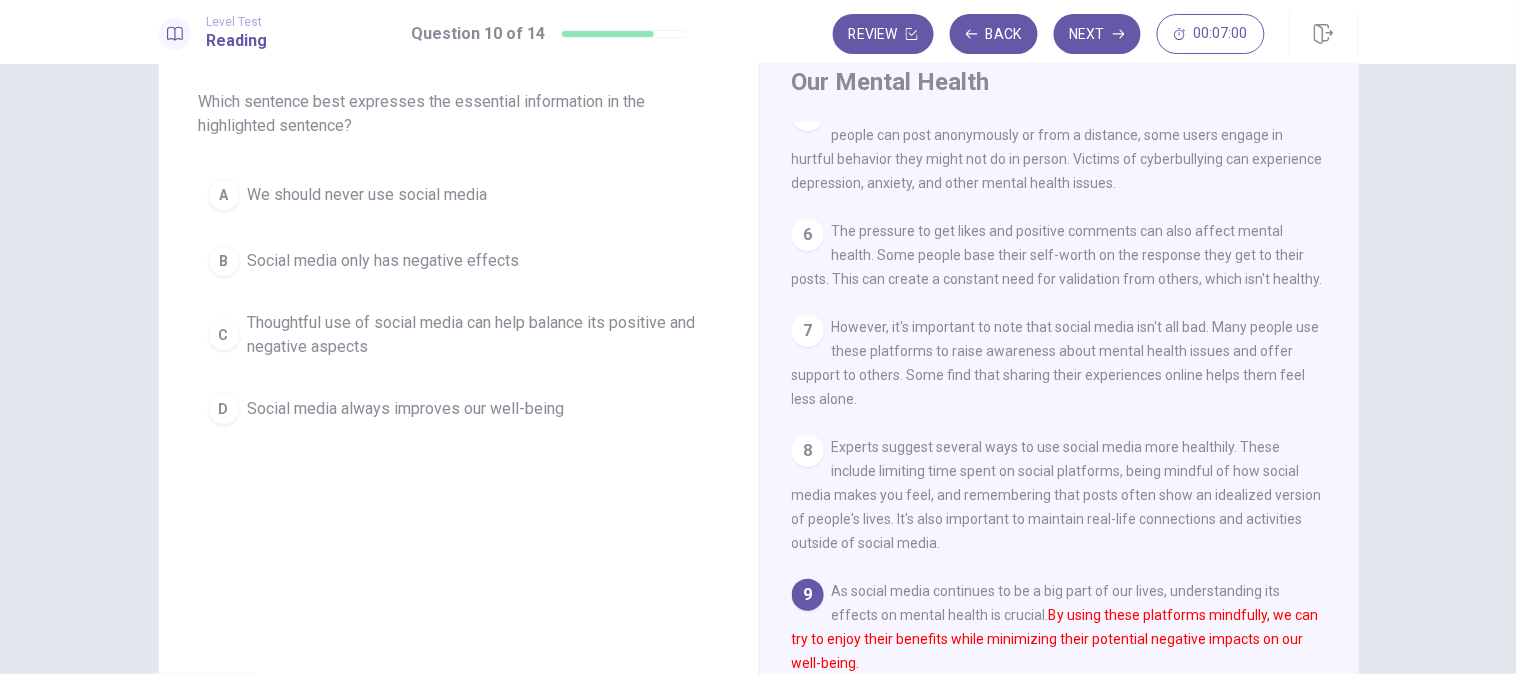 scroll, scrollTop: 101, scrollLeft: 0, axis: vertical 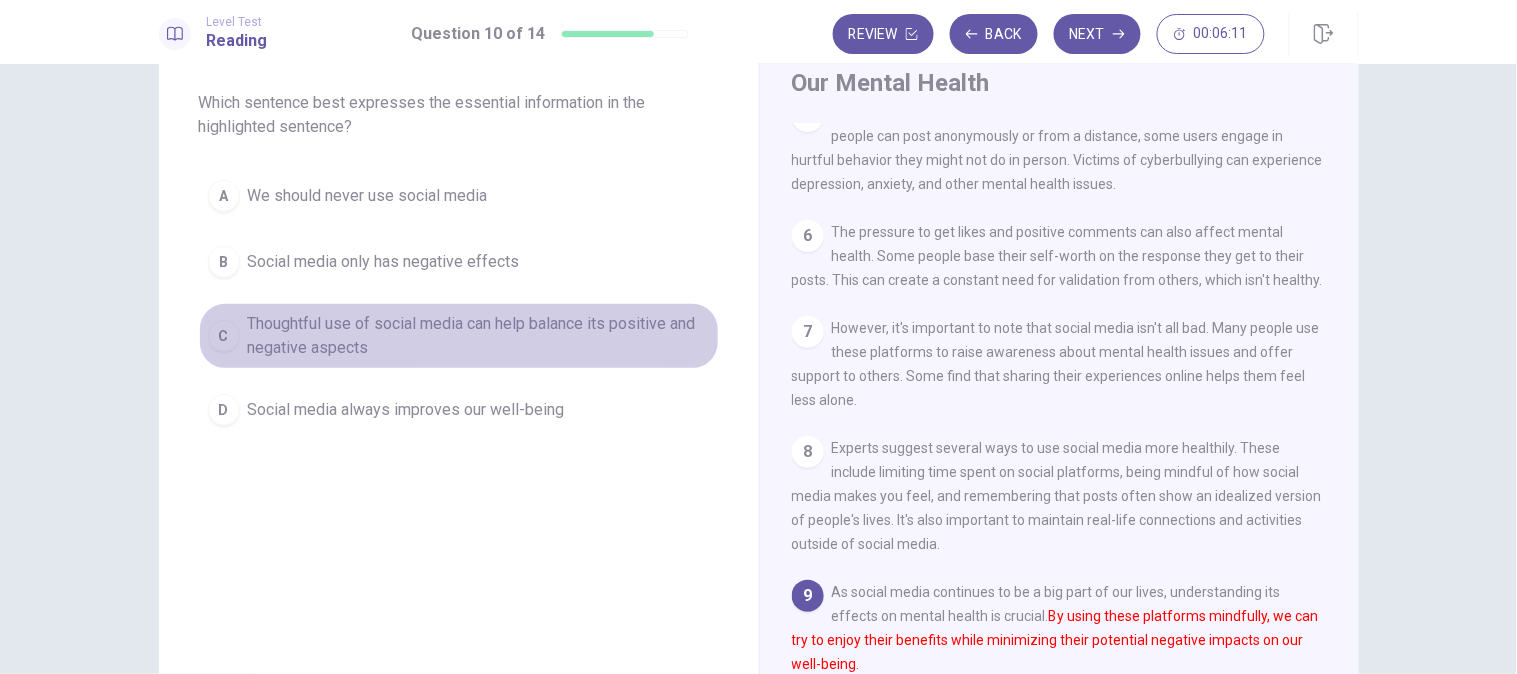 click on "Thoughtful use of social media can help balance its positive and negative aspects" at bounding box center [368, 196] 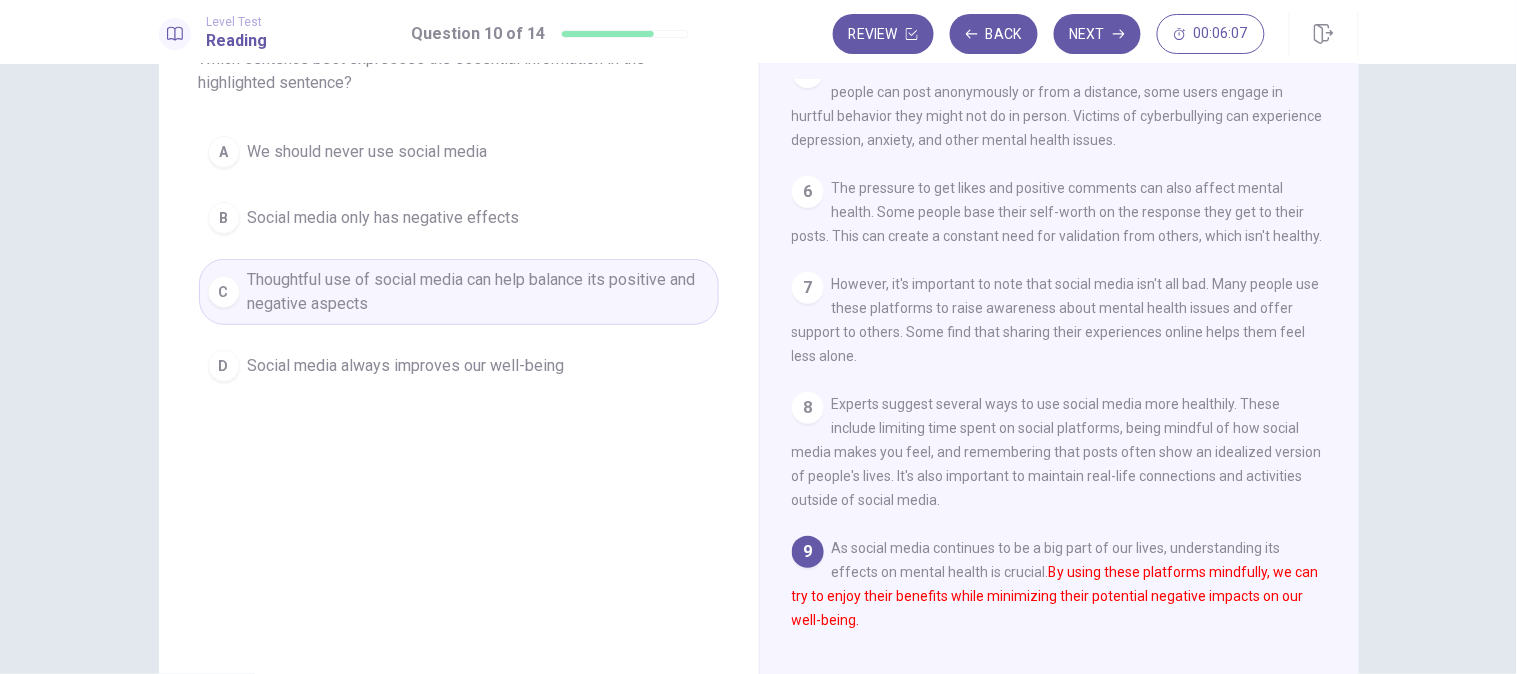 scroll, scrollTop: 127, scrollLeft: 0, axis: vertical 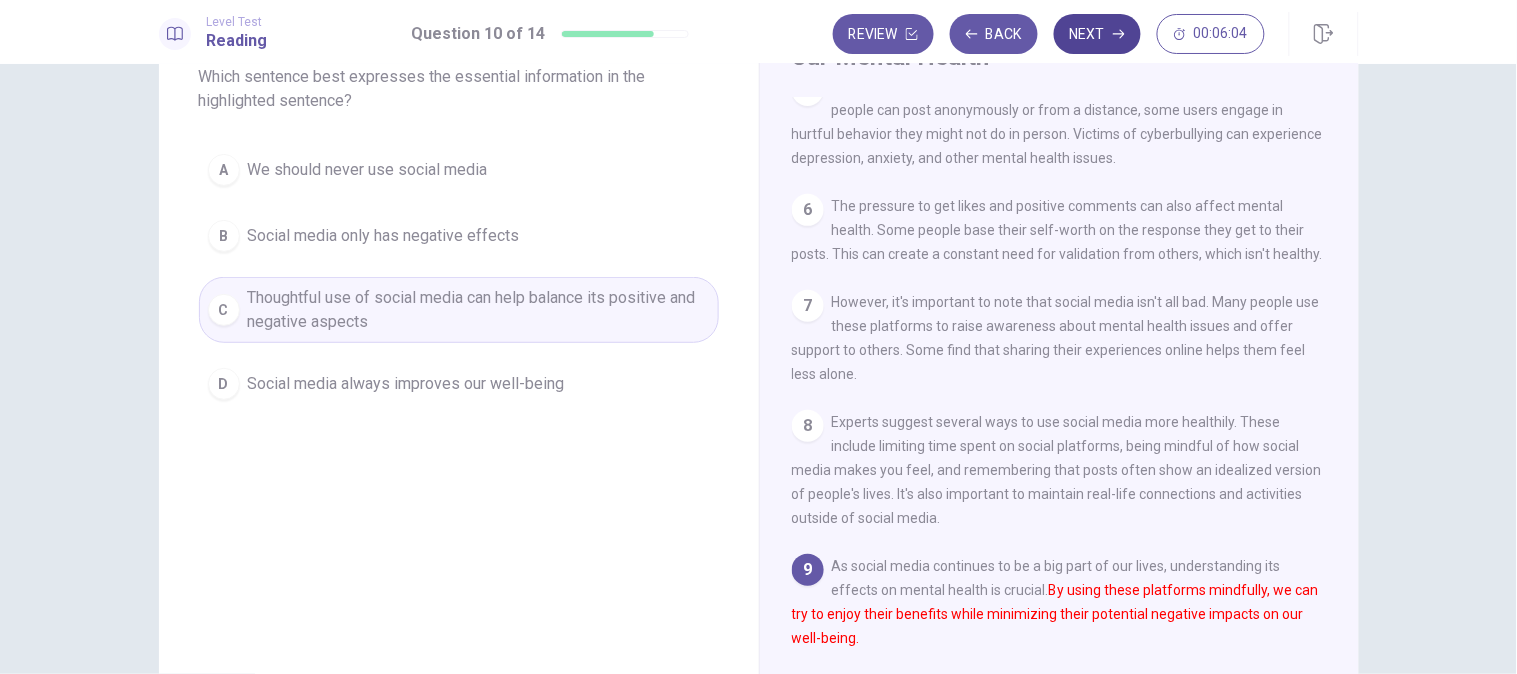 click on "Next" at bounding box center [1097, 34] 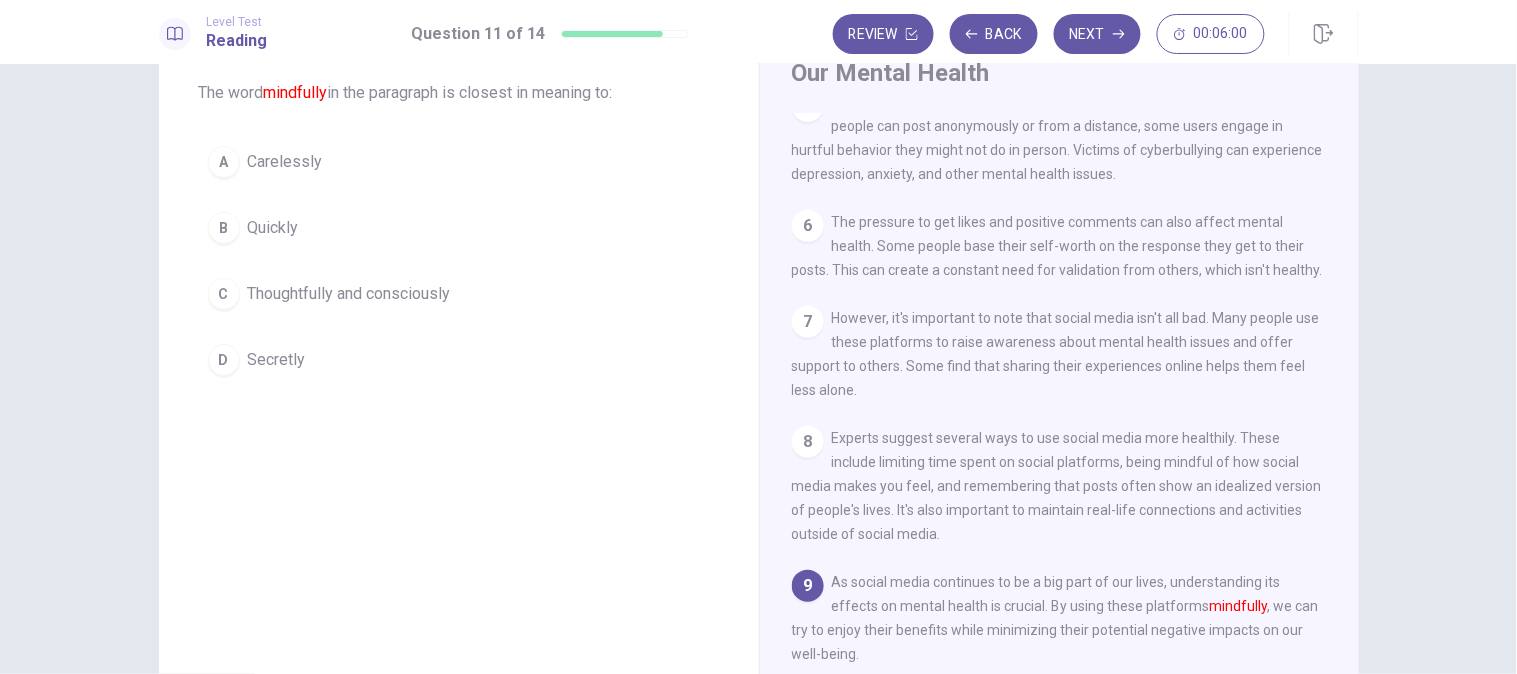 scroll, scrollTop: 108, scrollLeft: 0, axis: vertical 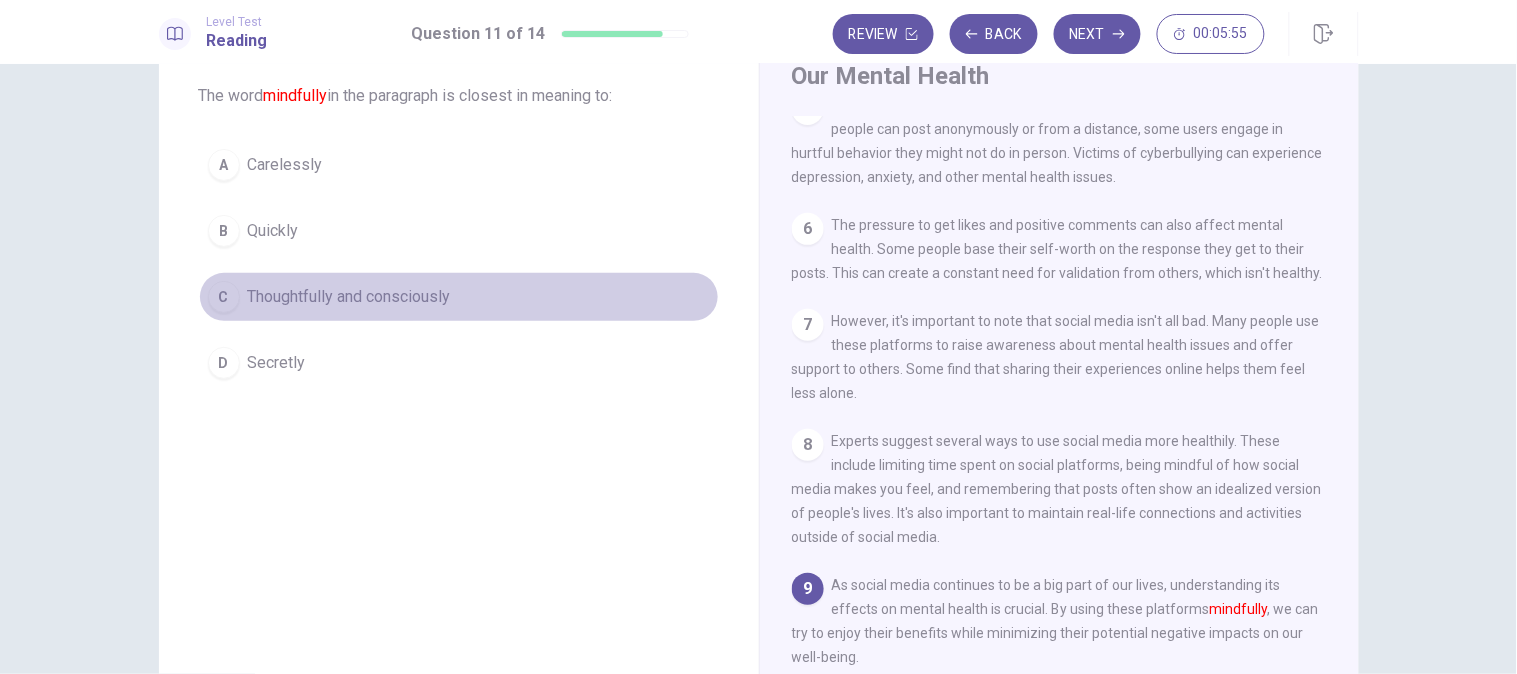 click on "Thoughtfully and consciously" at bounding box center (285, 165) 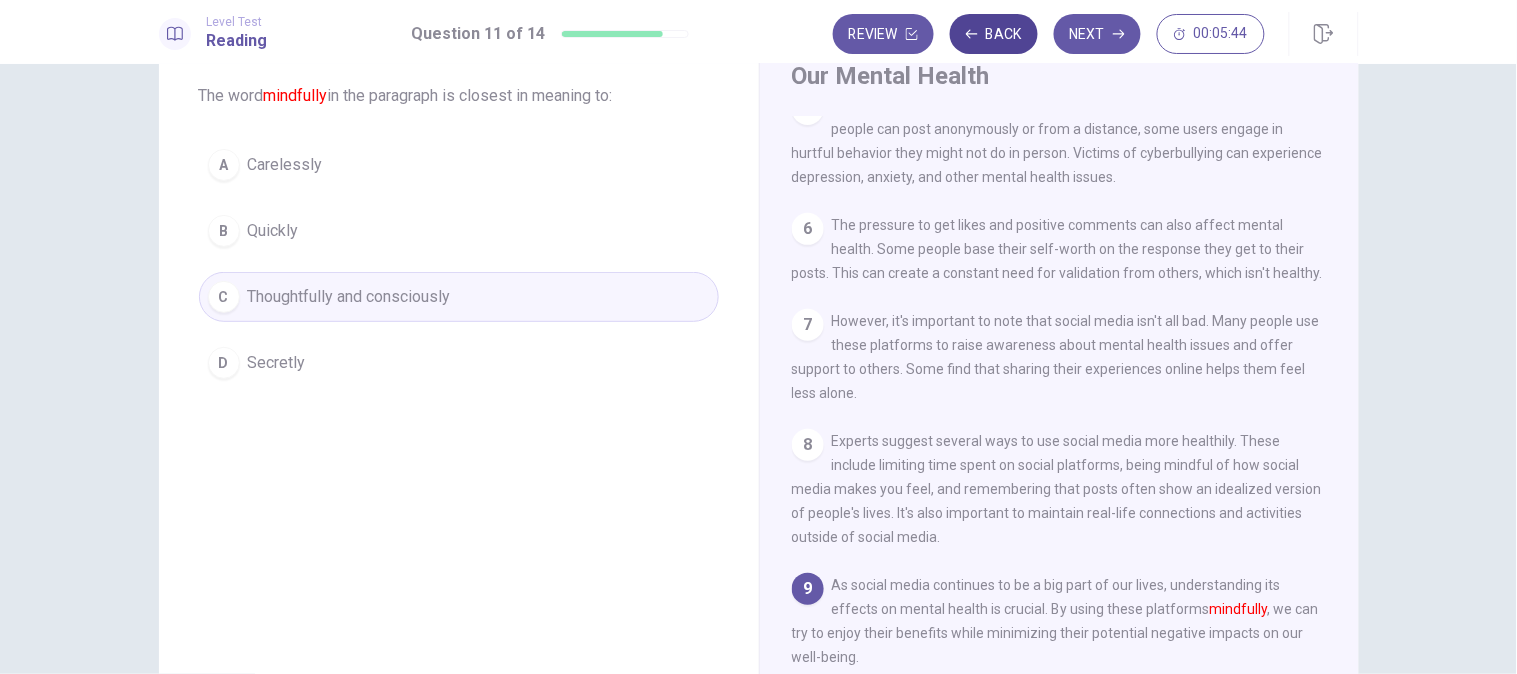click on "Back" at bounding box center [994, 34] 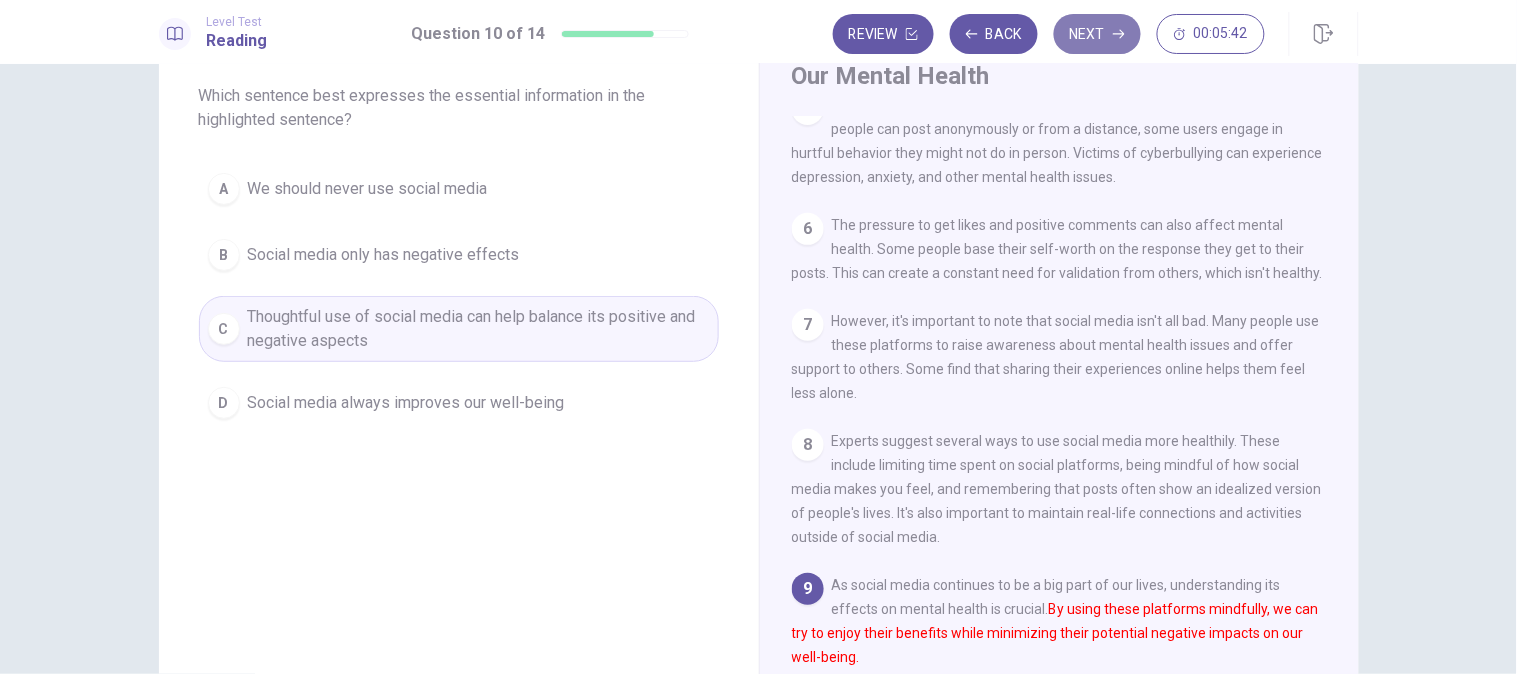 click on "Next" at bounding box center [1097, 34] 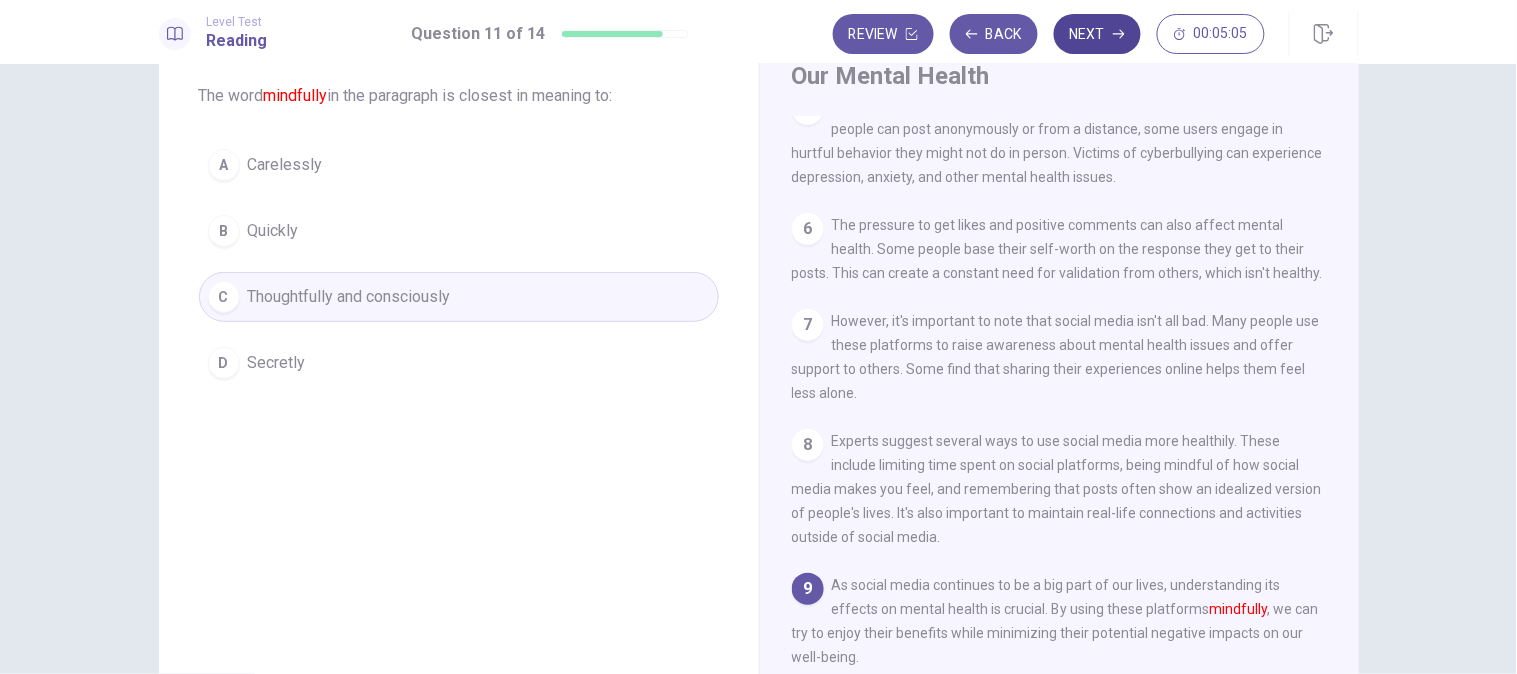 click on "Next" at bounding box center (1097, 34) 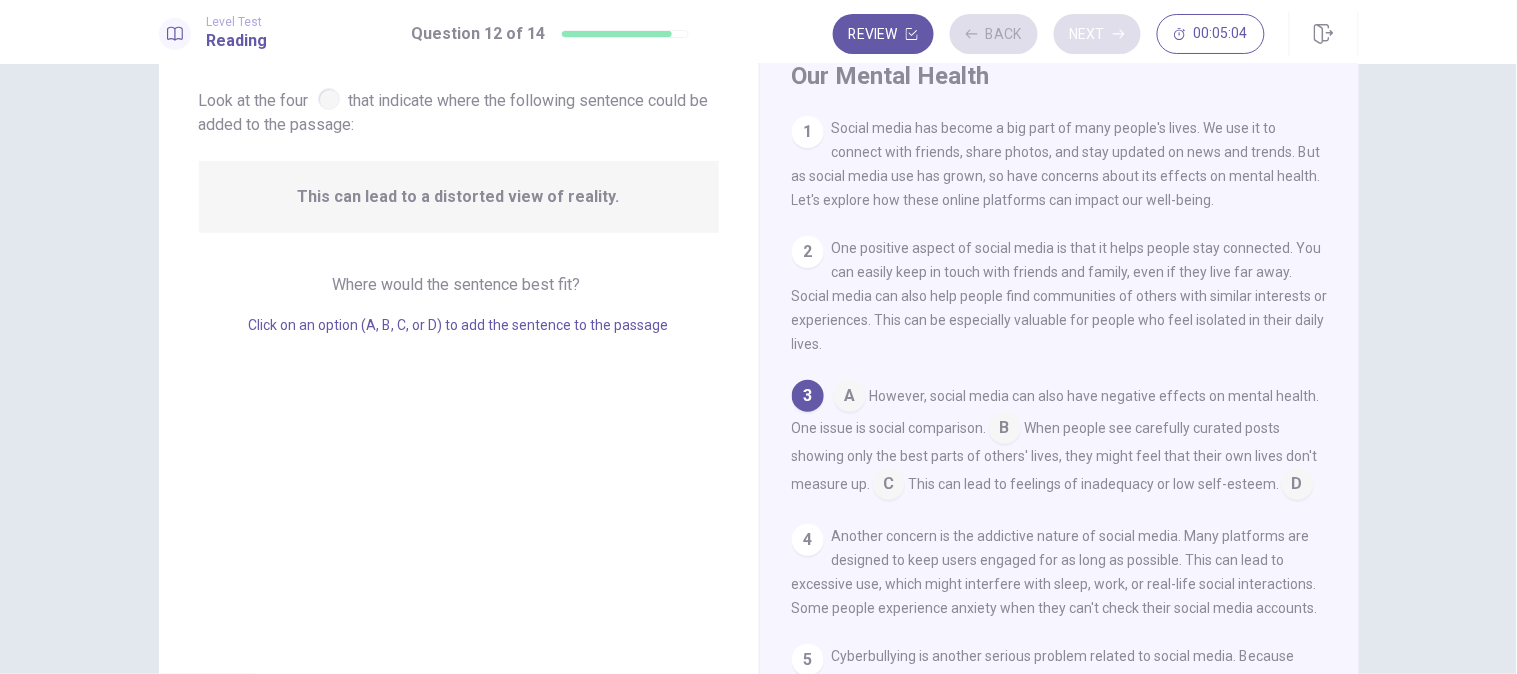 scroll, scrollTop: 33, scrollLeft: 0, axis: vertical 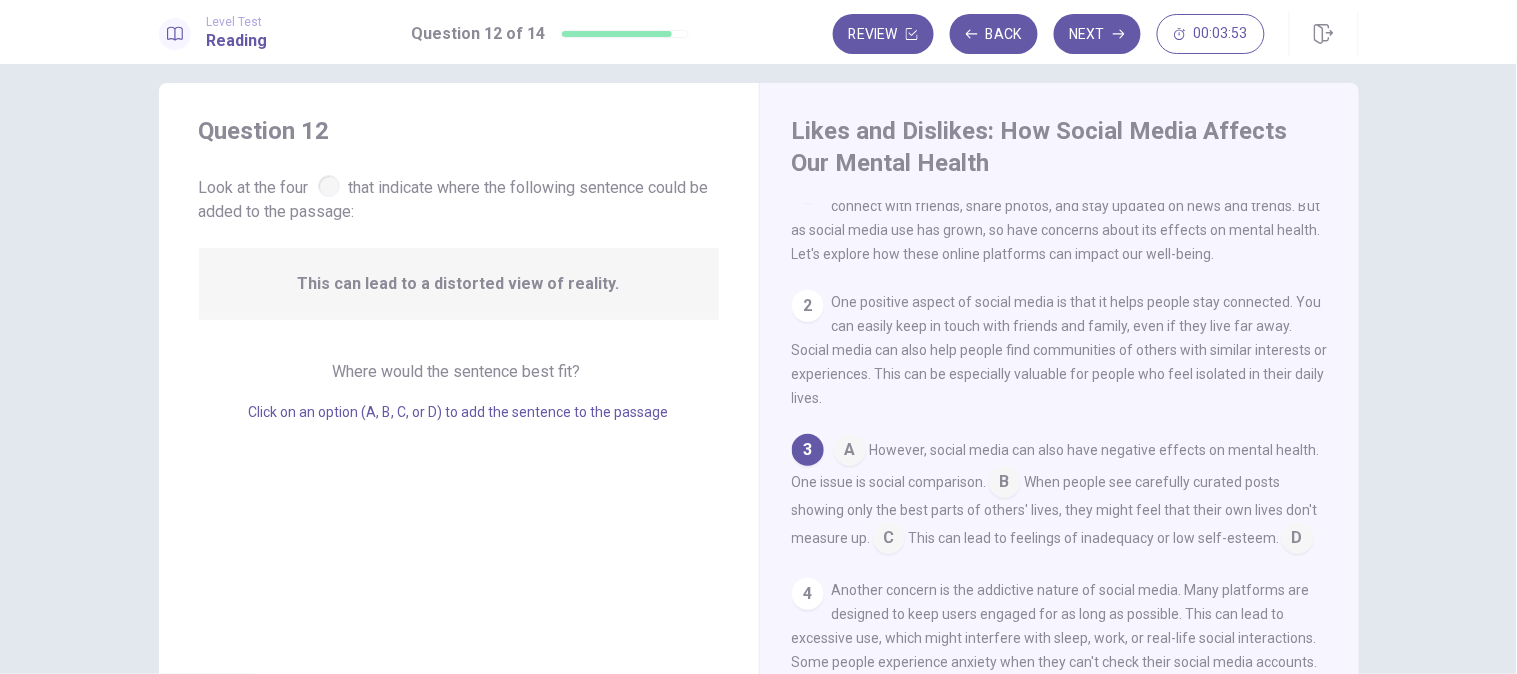 click at bounding box center [850, 452] 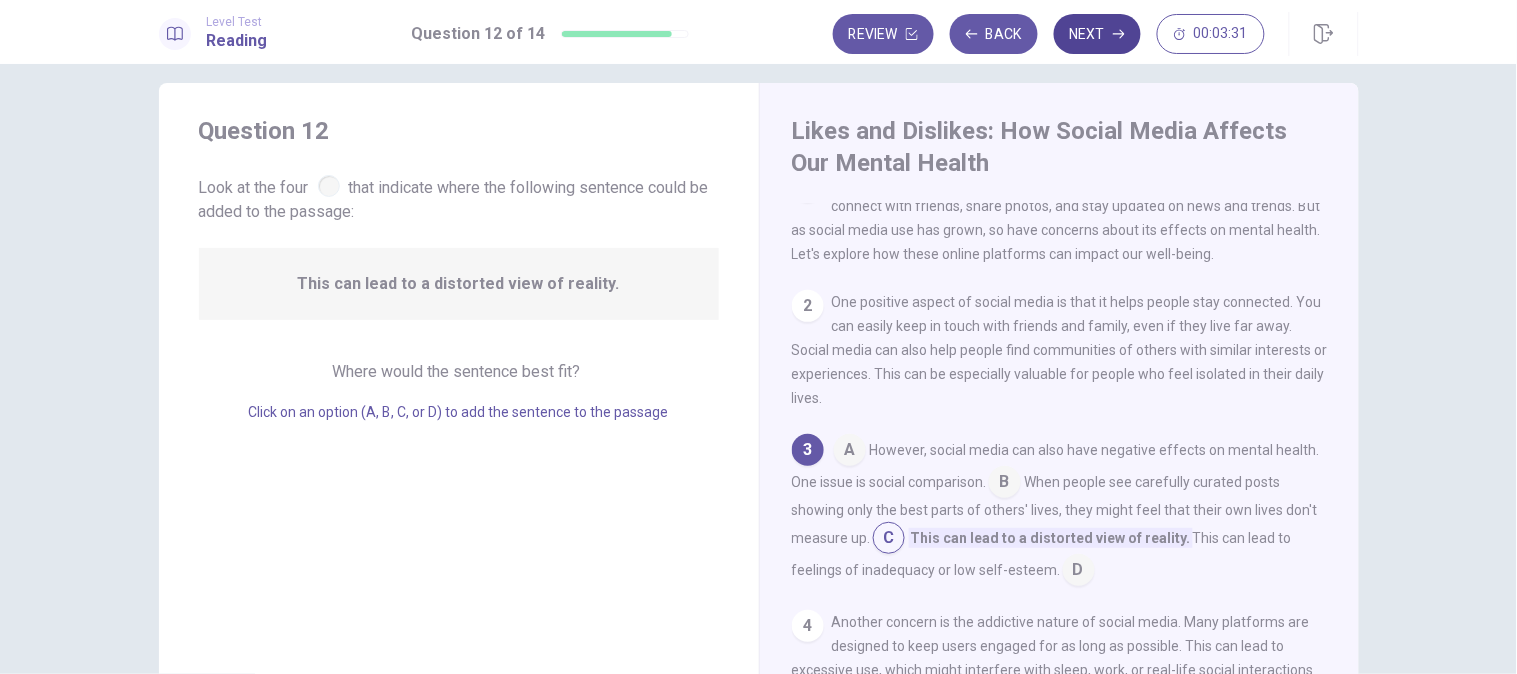 click on "Next" at bounding box center (1097, 34) 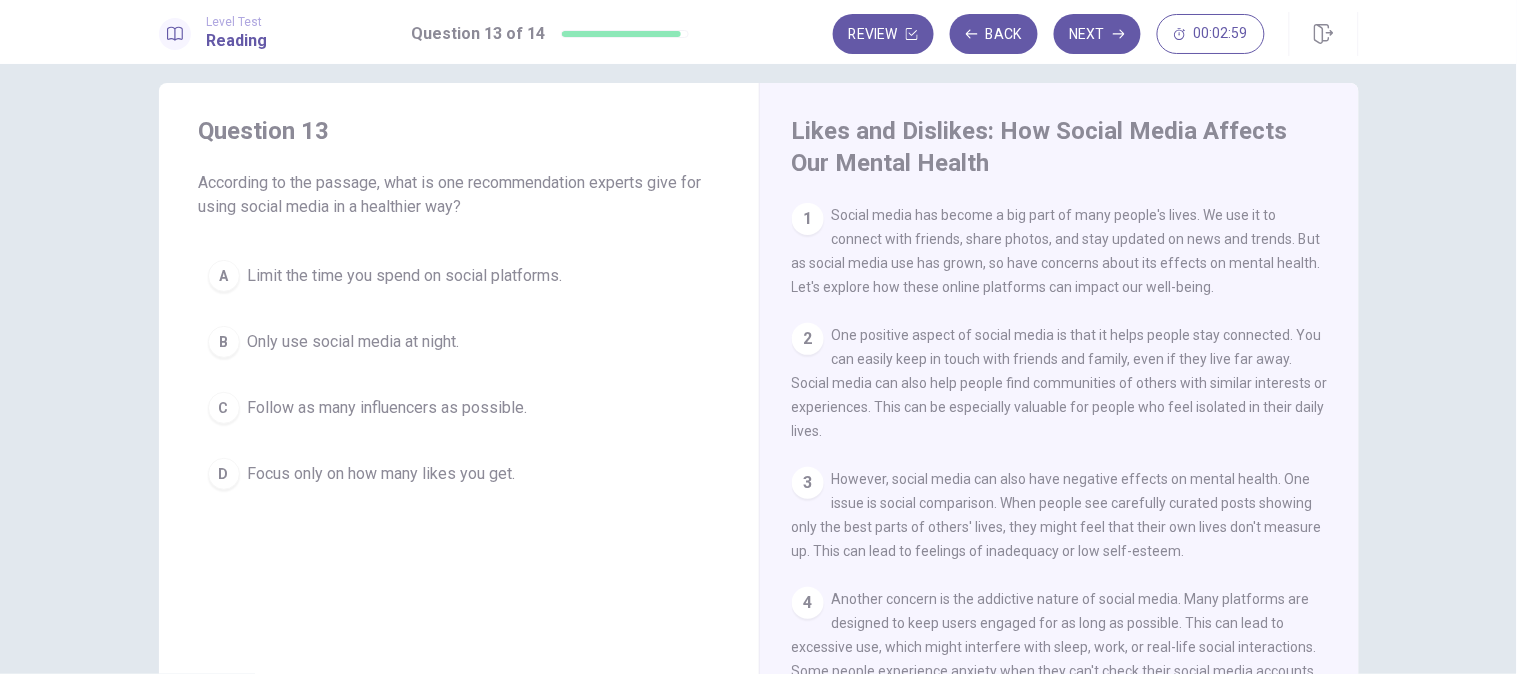 click on "A Limit the time you spend on social platforms.
B Only use social media at night.
C Follow as many influencers as possible. D Focus only on how many likes you get." at bounding box center (459, 375) 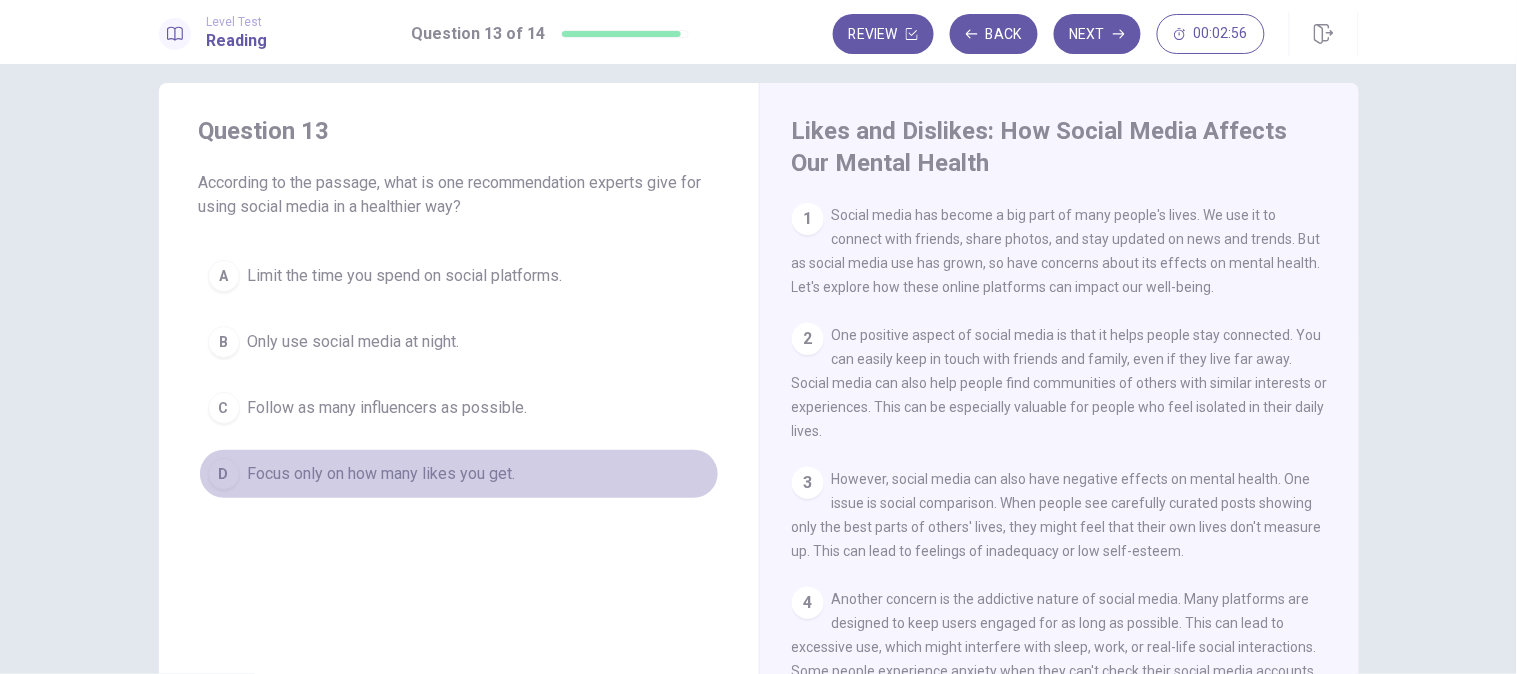 click on "Focus only on how many likes you get." at bounding box center [405, 276] 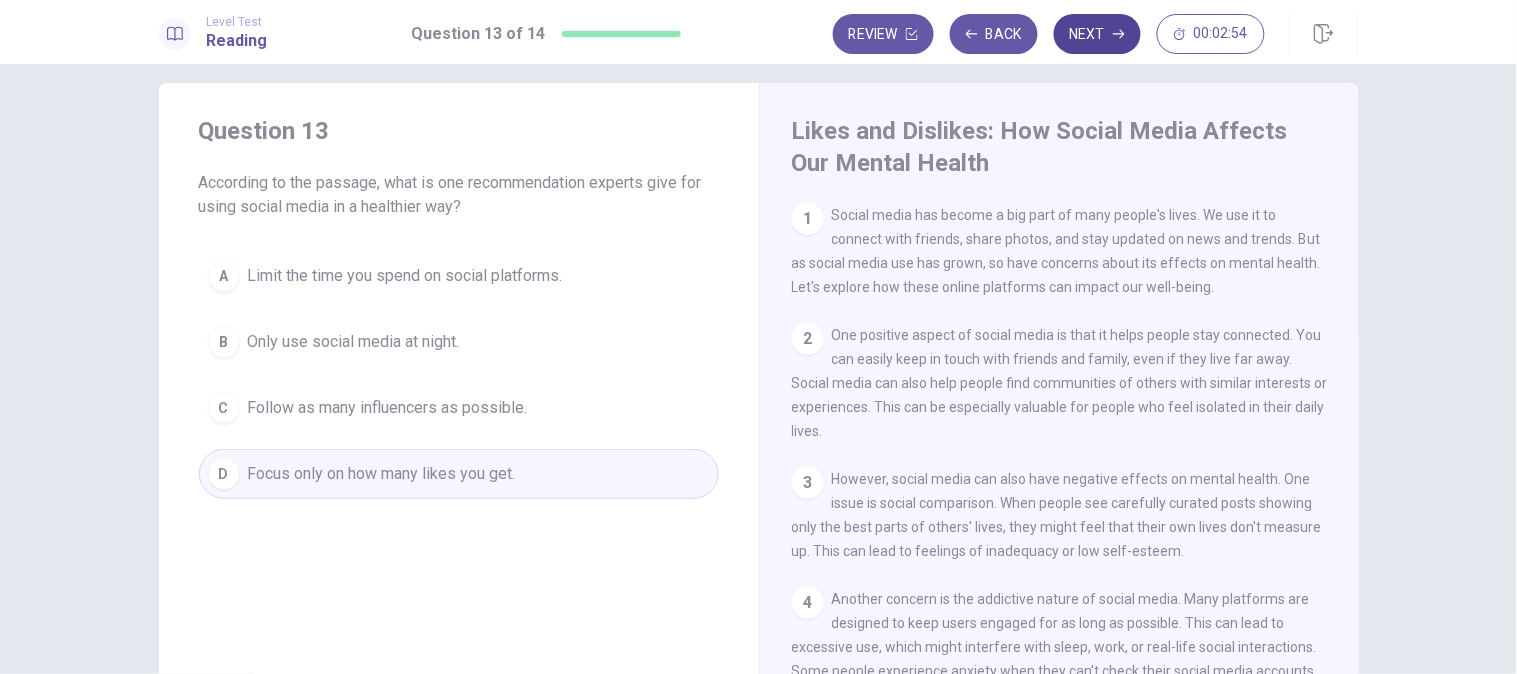 click on "Next" at bounding box center [1097, 34] 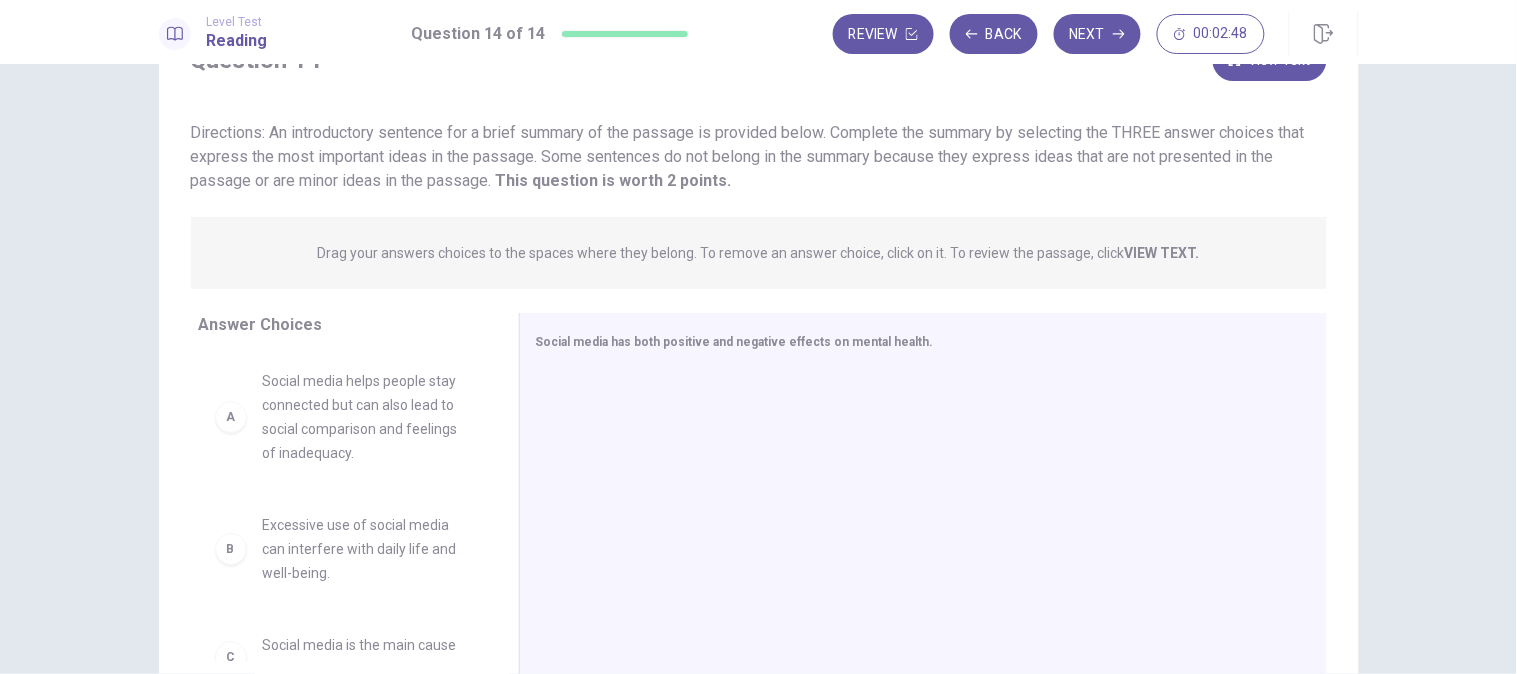 scroll, scrollTop: 90, scrollLeft: 0, axis: vertical 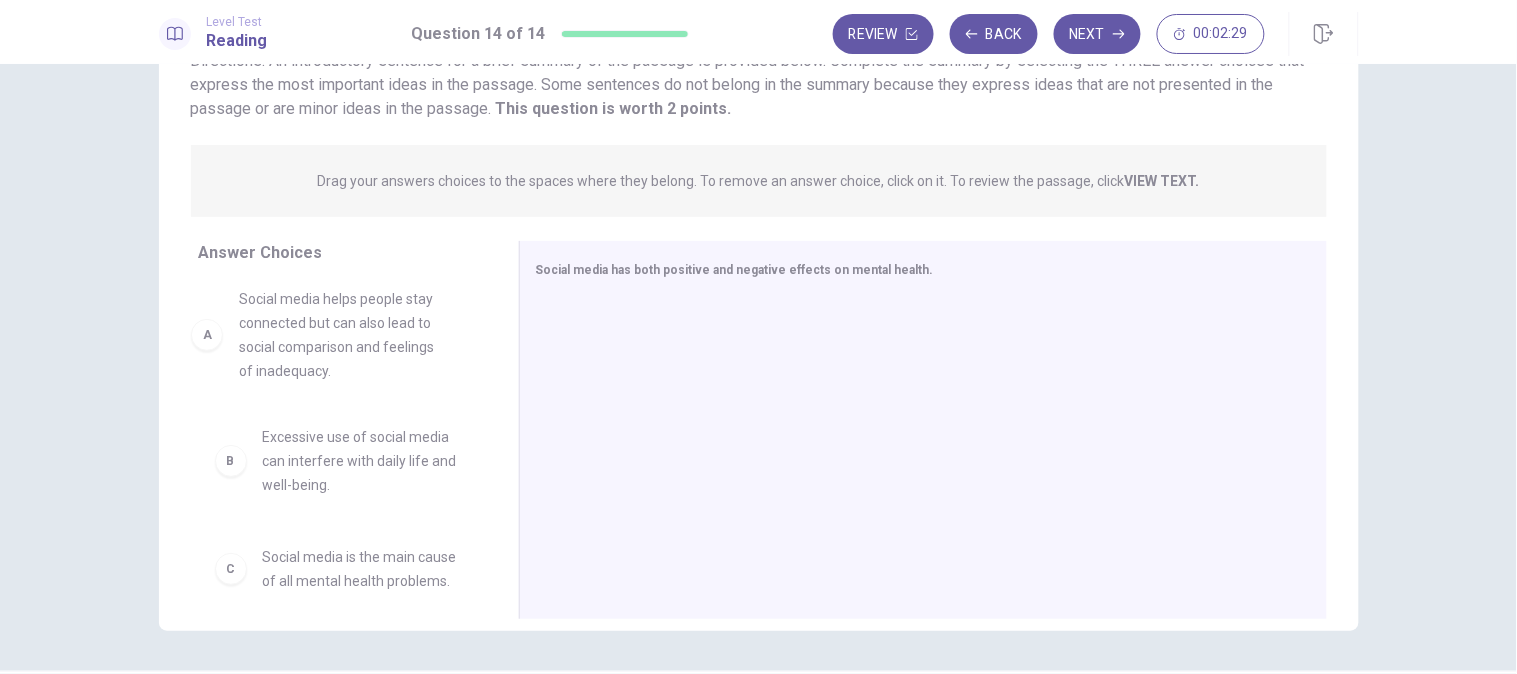 drag, startPoint x: 368, startPoint y: 352, endPoint x: 355, endPoint y: 345, distance: 14.764823 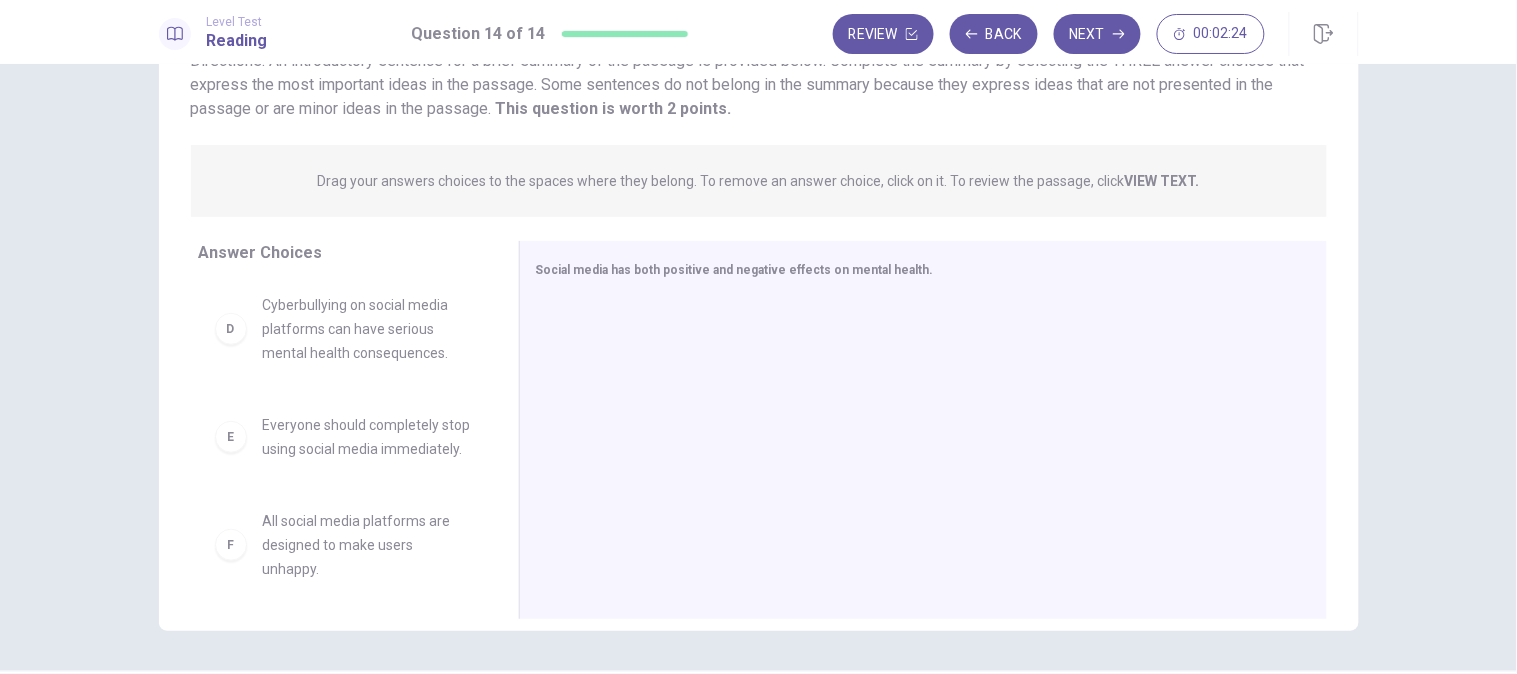 scroll, scrollTop: 395, scrollLeft: 0, axis: vertical 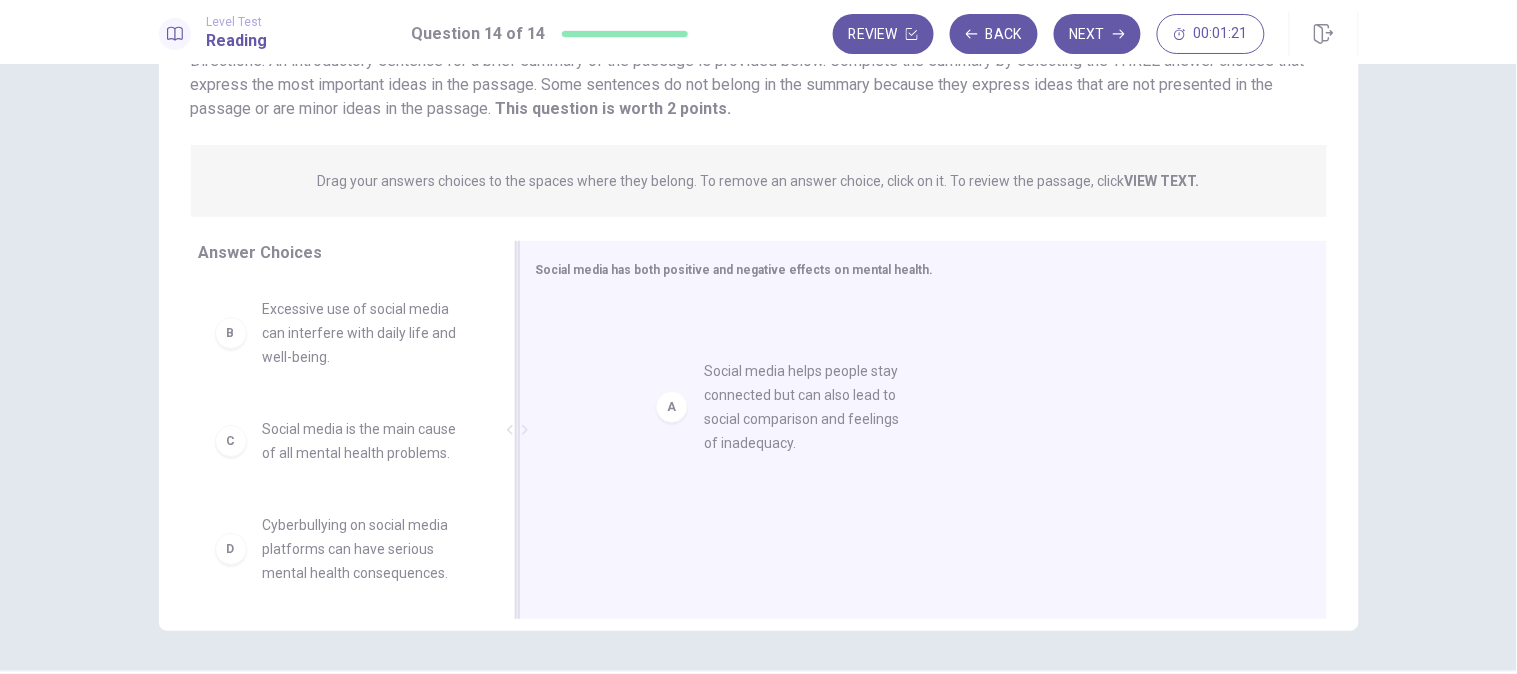 drag, startPoint x: 355, startPoint y: 341, endPoint x: 801, endPoint y: 400, distance: 449.88553 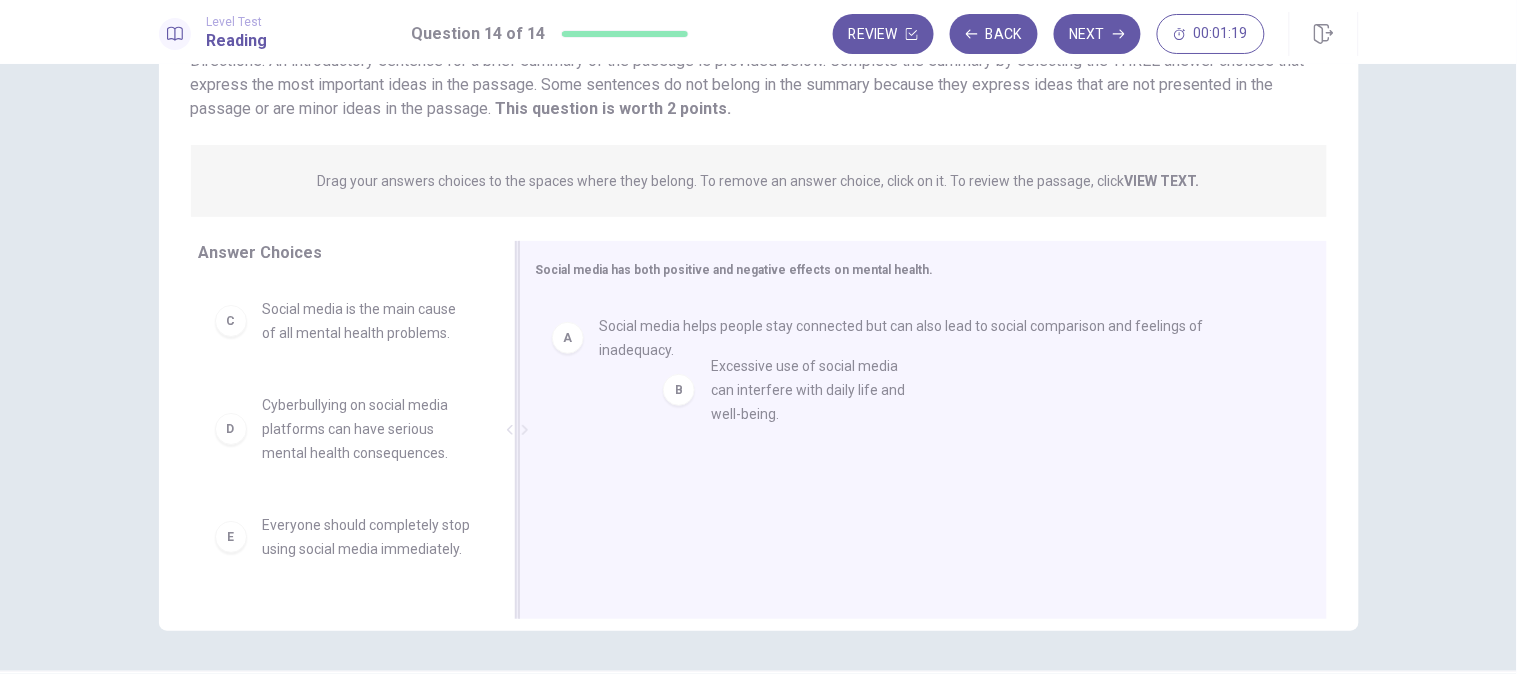 drag, startPoint x: 372, startPoint y: 317, endPoint x: 831, endPoint y: 377, distance: 462.90497 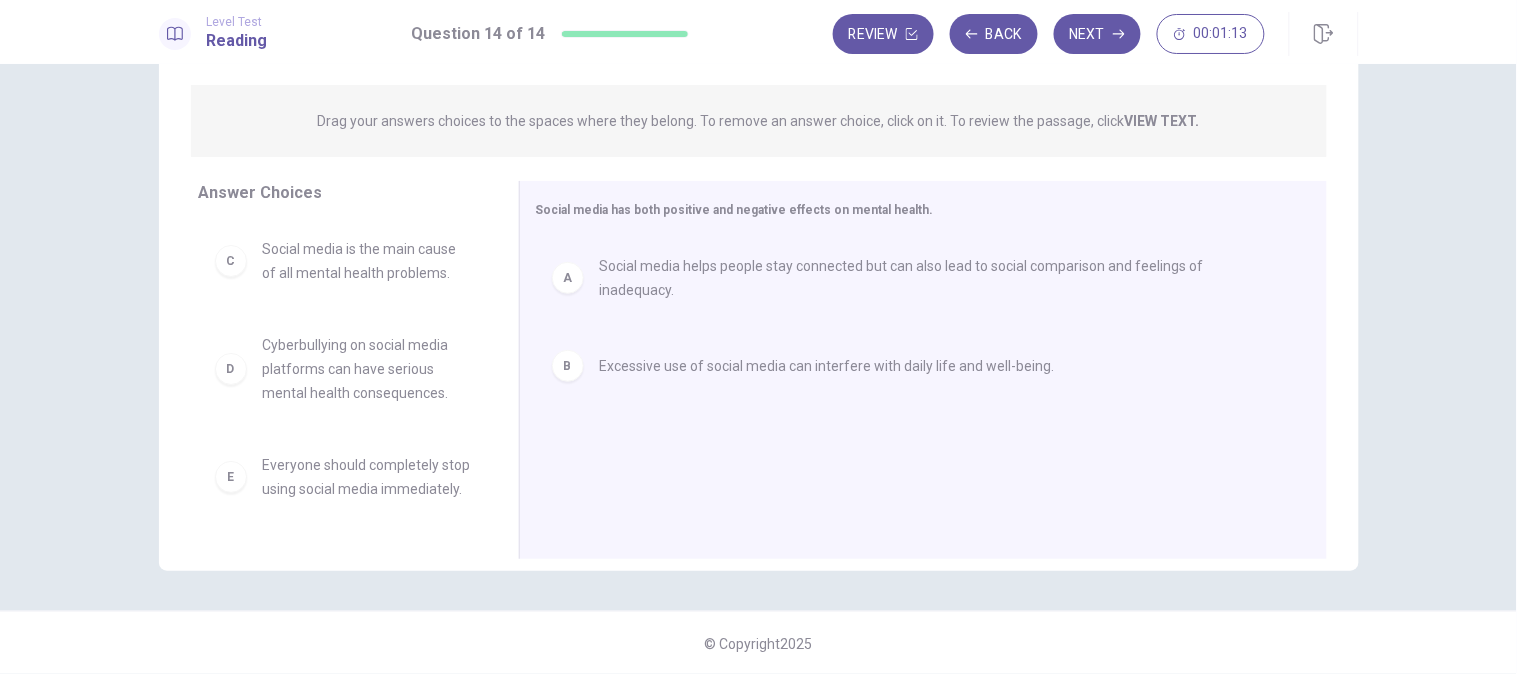 scroll, scrollTop: 184, scrollLeft: 0, axis: vertical 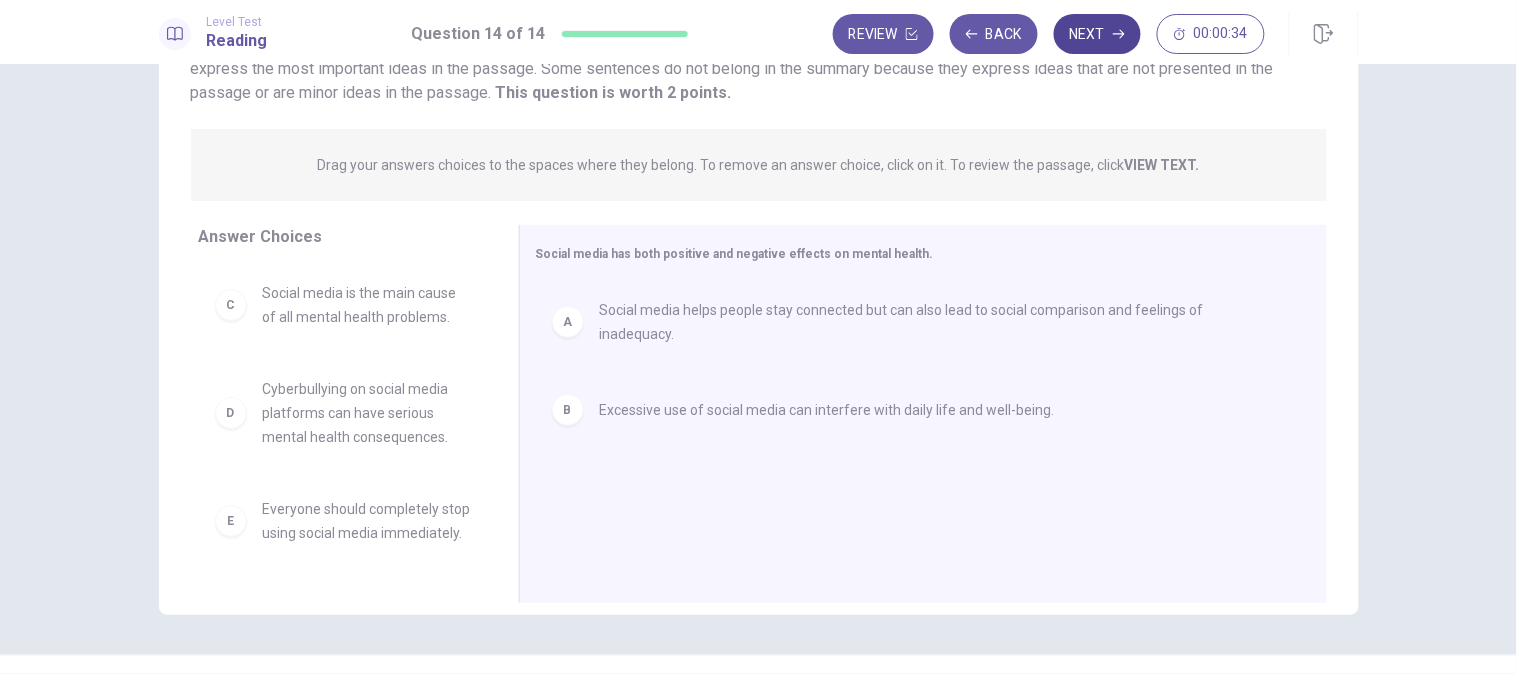 click on "Next" at bounding box center (1097, 34) 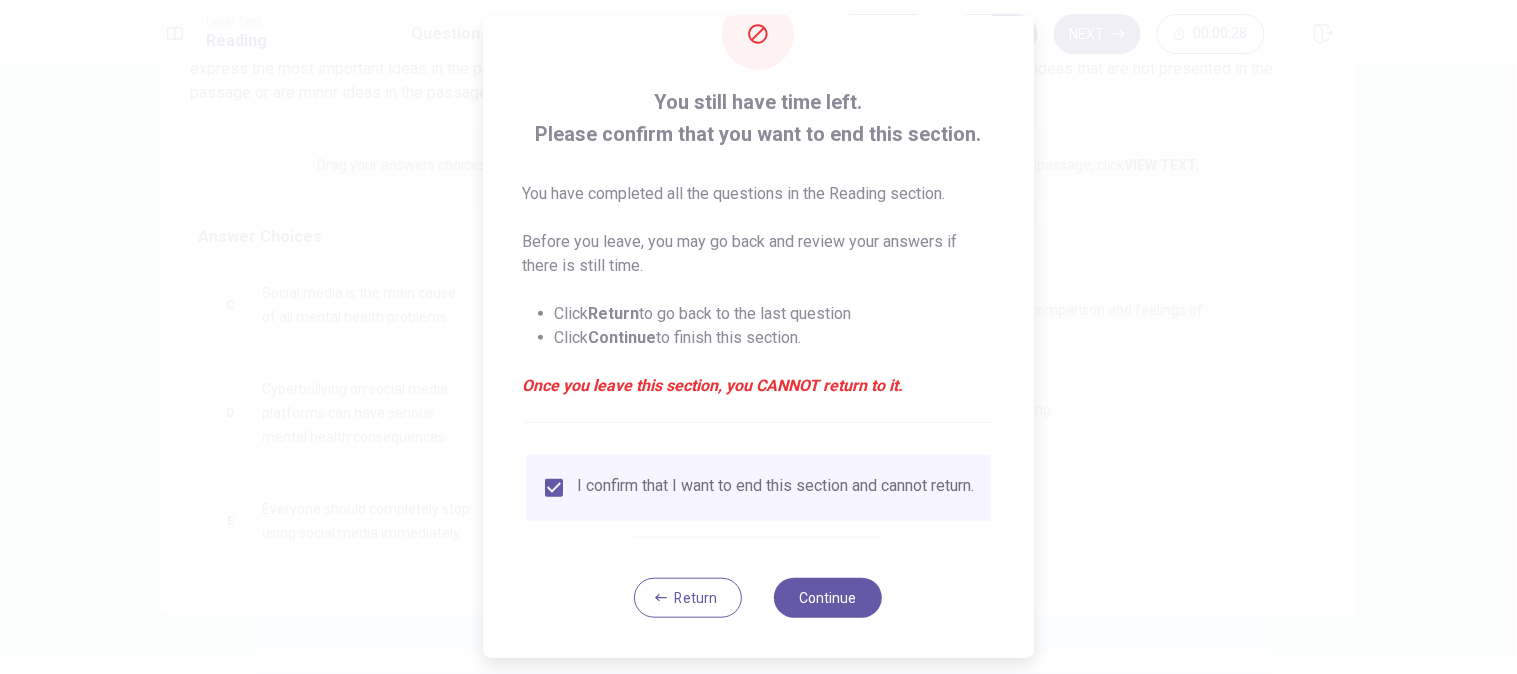 scroll, scrollTop: 73, scrollLeft: 0, axis: vertical 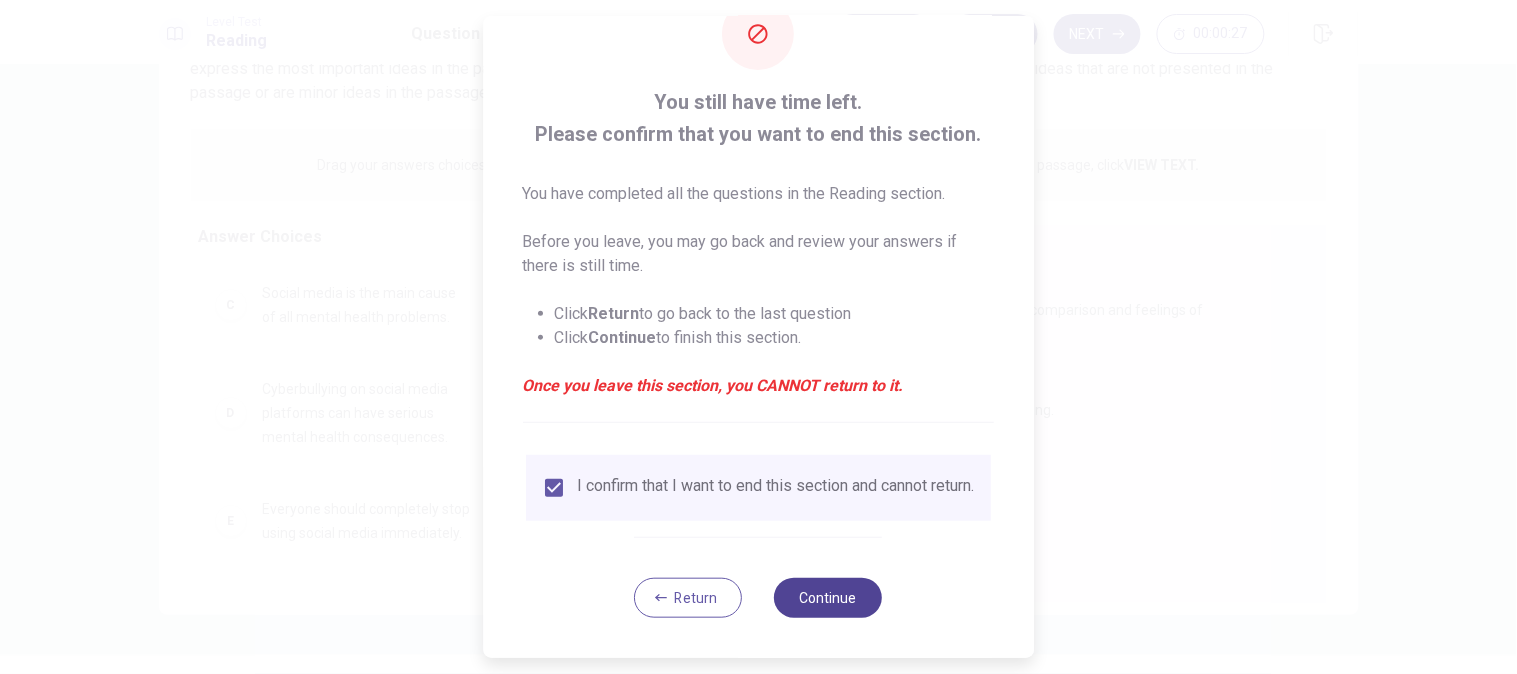 click on "Continue" at bounding box center (829, 598) 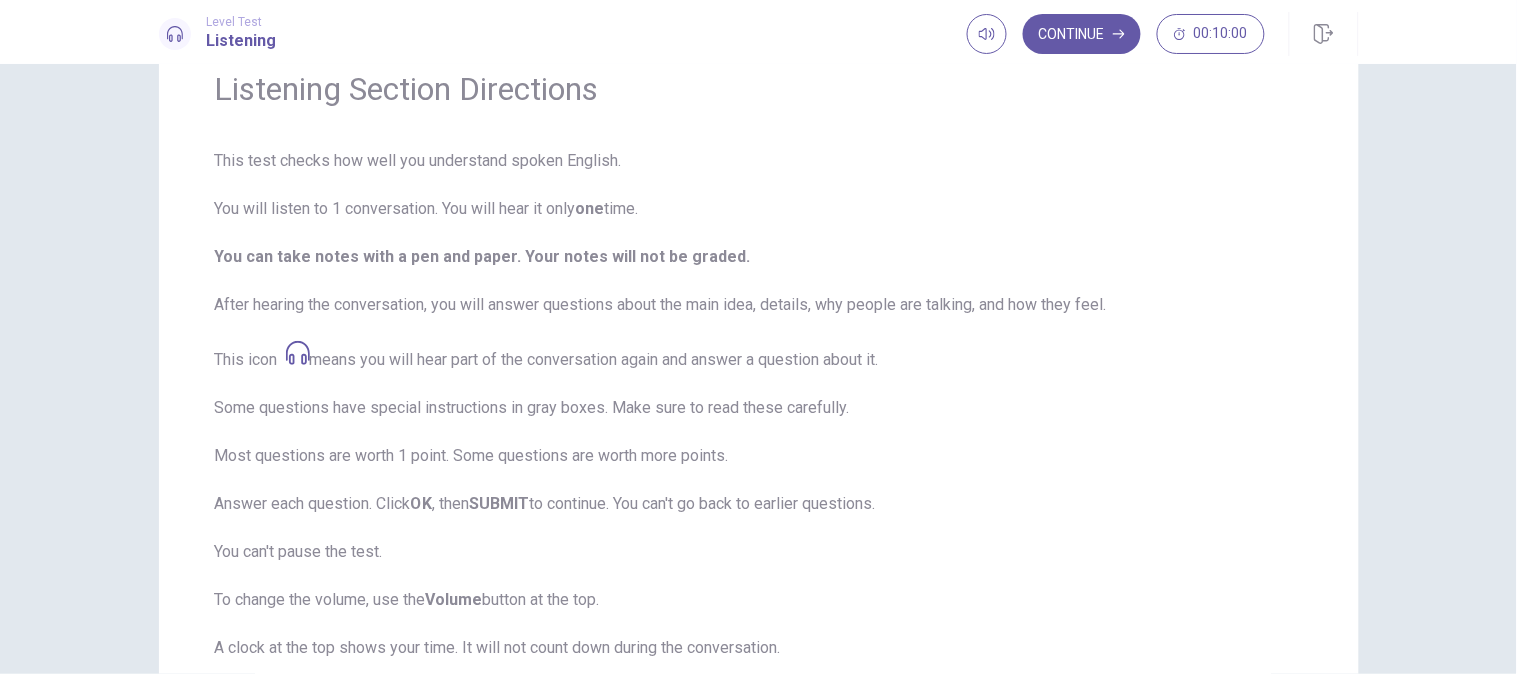 scroll, scrollTop: 93, scrollLeft: 0, axis: vertical 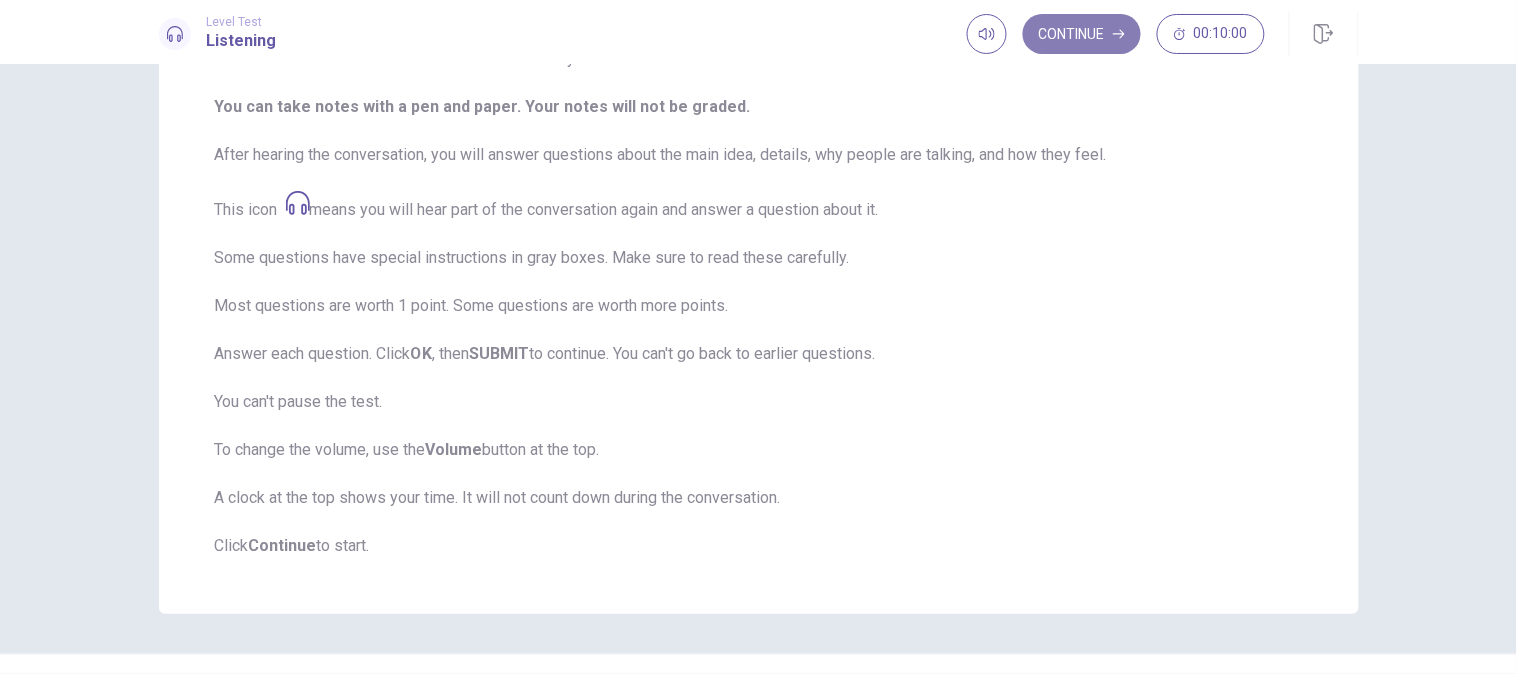 click on "Continue" at bounding box center [1082, 34] 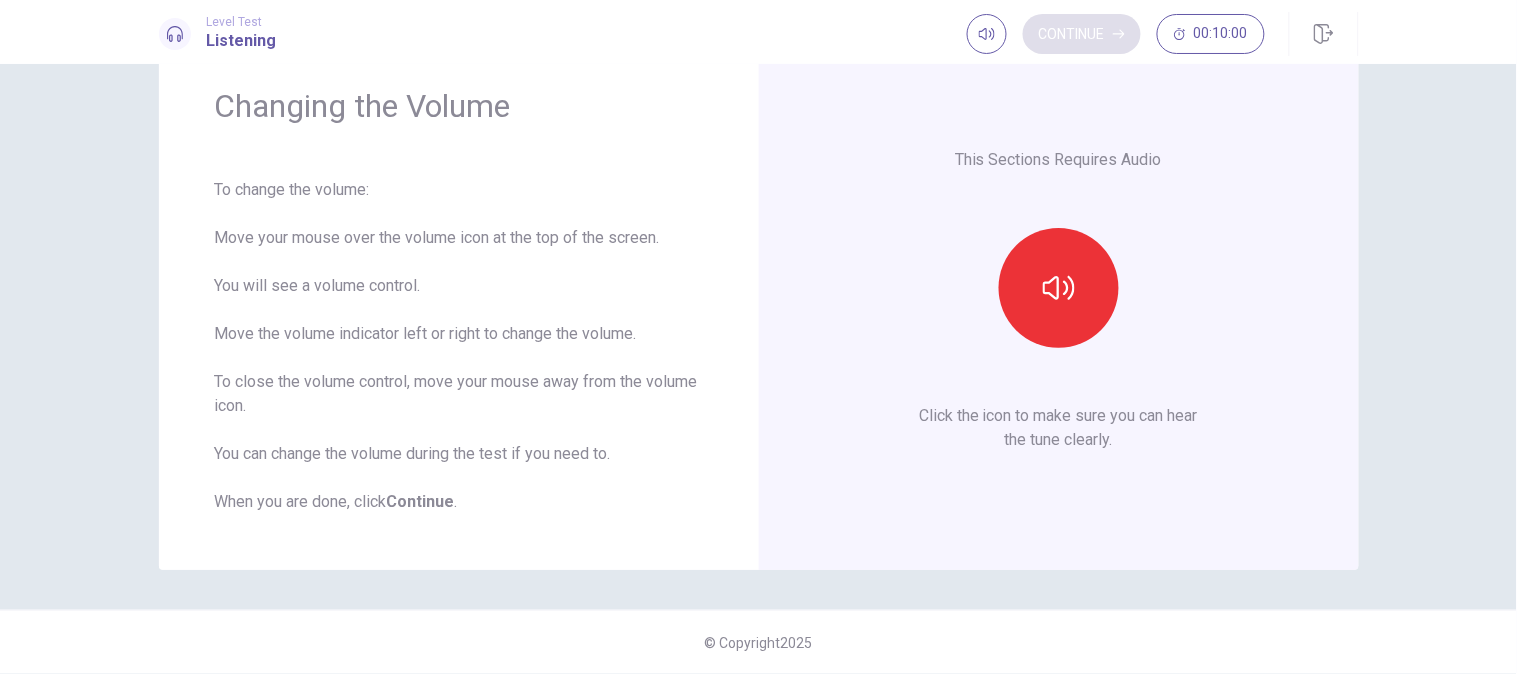 scroll, scrollTop: 73, scrollLeft: 0, axis: vertical 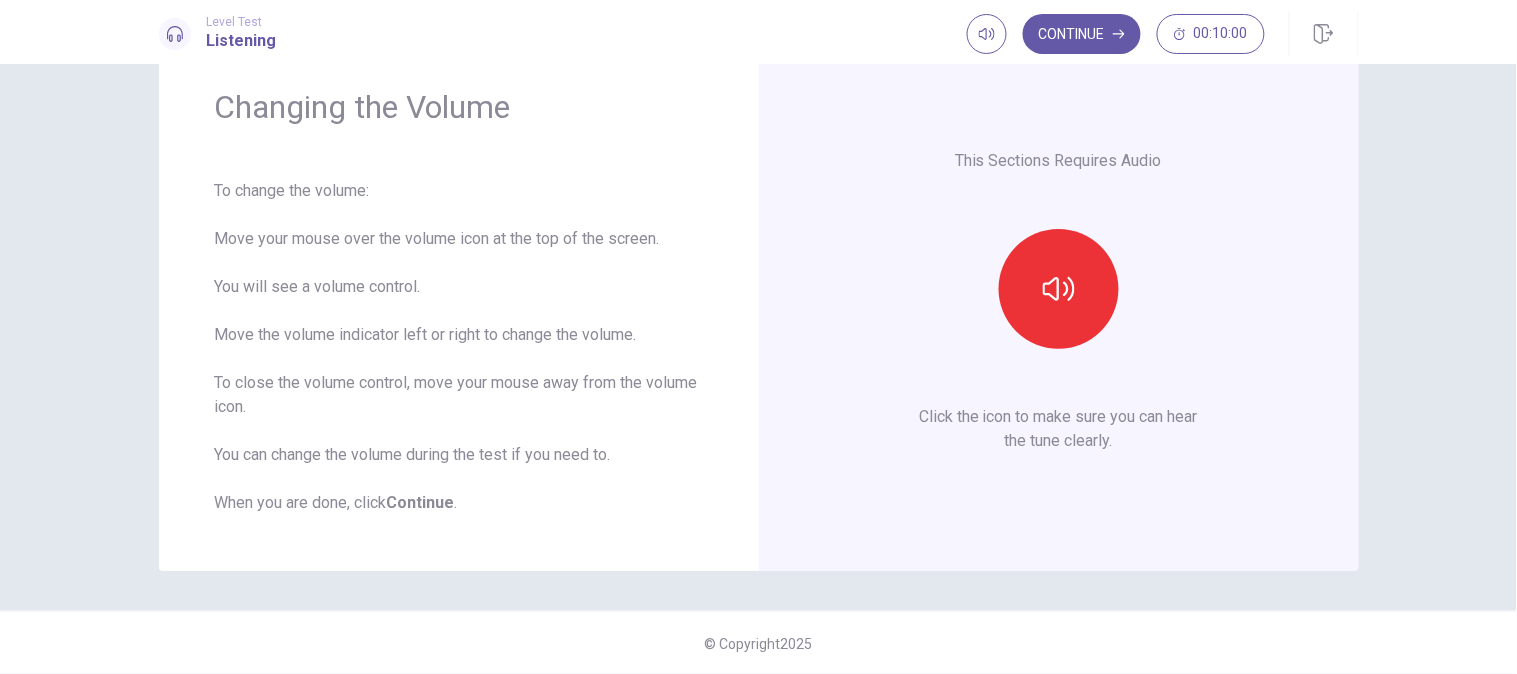 click on "This Sections Requires Audio Click the icon to make sure you can hear   the tune clearly." at bounding box center (1059, 301) 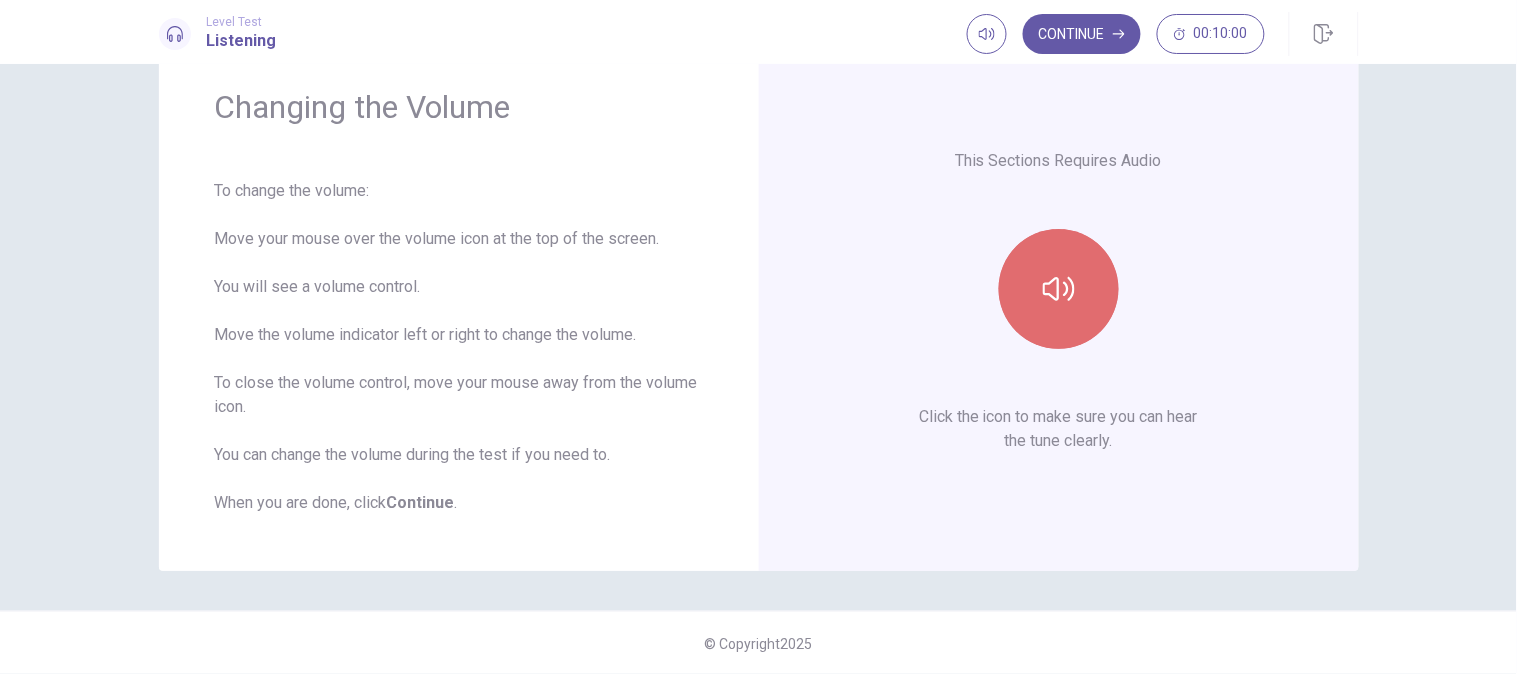 click at bounding box center [1059, 289] 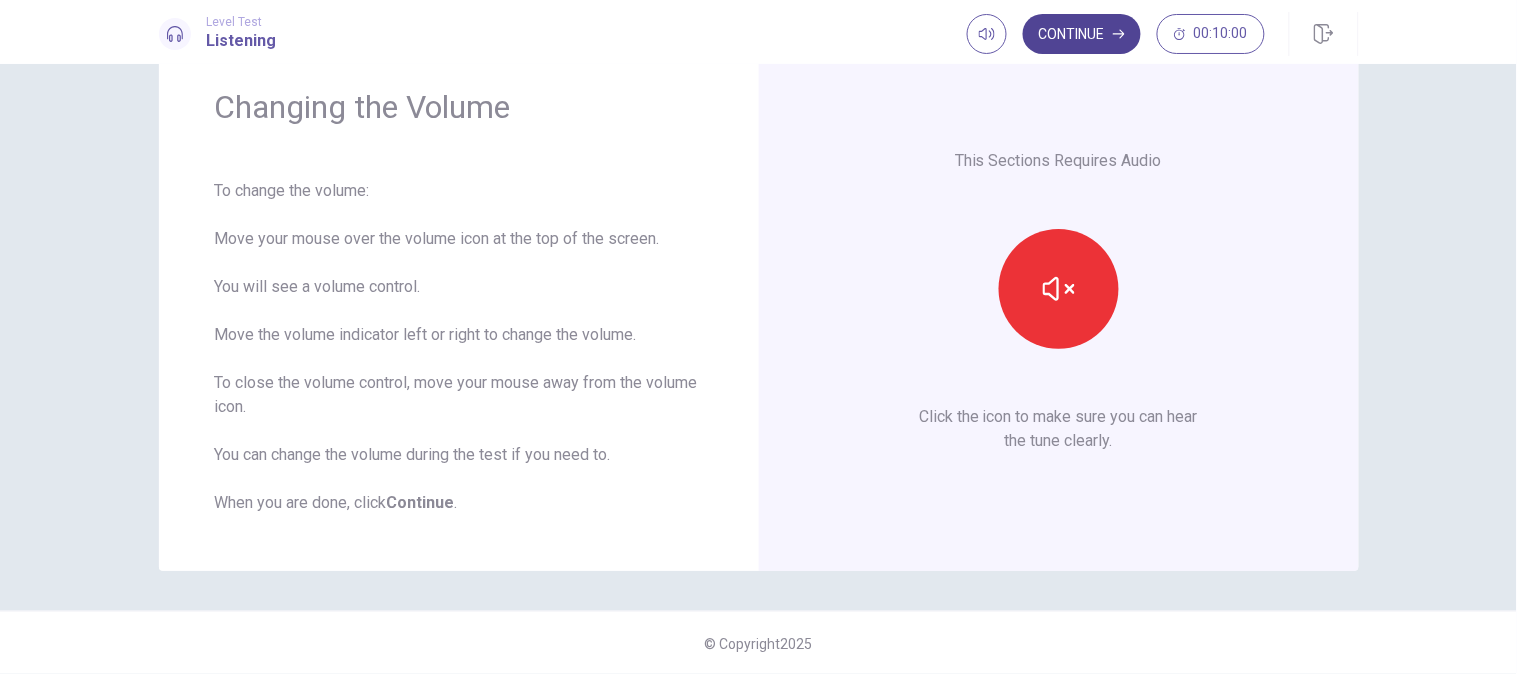 click on "Continue" at bounding box center [1082, 34] 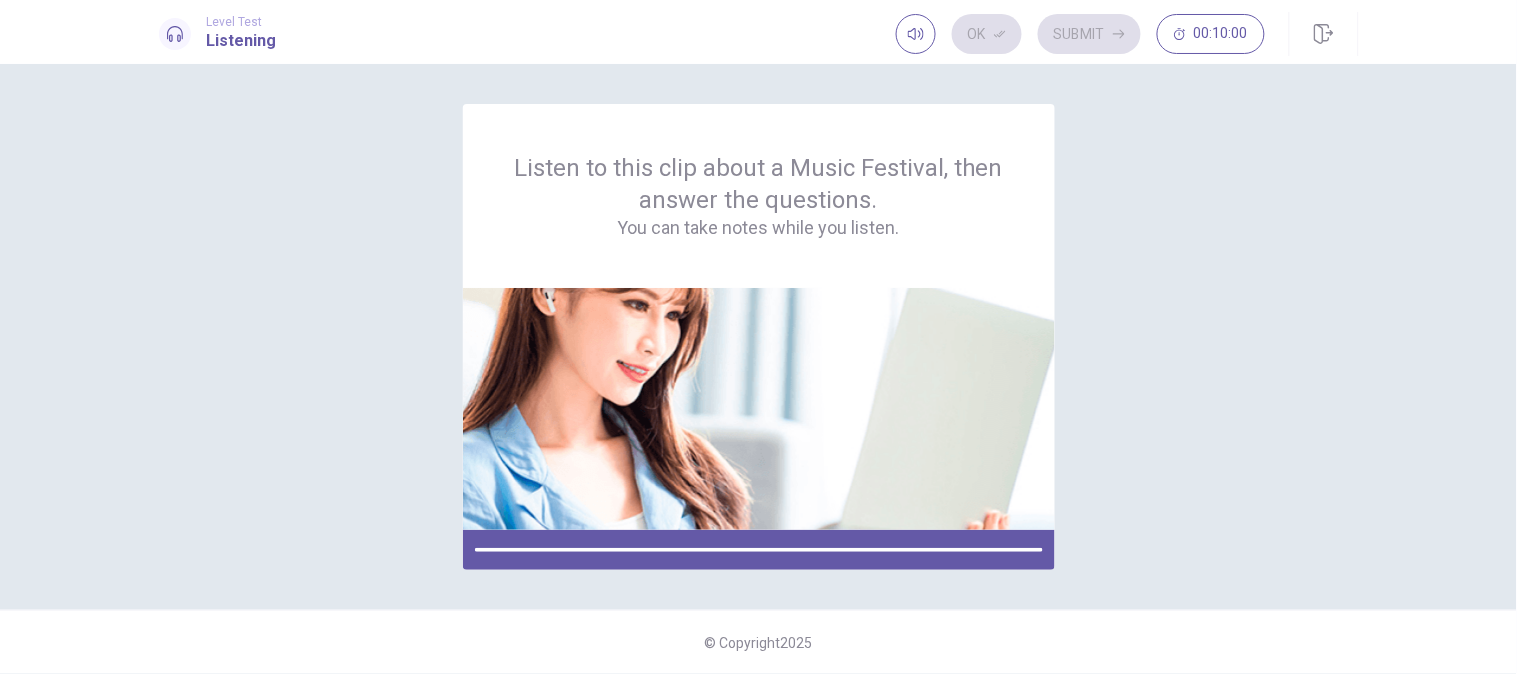 scroll, scrollTop: 0, scrollLeft: 0, axis: both 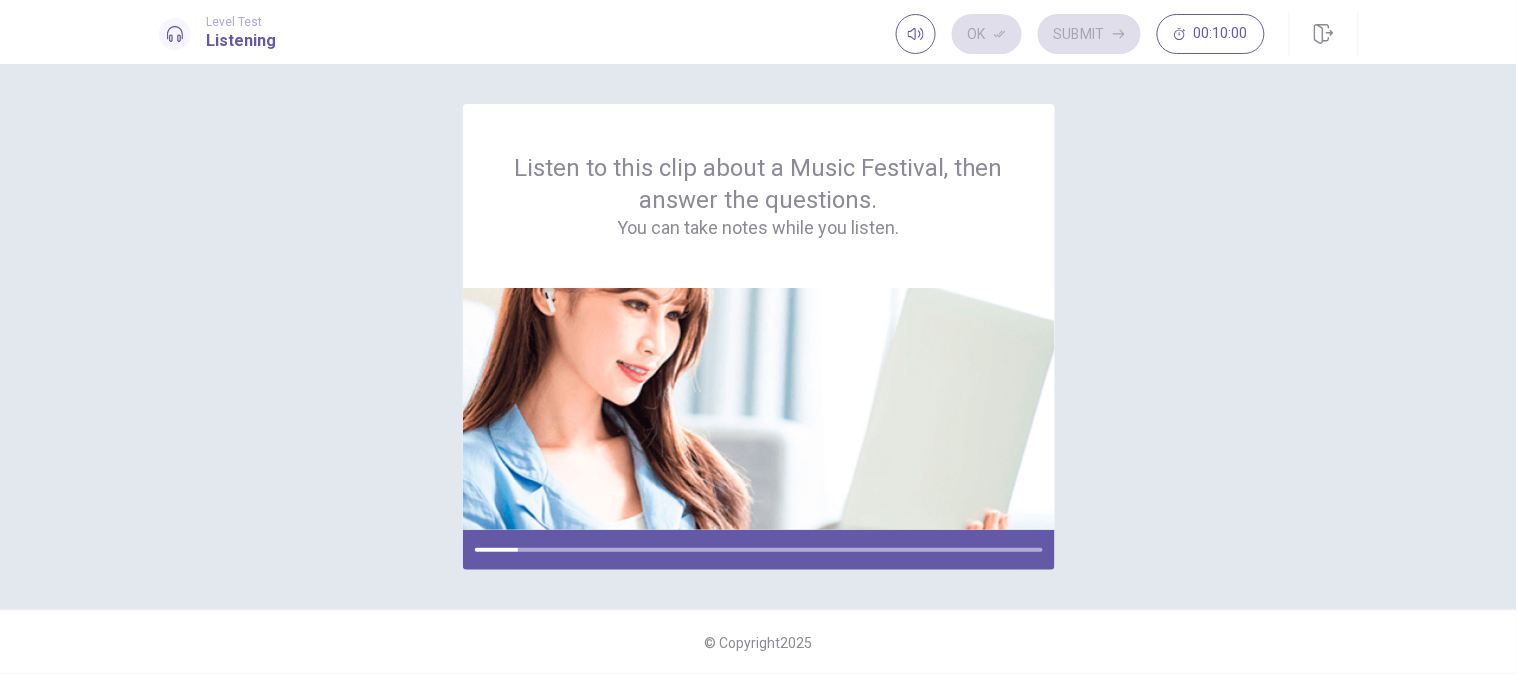 click on "Listen to this clip about a Music Festival, then answer the questions.  You can take notes while you listen." at bounding box center (759, 337) 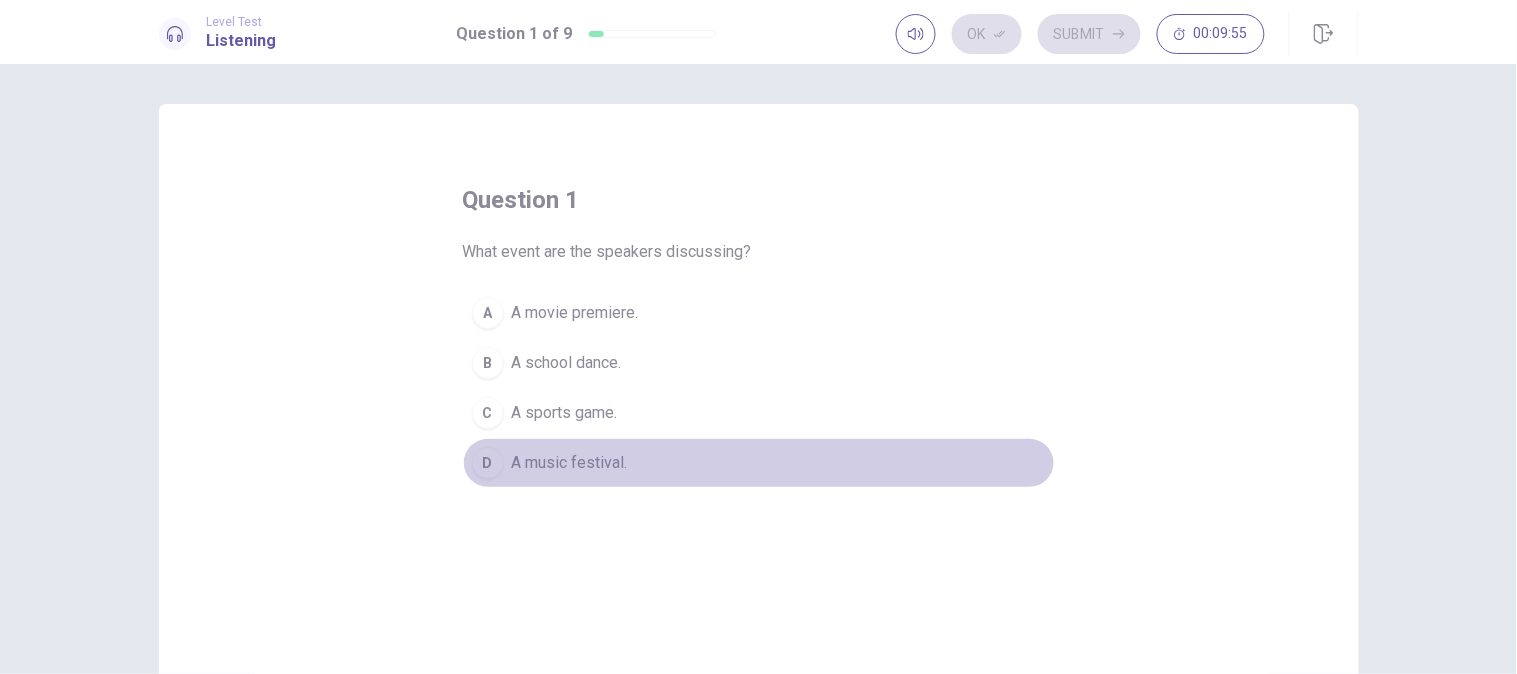 click on "A music festival." at bounding box center [575, 313] 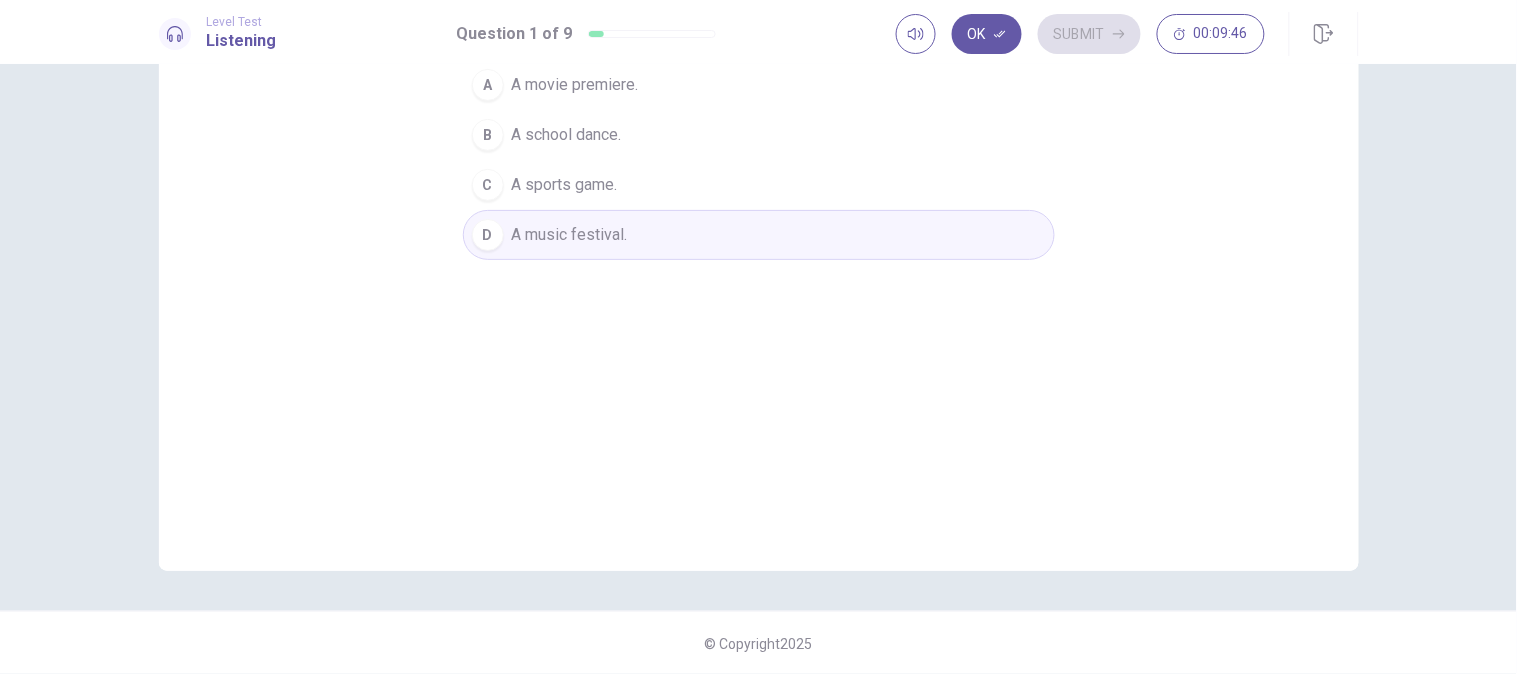 scroll, scrollTop: 0, scrollLeft: 0, axis: both 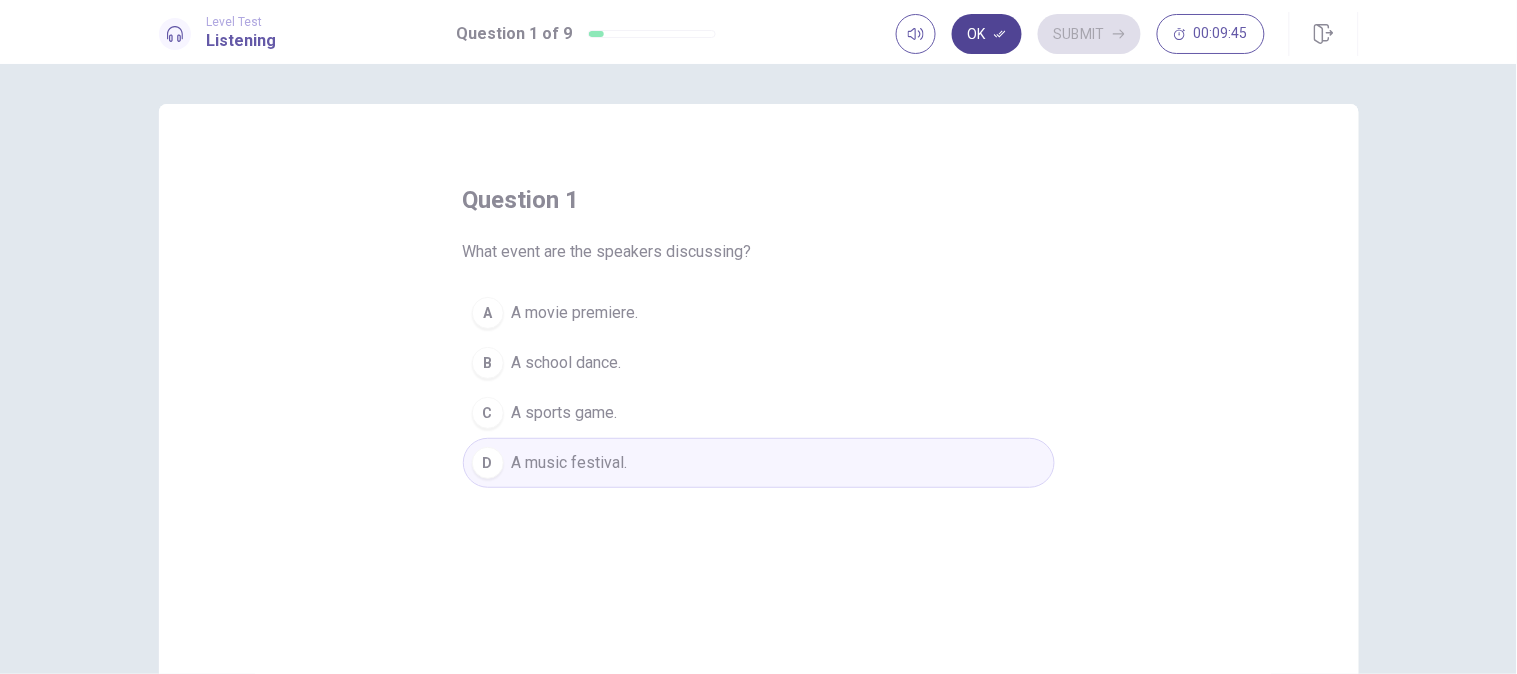 click on "Ok" at bounding box center [987, 34] 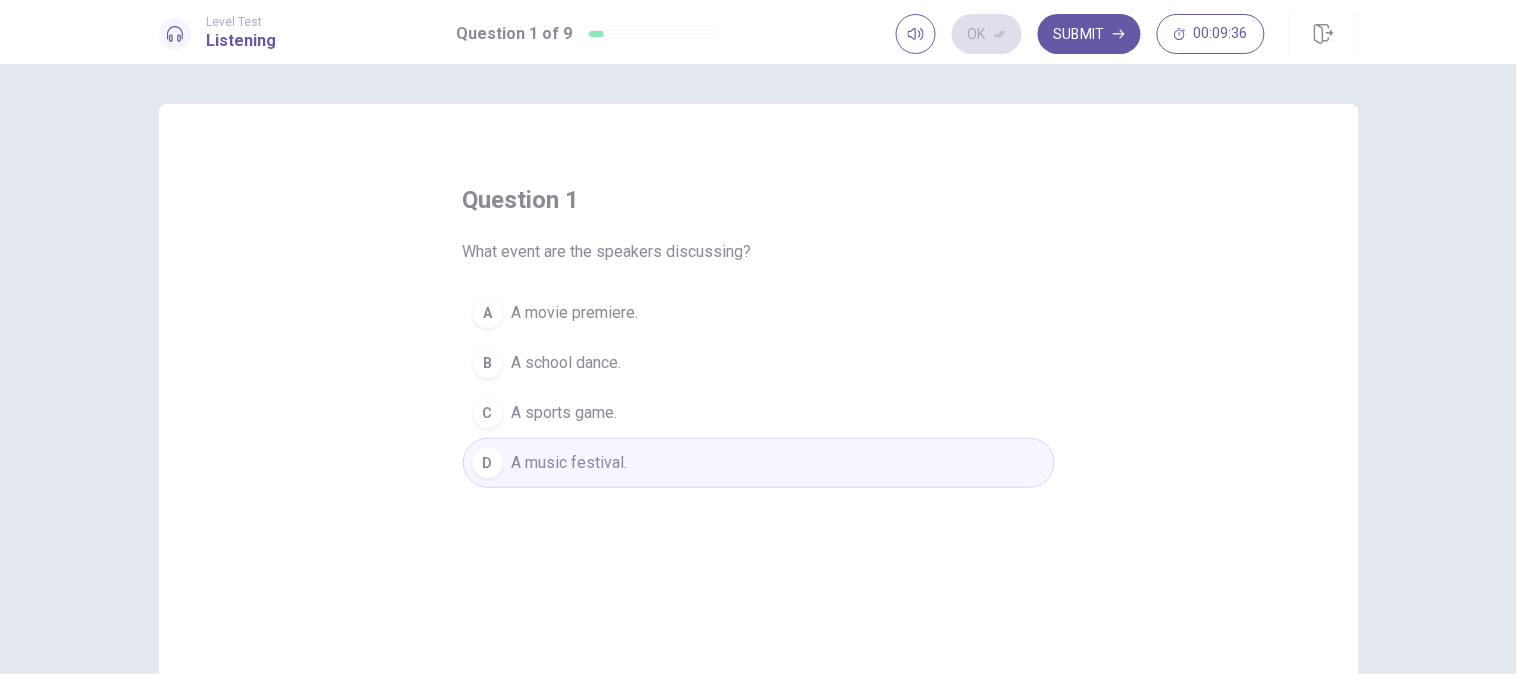 click on "D A music festival." at bounding box center (759, 463) 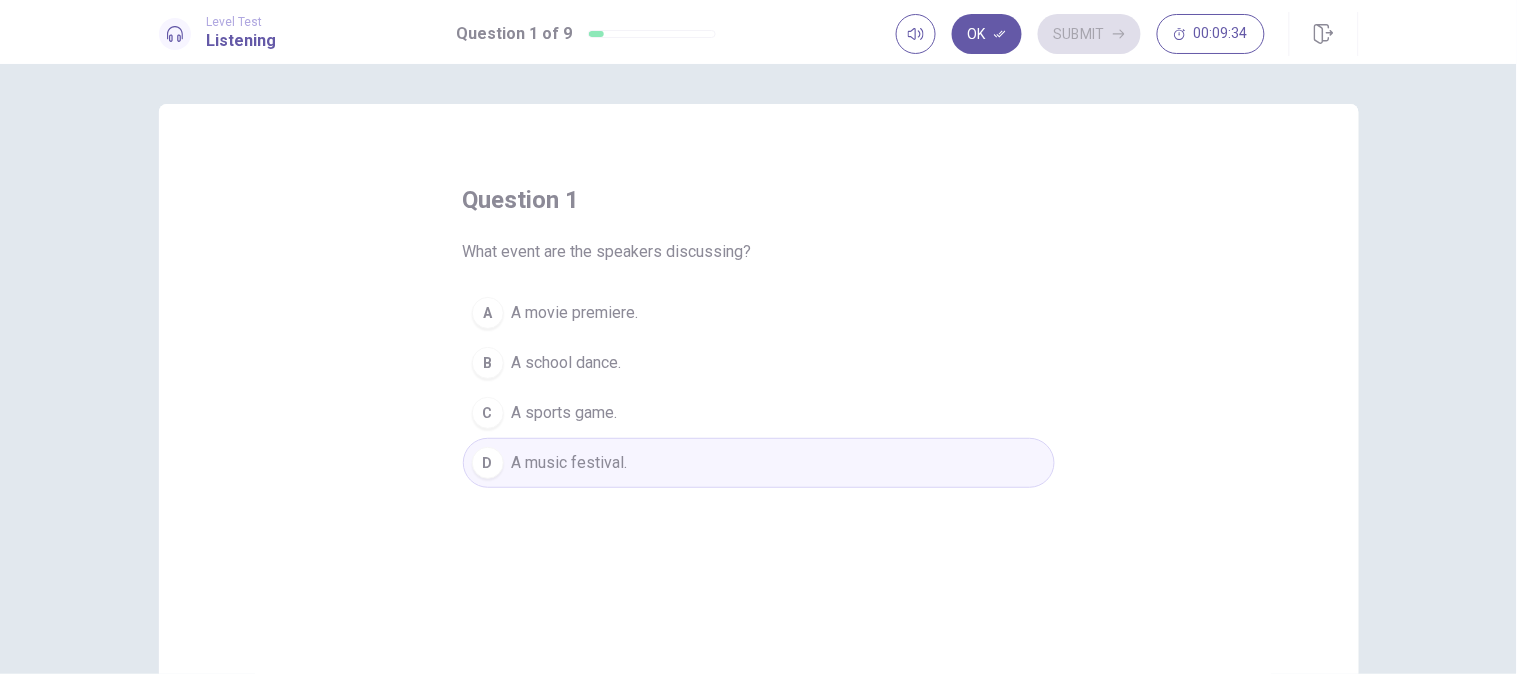 click on "D A music festival." at bounding box center (759, 463) 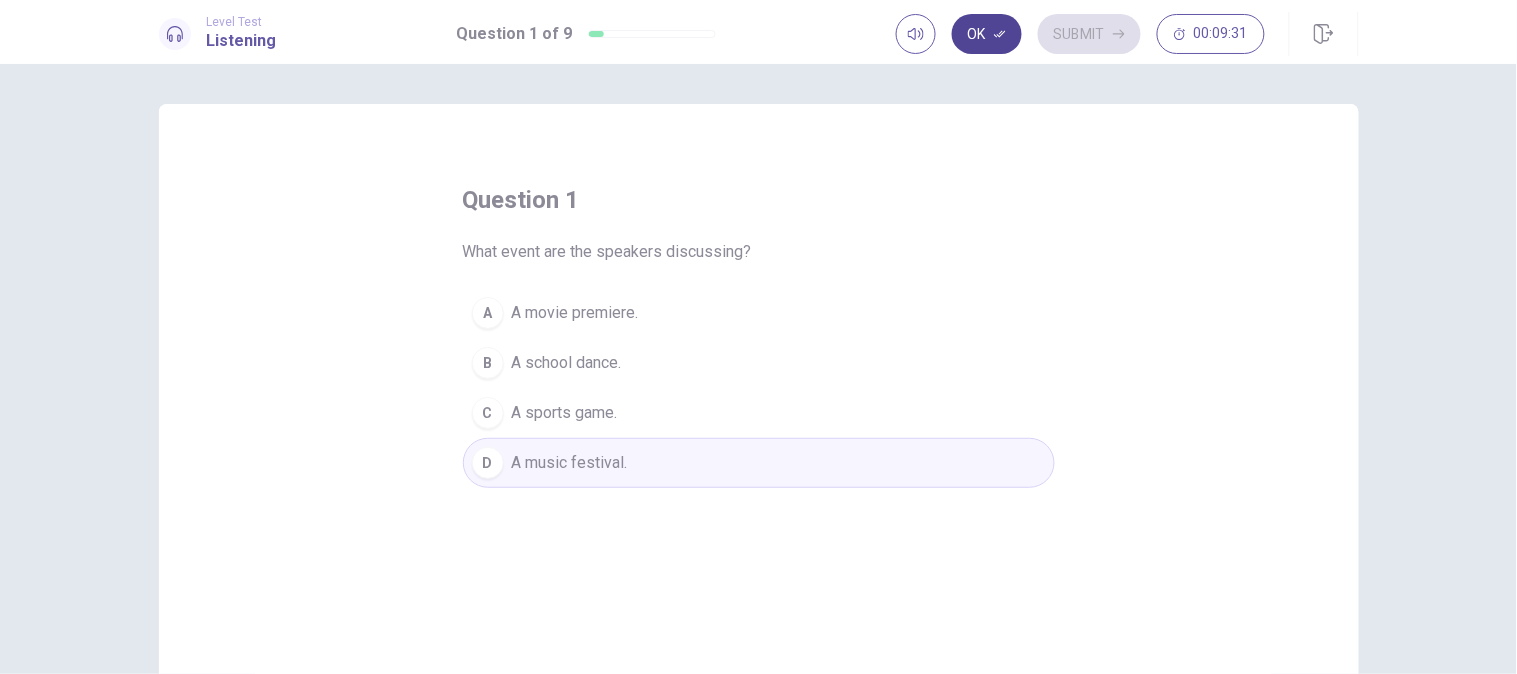 click at bounding box center (1000, 34) 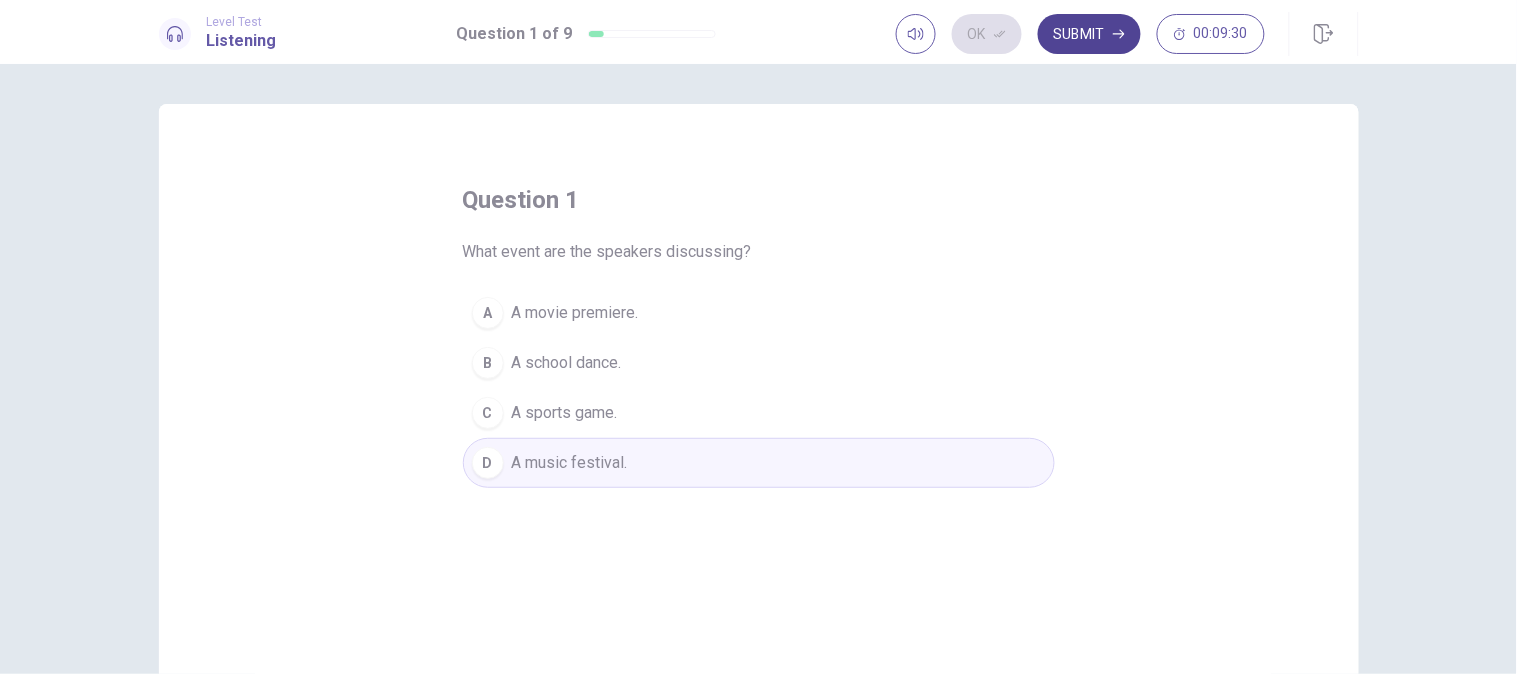 click on "Submit" at bounding box center [1089, 34] 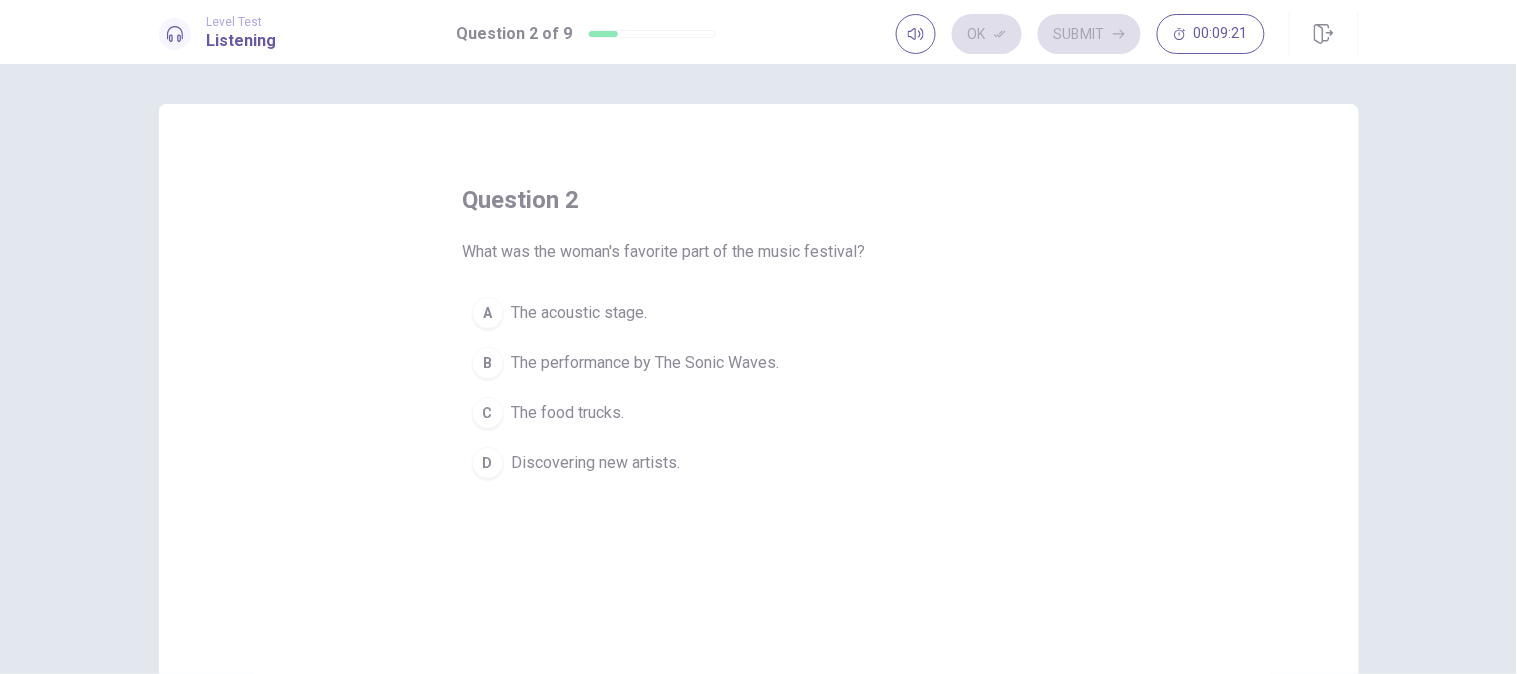 click on "B The performance by The Sonic Waves." at bounding box center (759, 363) 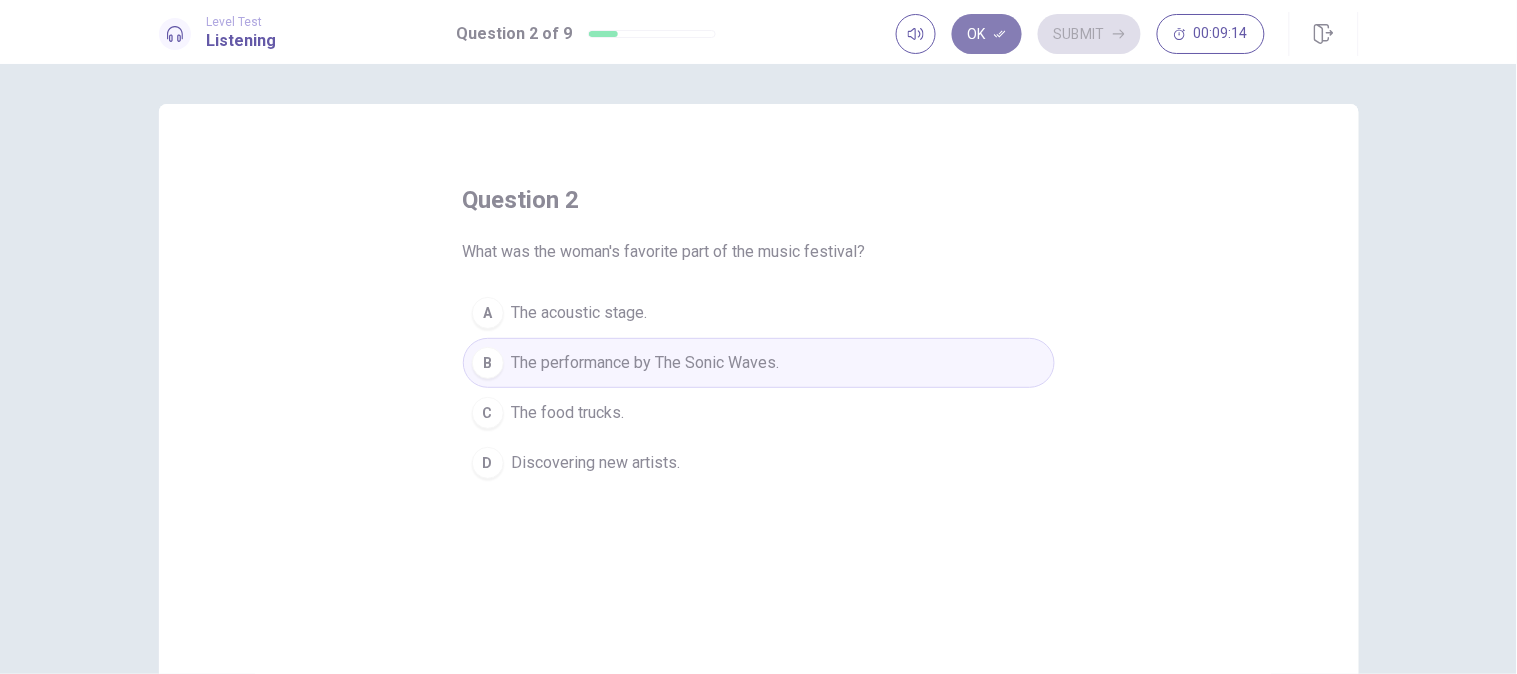click at bounding box center [1000, 34] 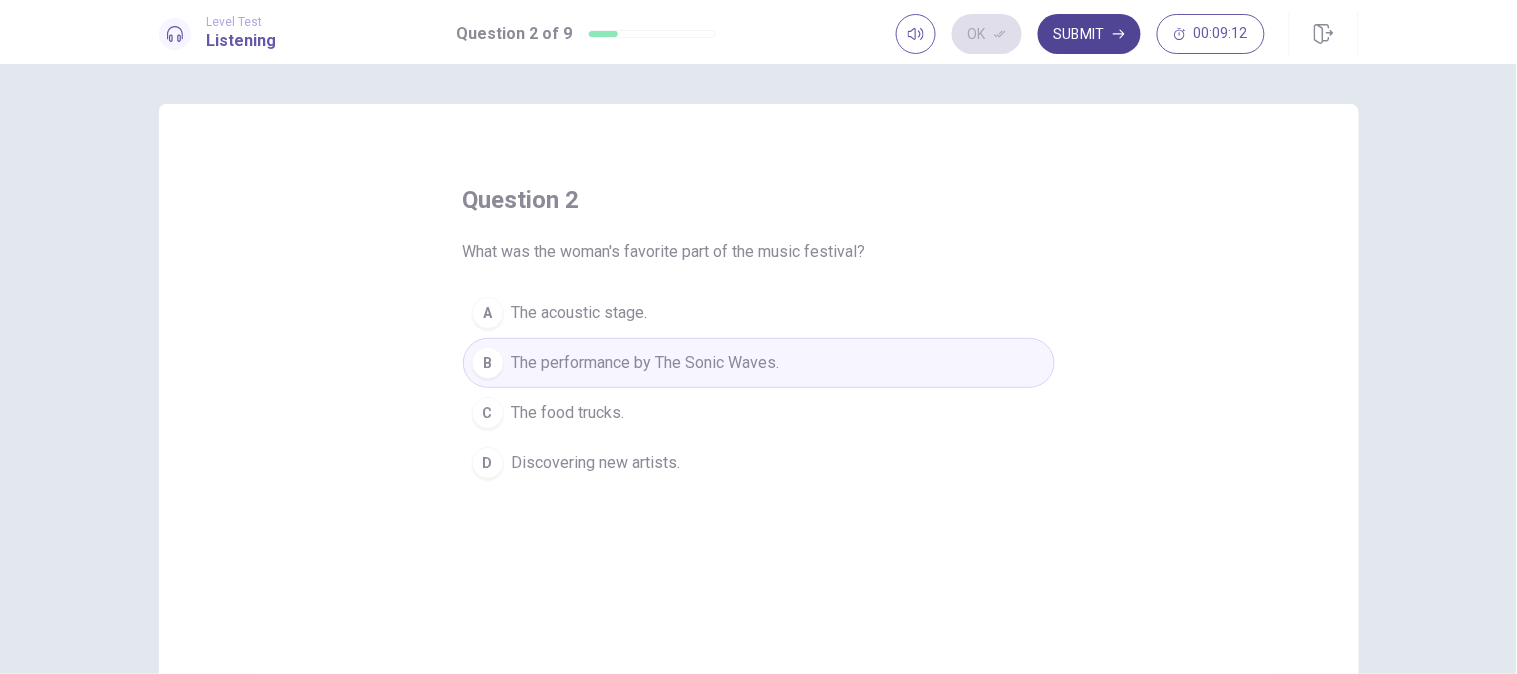 click on "Submit" at bounding box center [1089, 34] 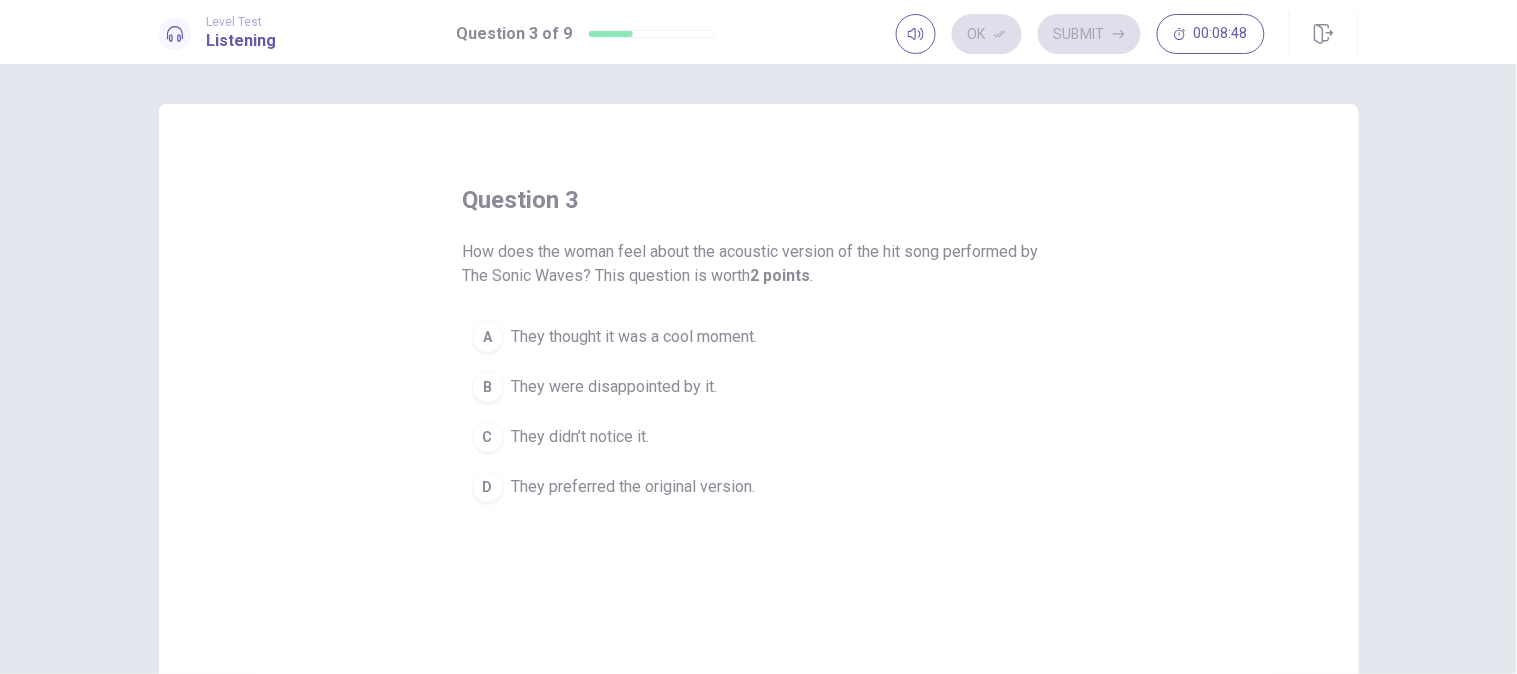 click on "They thought it was a cool moment." at bounding box center (635, 337) 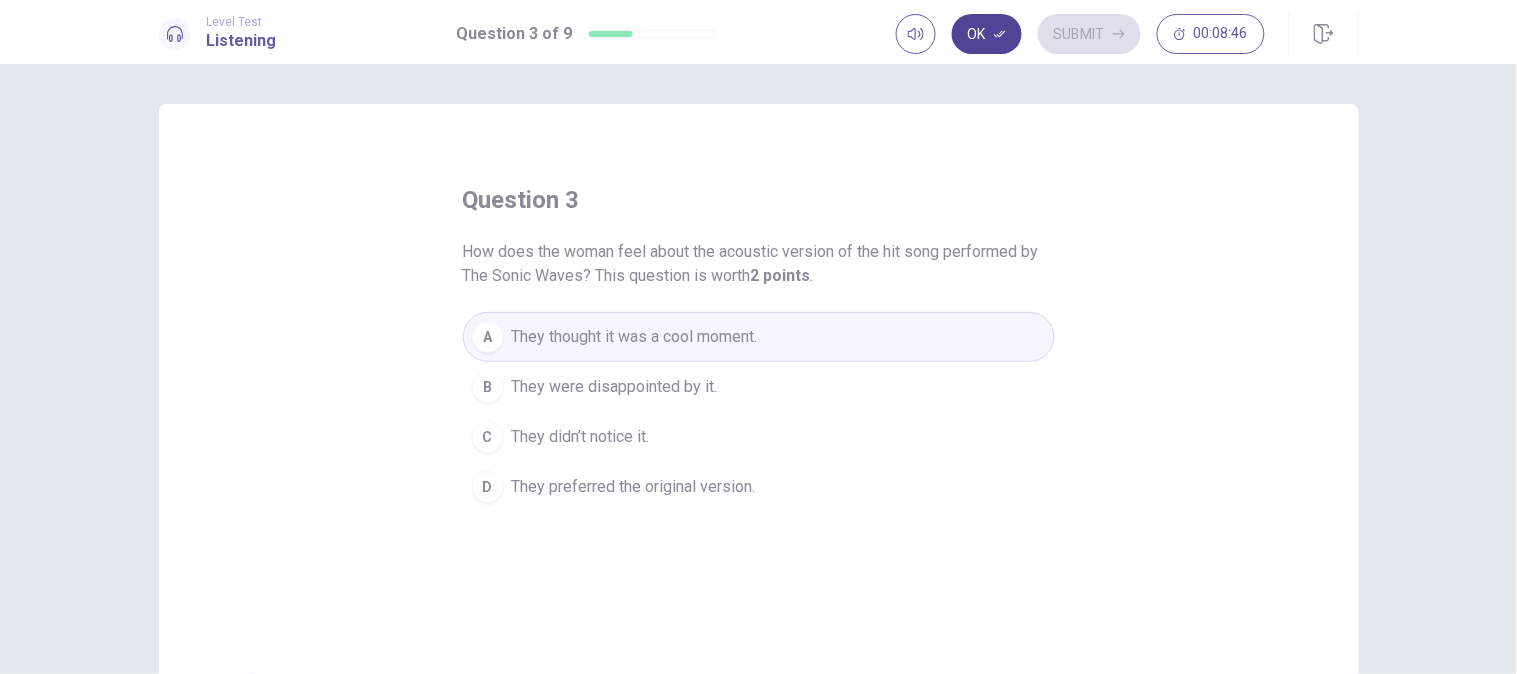 click on "Ok" at bounding box center (987, 34) 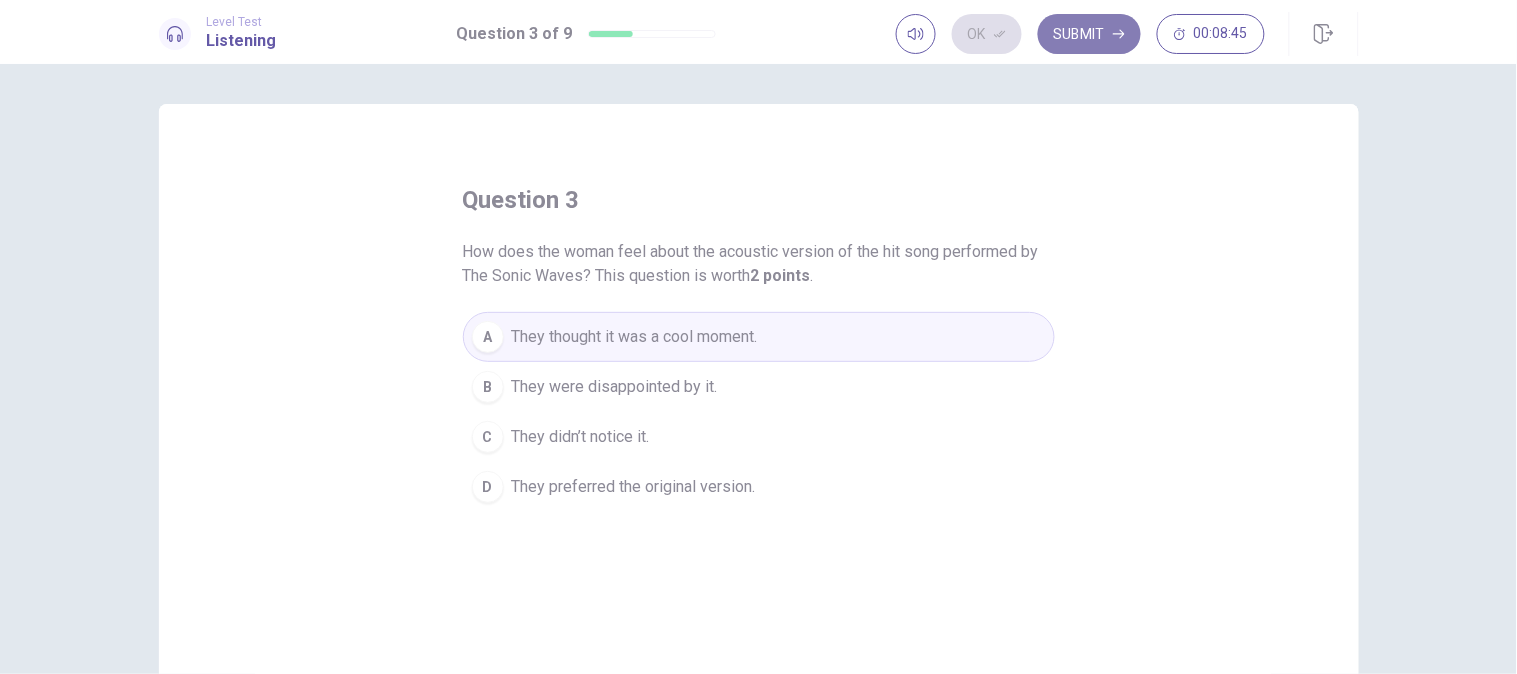 click on "Submit" at bounding box center [1089, 34] 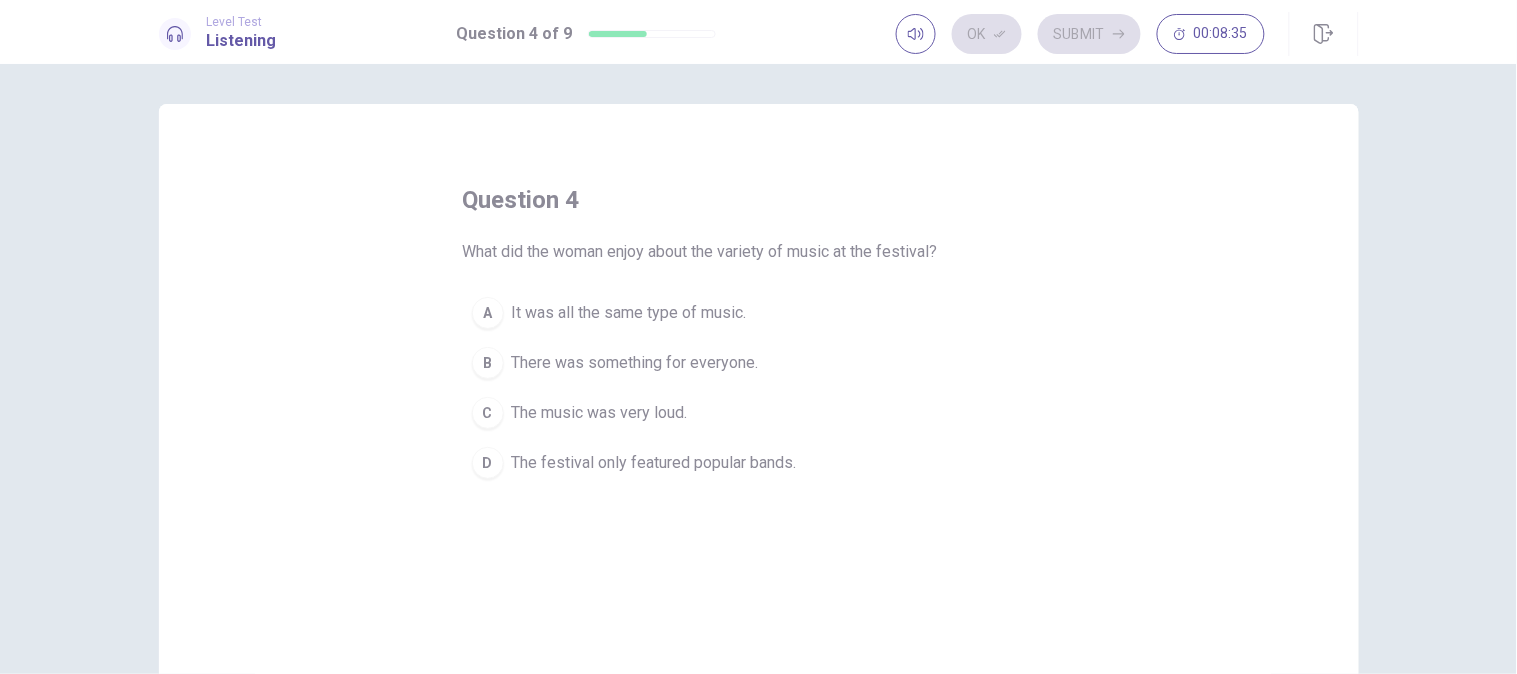 click on "There was something for everyone." at bounding box center (629, 313) 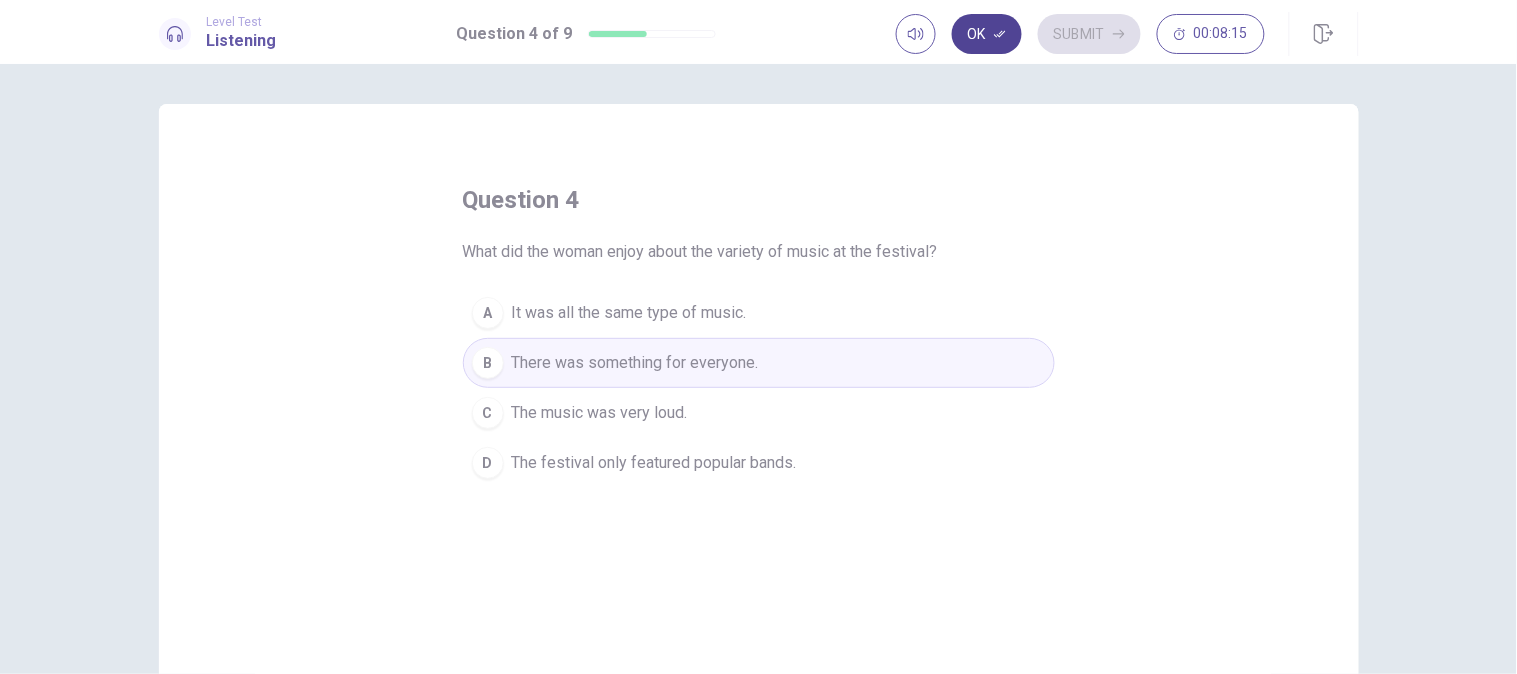 click on "Ok" at bounding box center (987, 34) 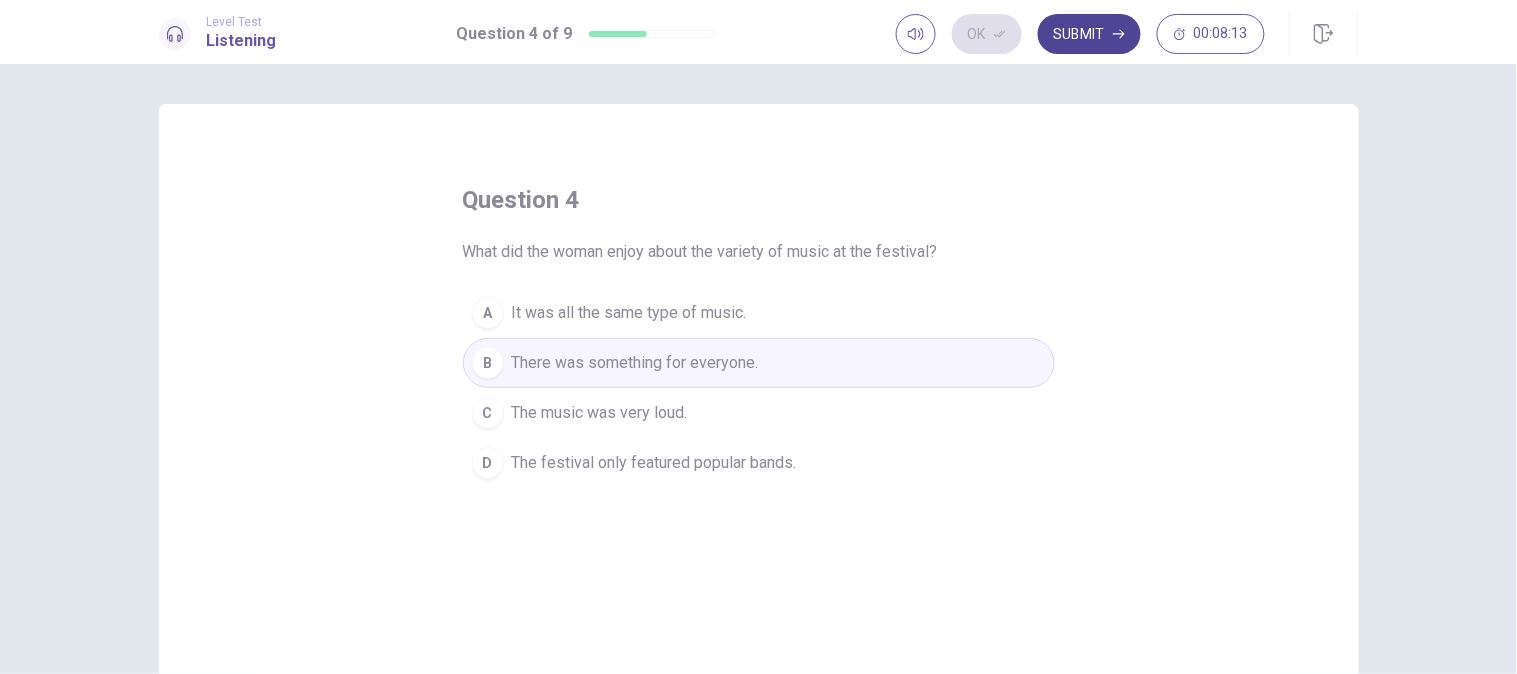 click on "Submit" at bounding box center [1089, 34] 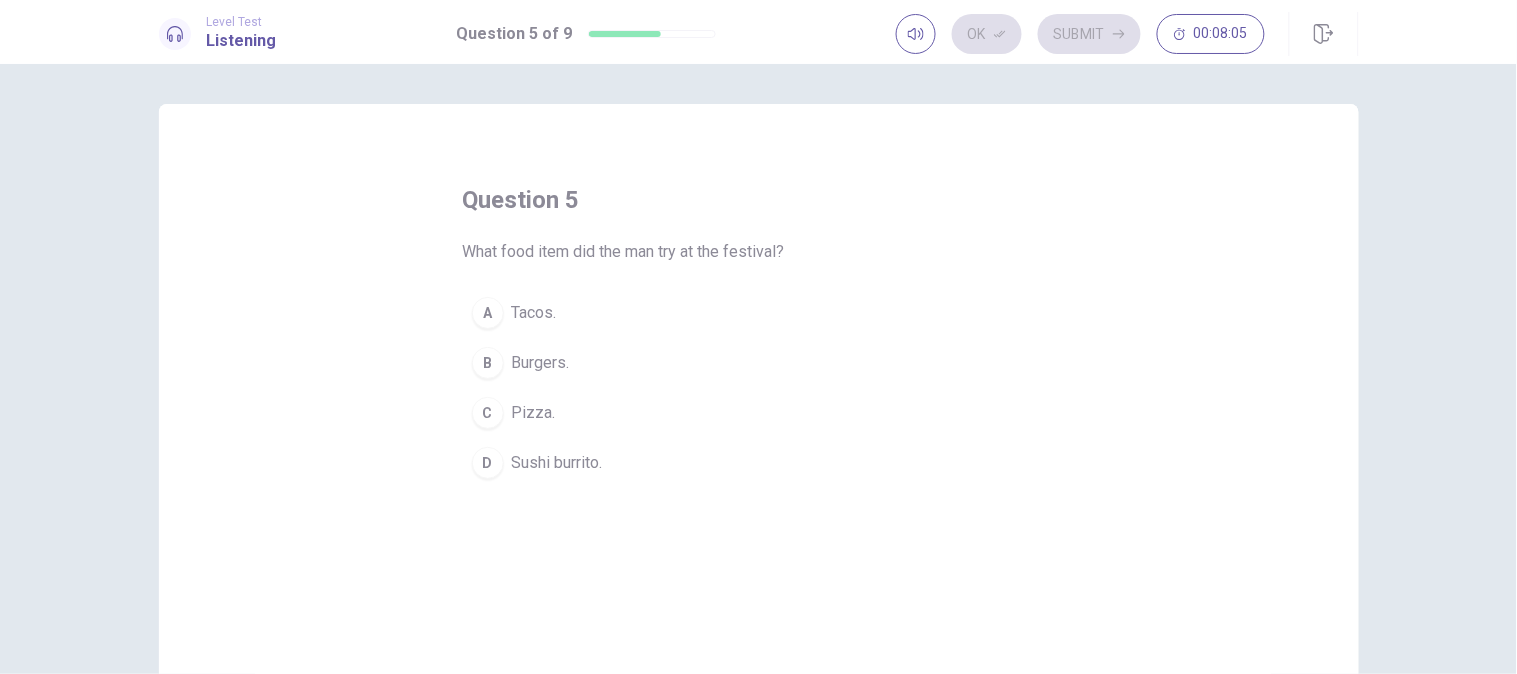 click on "D Sushi burrito." at bounding box center [759, 463] 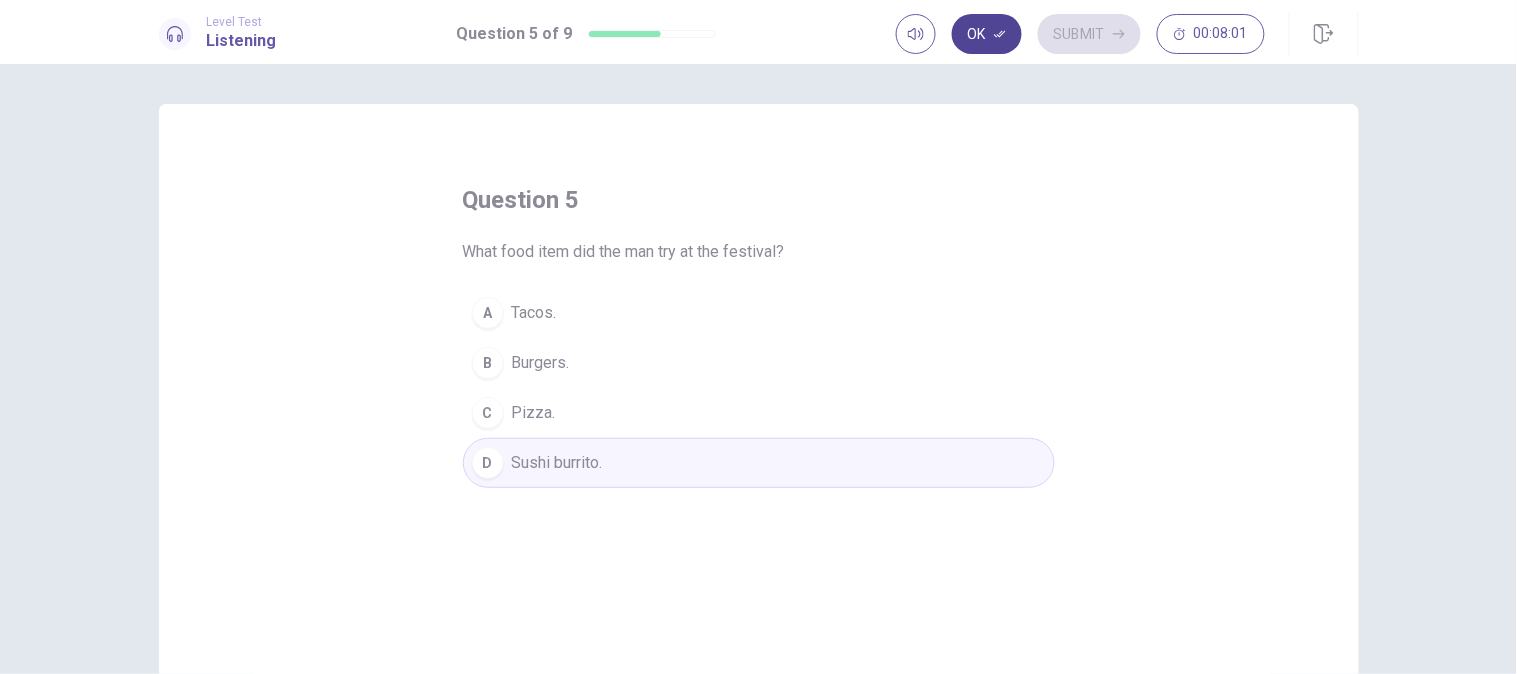 click on "Ok" at bounding box center [987, 34] 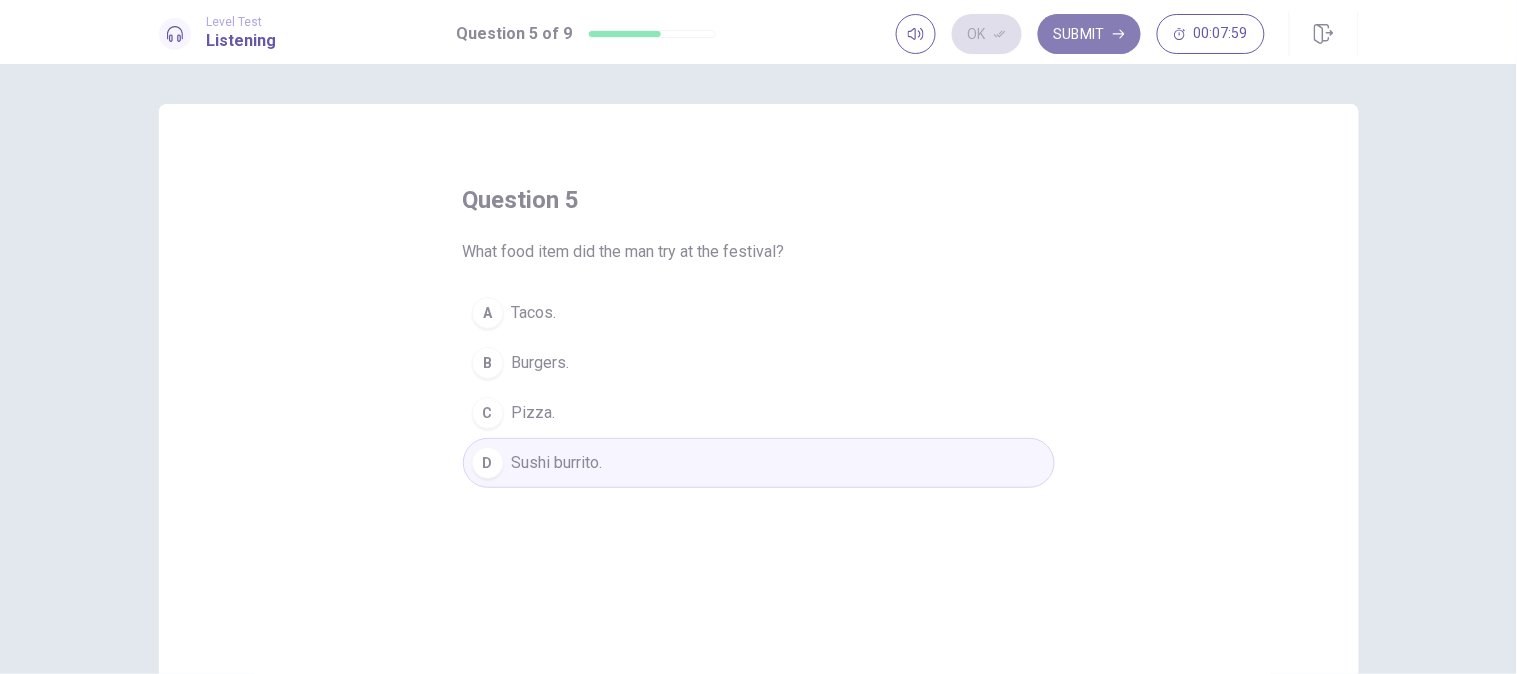 click on "Submit" at bounding box center [1089, 34] 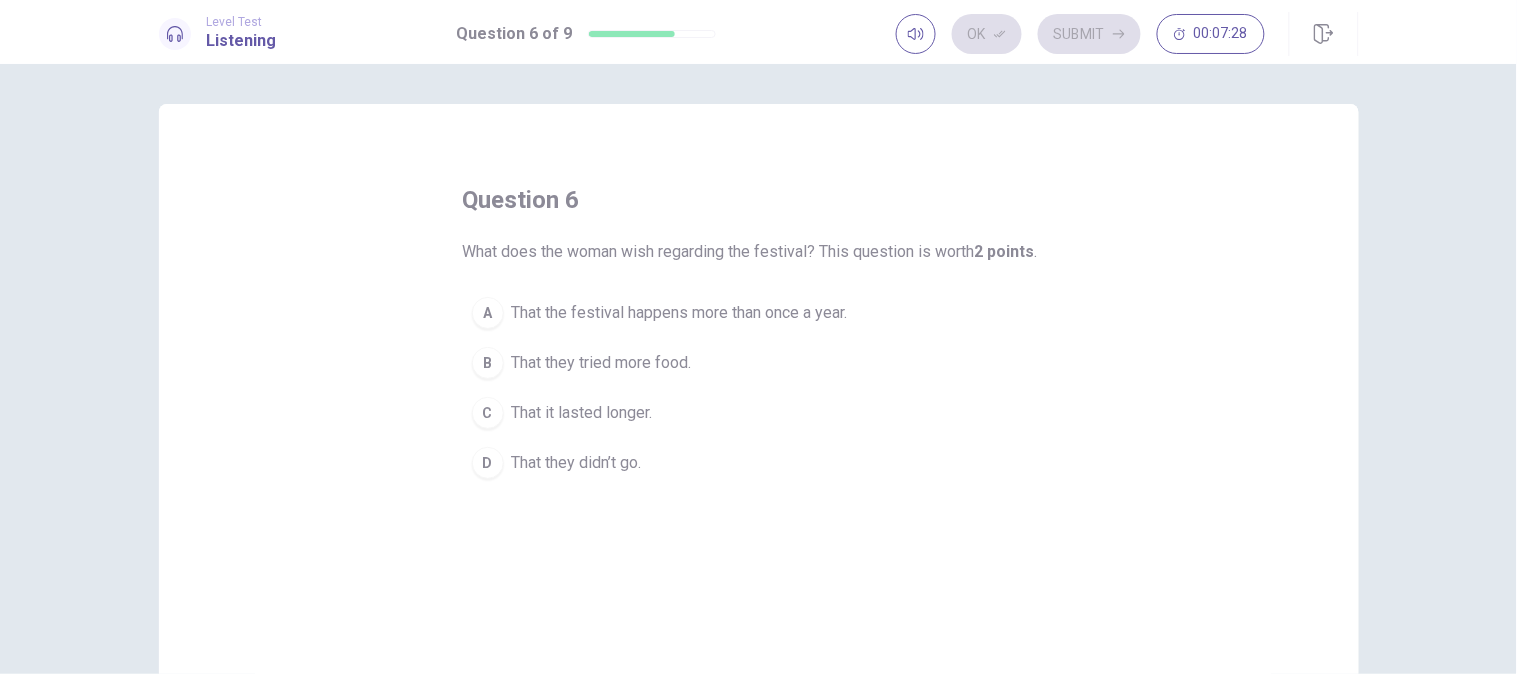 click on "That the festival happens more than once a year." at bounding box center [680, 313] 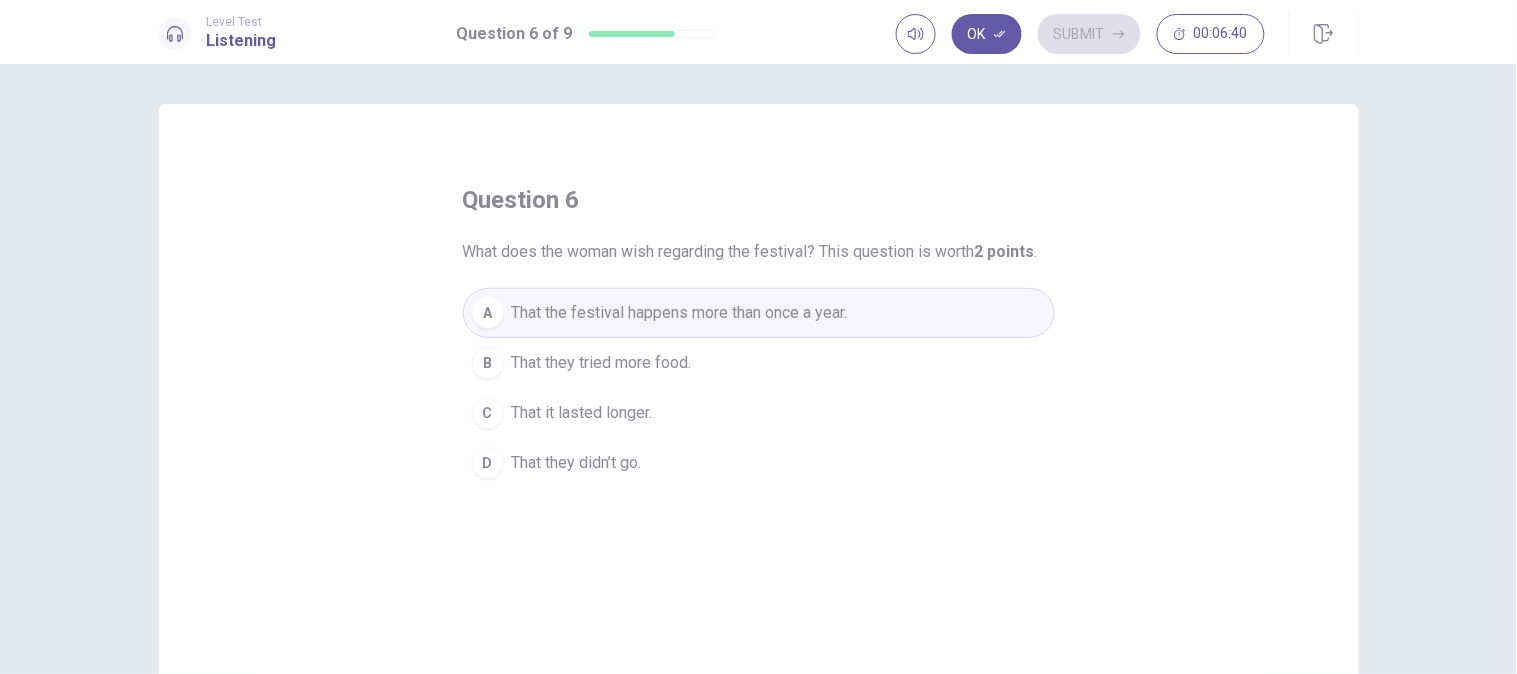 click on "A That the festival happens more than once a year." at bounding box center [759, 313] 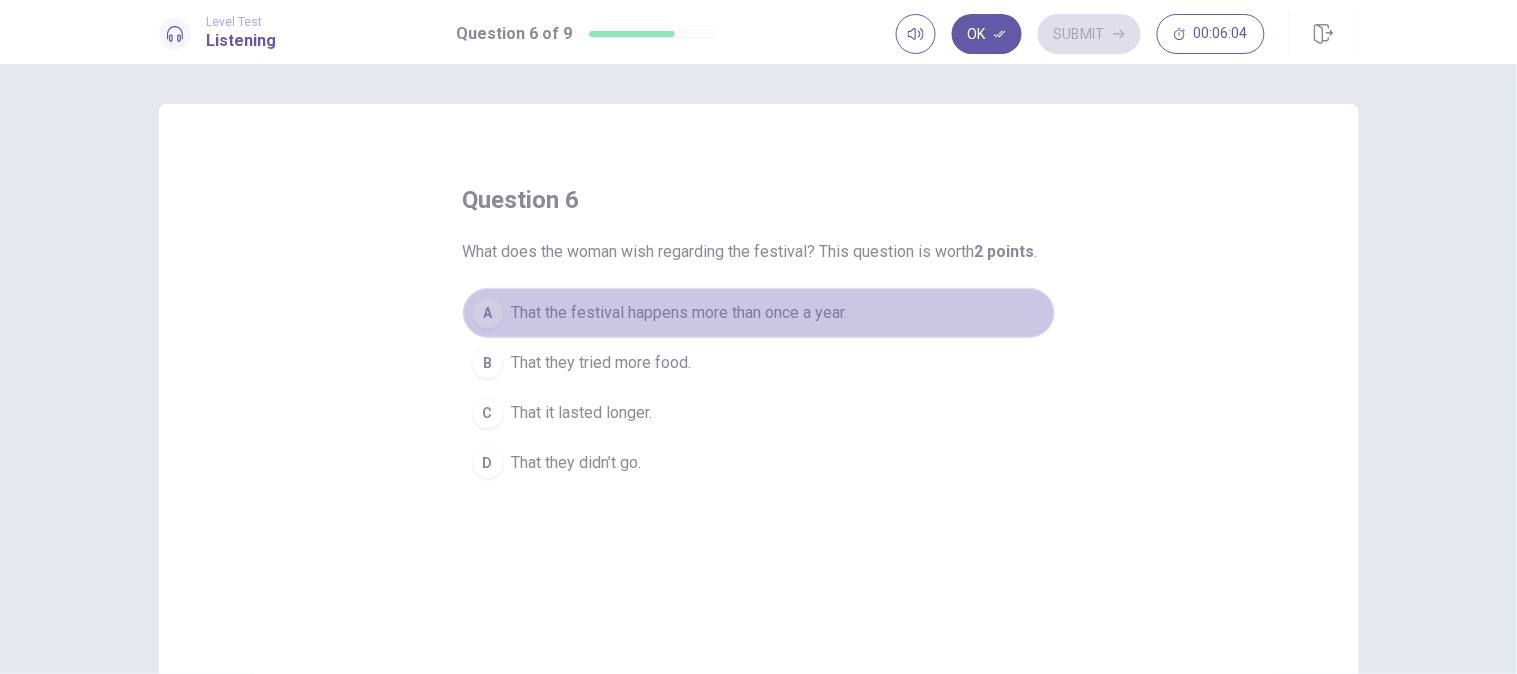 click on "A That the festival happens more than once a year." at bounding box center (759, 313) 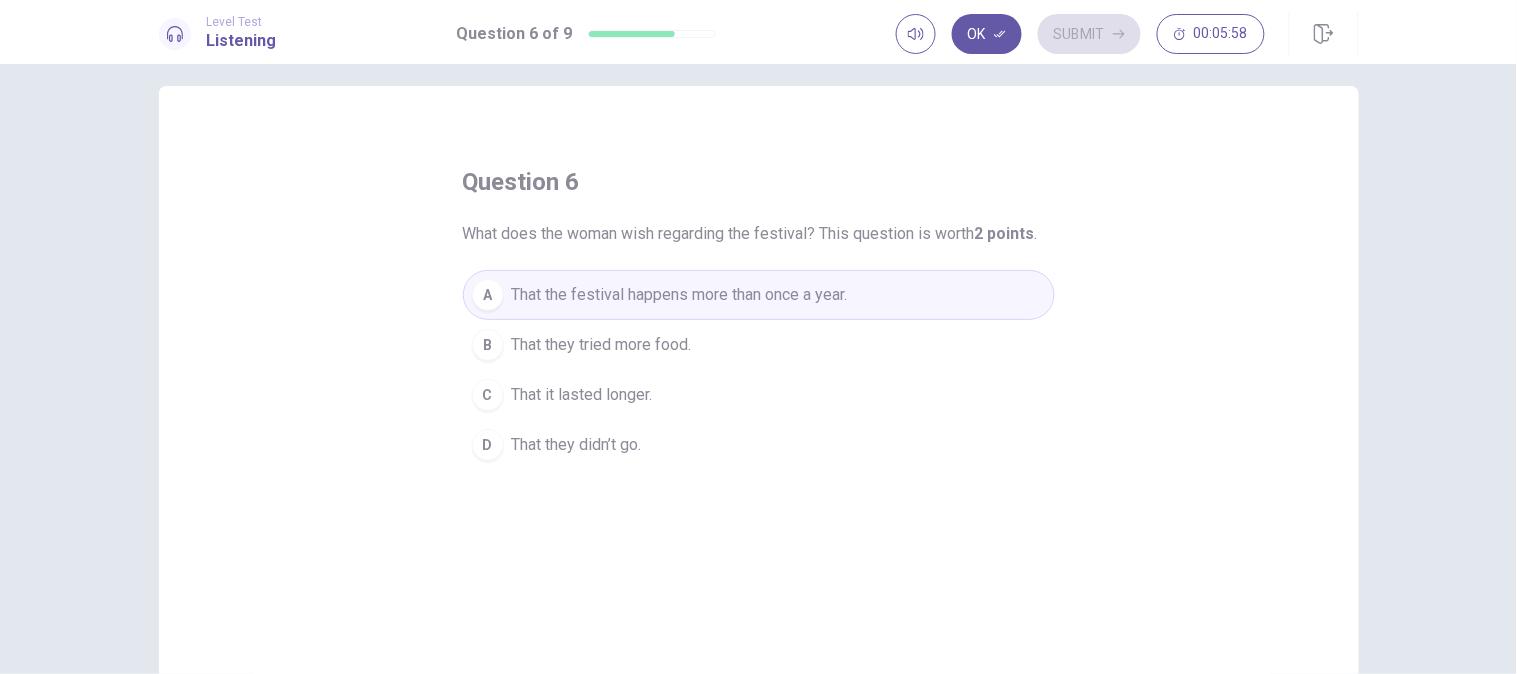 scroll, scrollTop: 17, scrollLeft: 0, axis: vertical 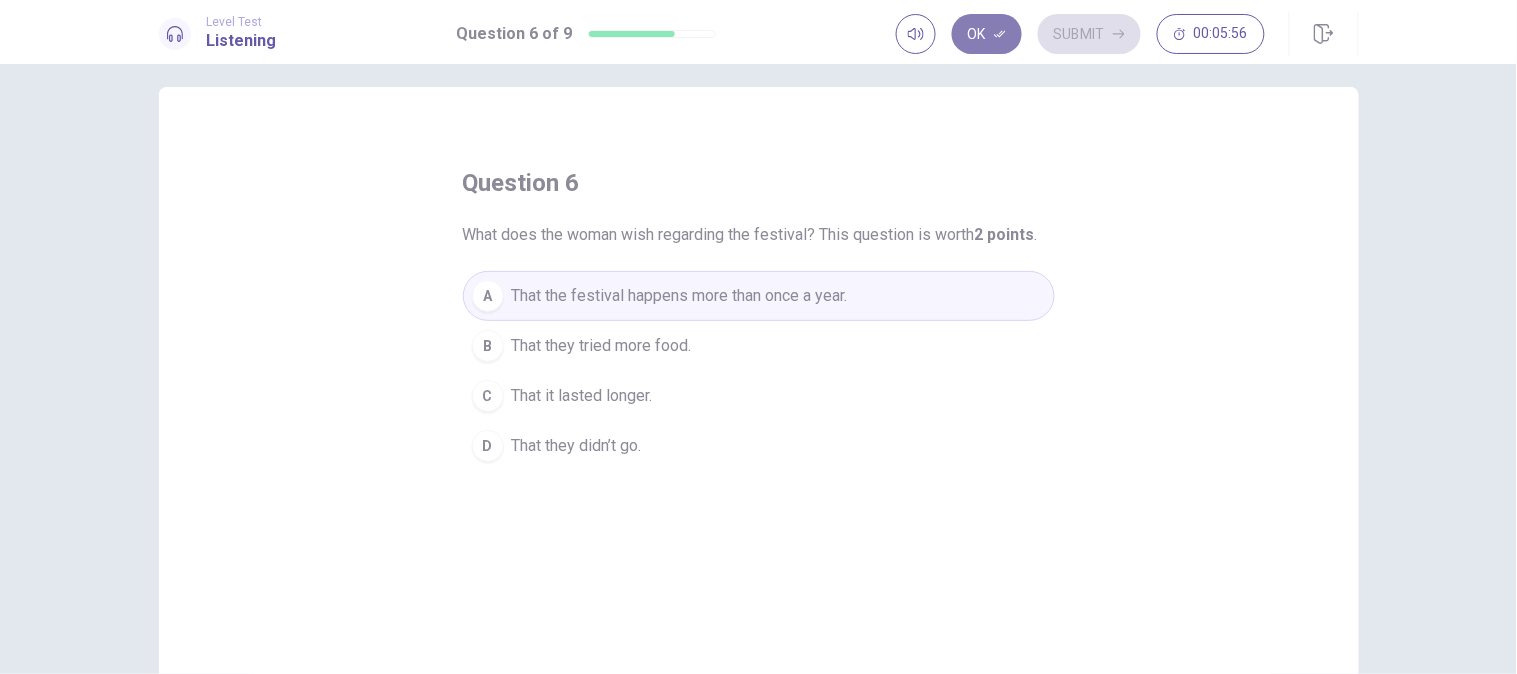 click on "Ok" at bounding box center [987, 34] 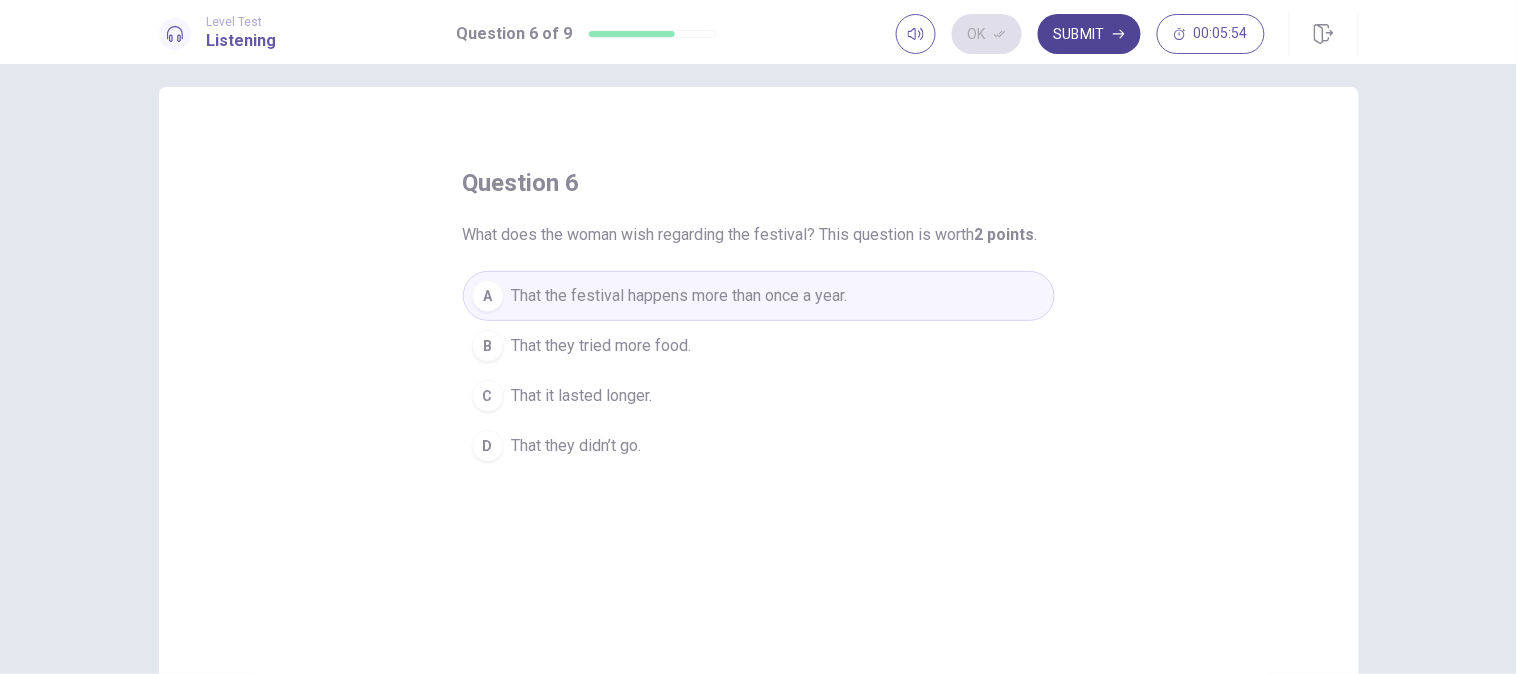 click on "Submit" at bounding box center (1089, 34) 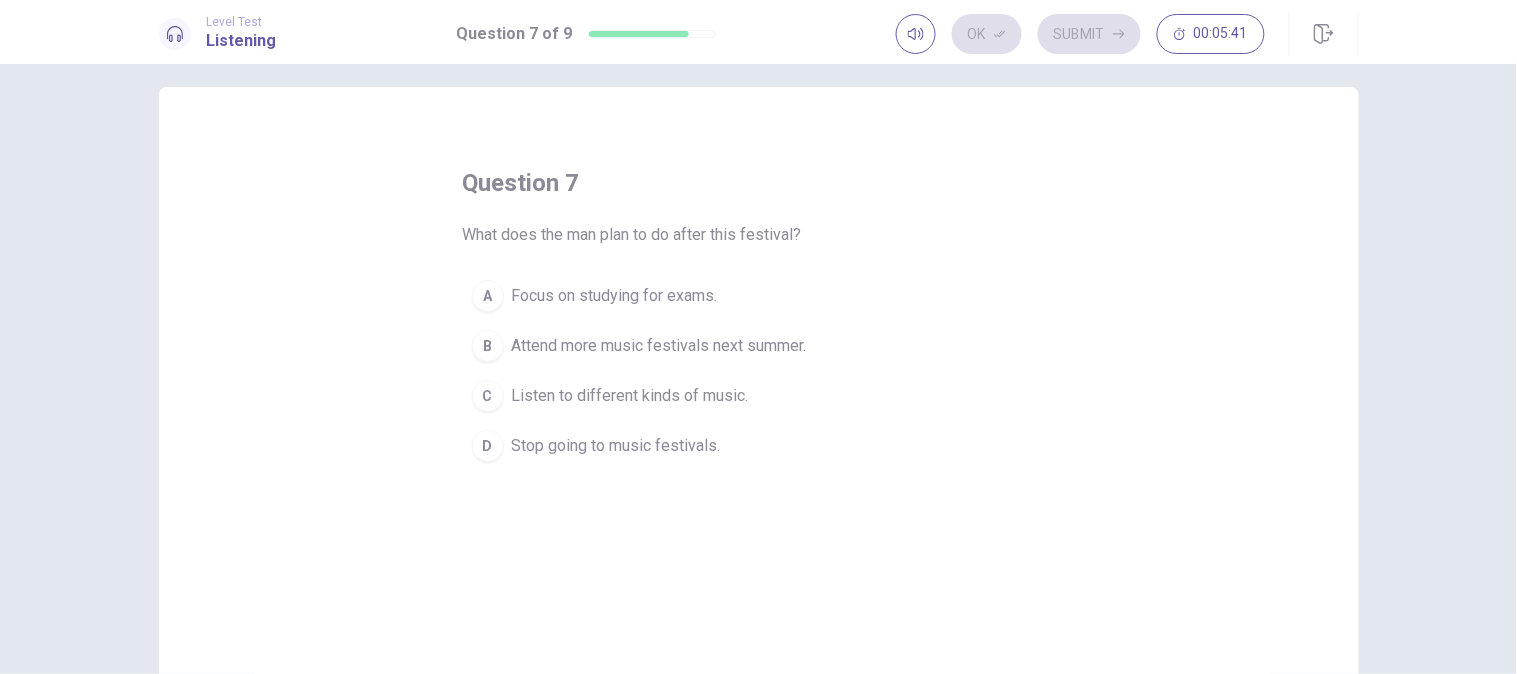 click on "Attend more music festivals next summer." at bounding box center [615, 296] 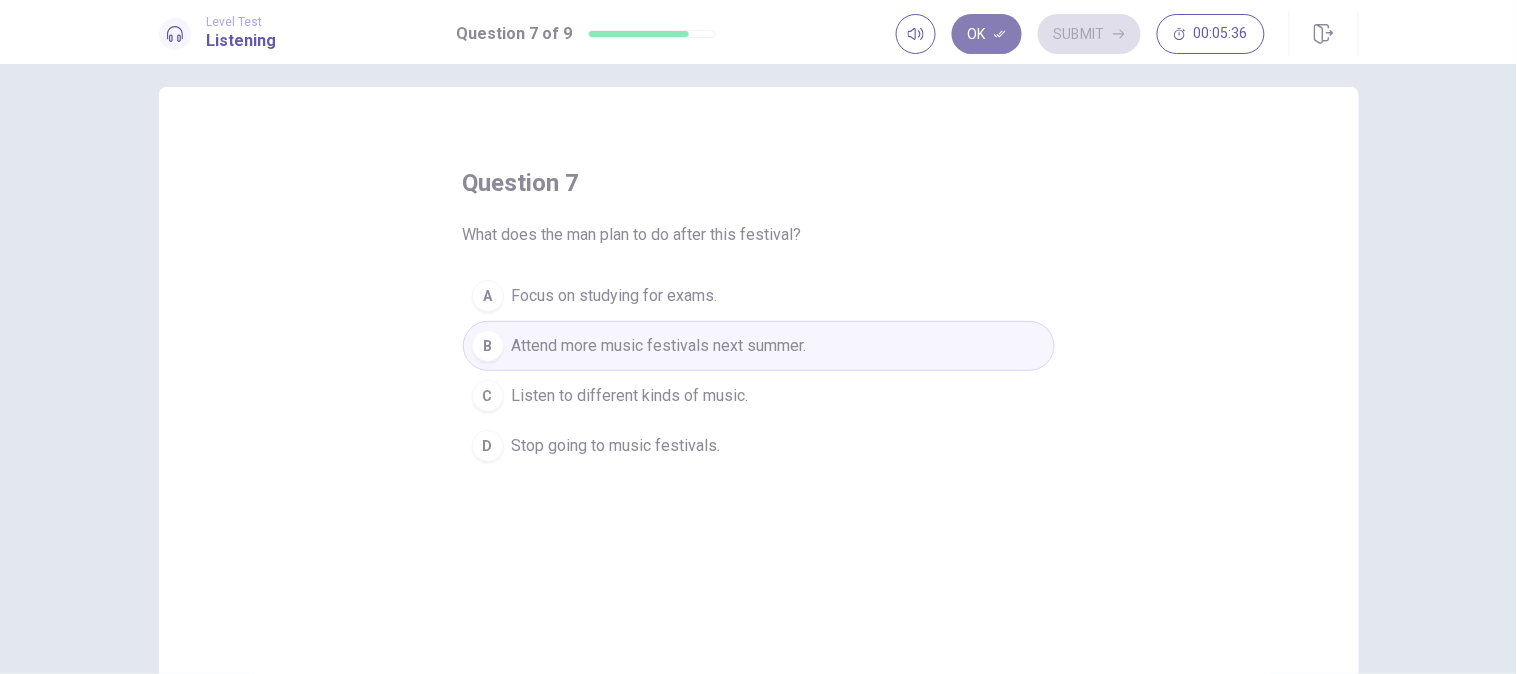 click on "Ok" at bounding box center [987, 34] 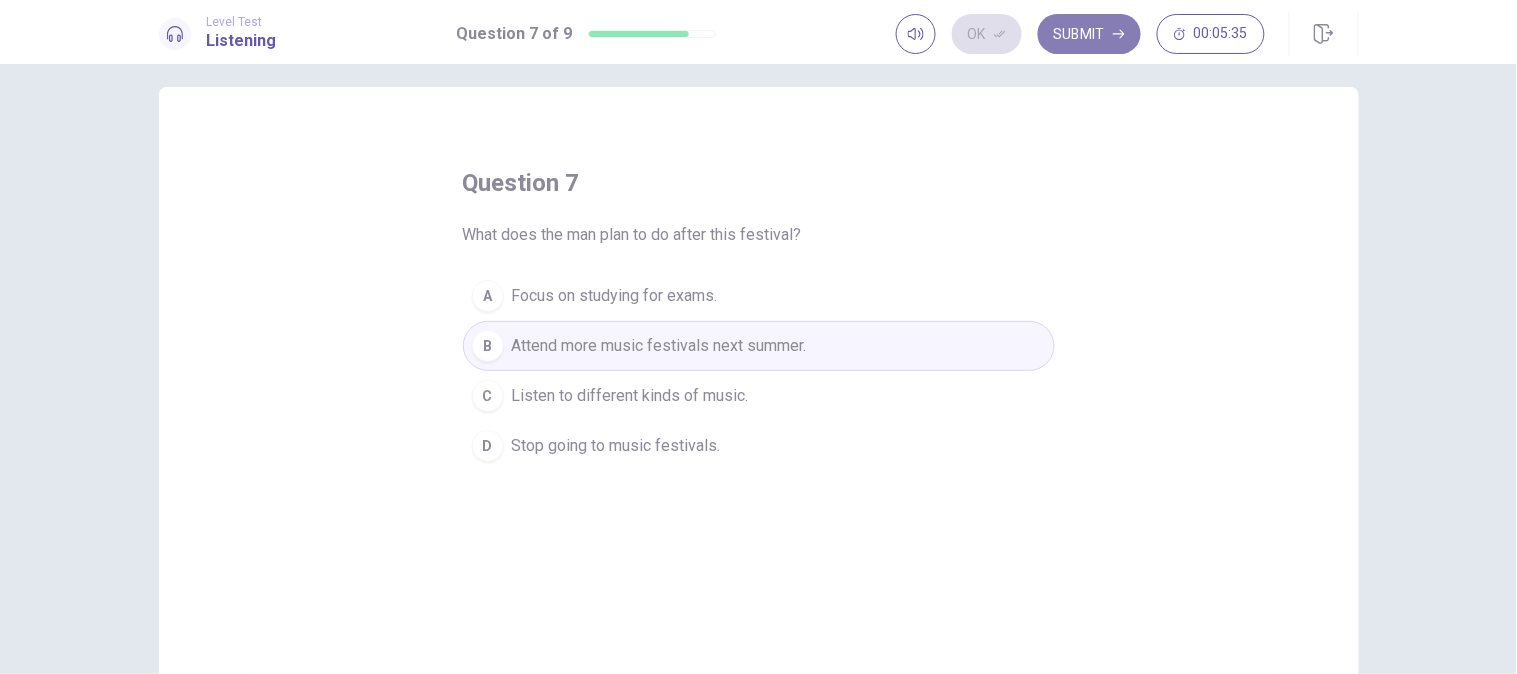 click on "Submit" at bounding box center (1089, 34) 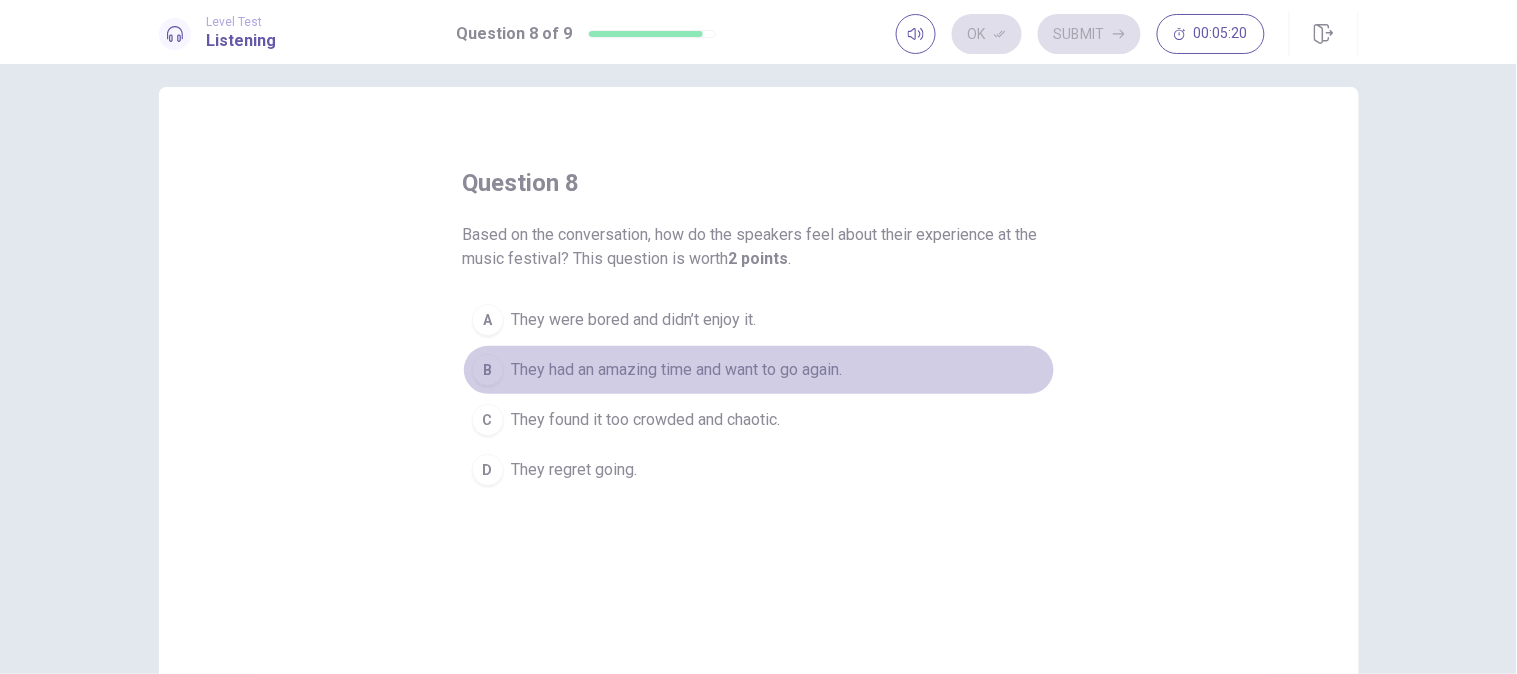 click on "They had an amazing time and want to go again." at bounding box center [634, 320] 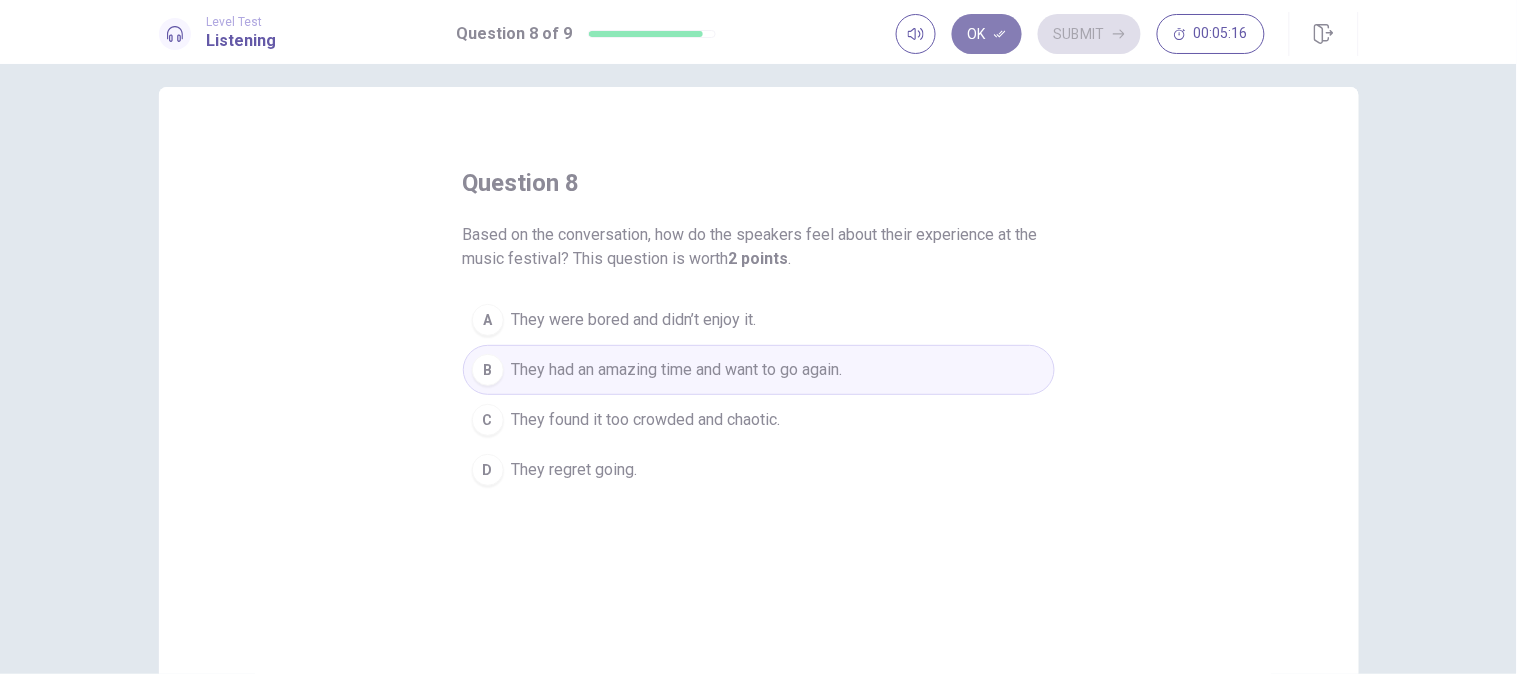 click on "Ok" at bounding box center (987, 34) 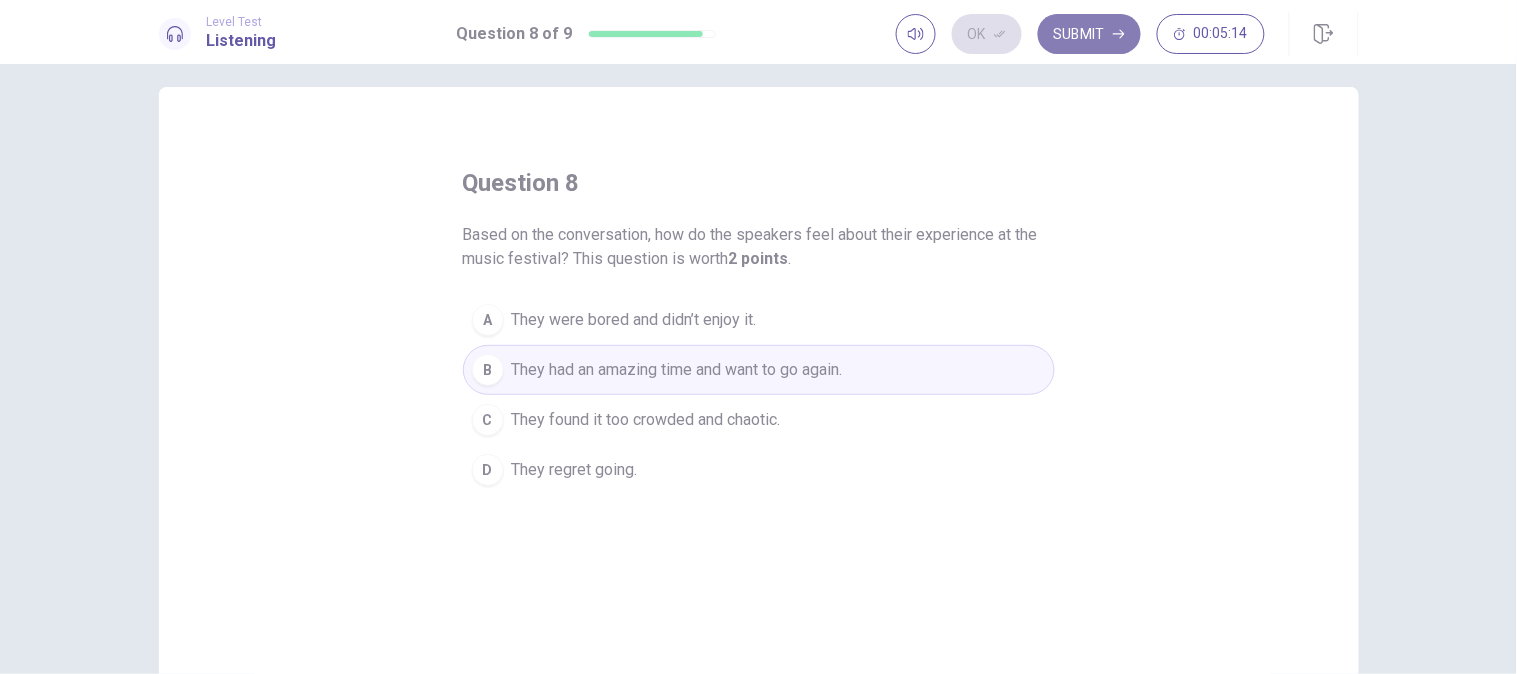 click on "Submit" at bounding box center (1089, 34) 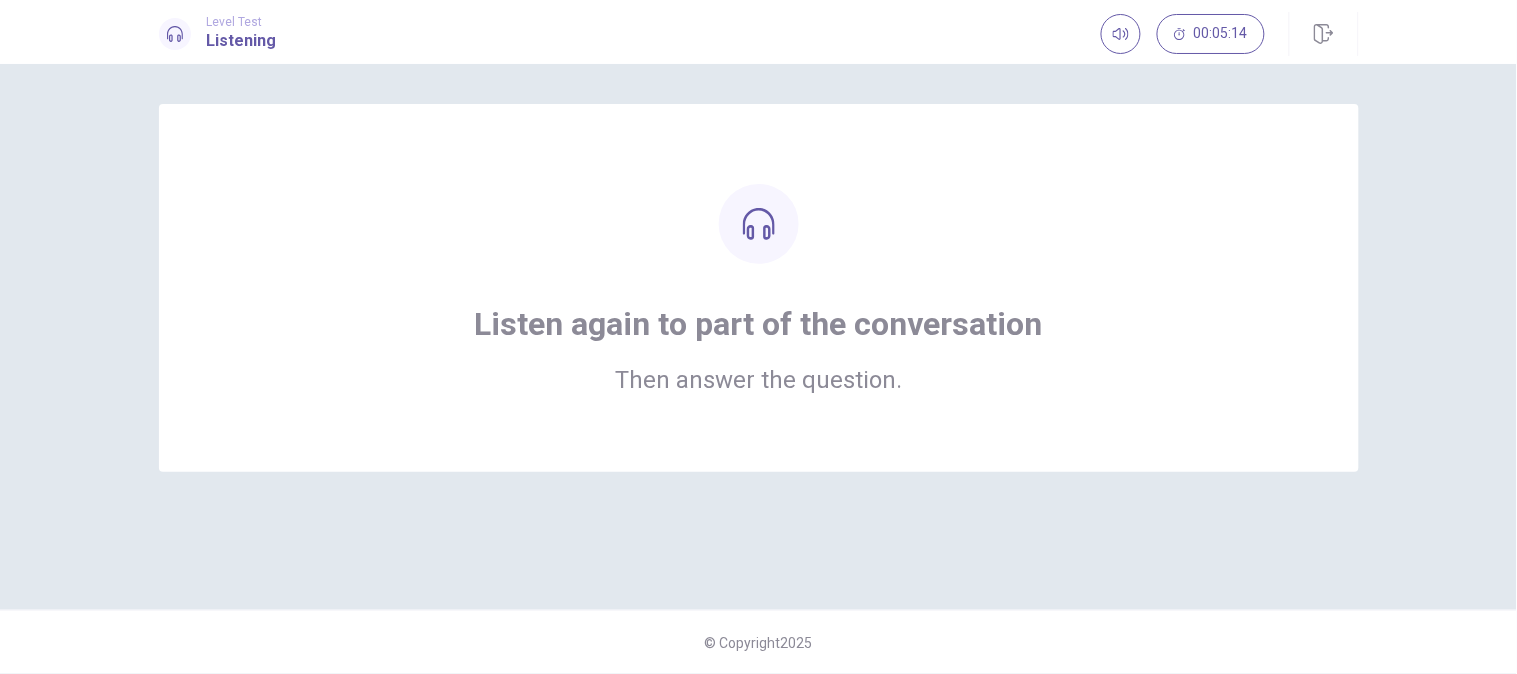 scroll, scrollTop: 0, scrollLeft: 0, axis: both 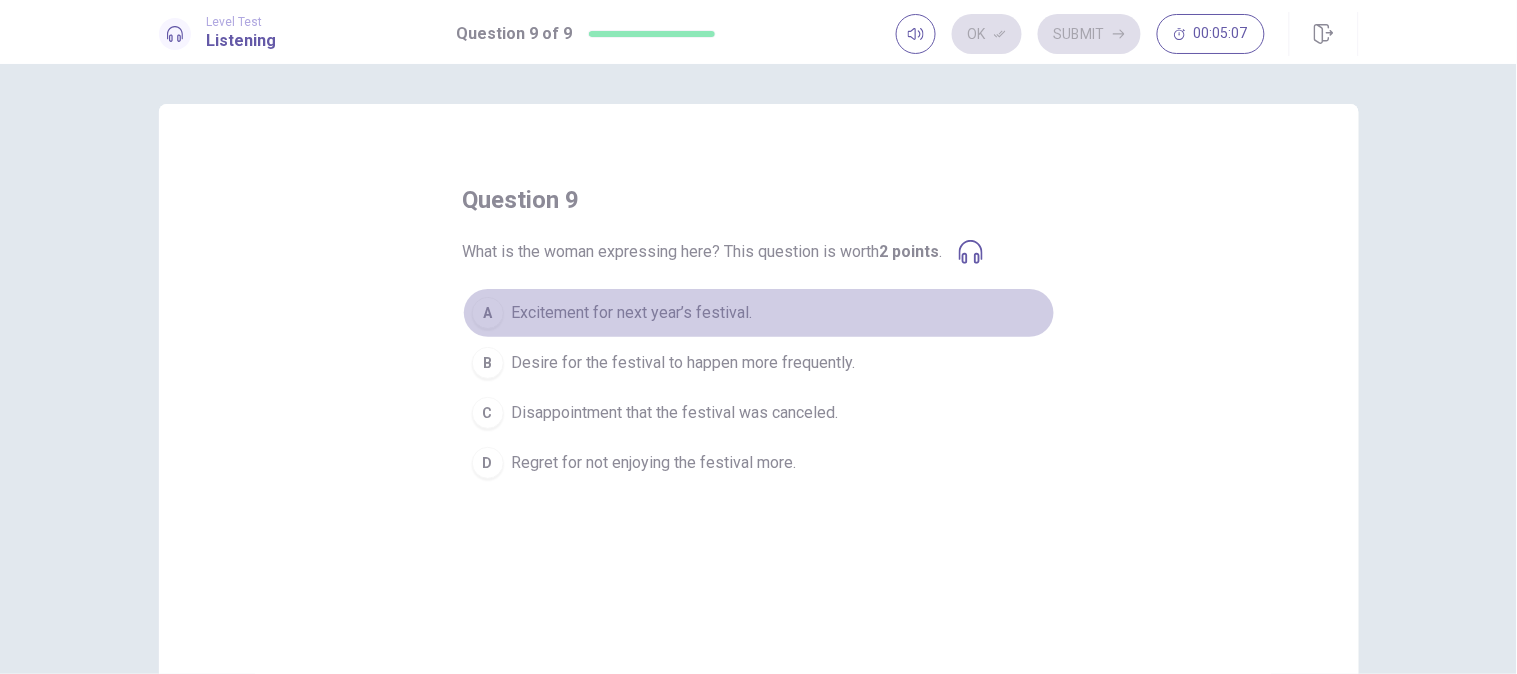 click on "Excitement for next year’s festival." at bounding box center (632, 313) 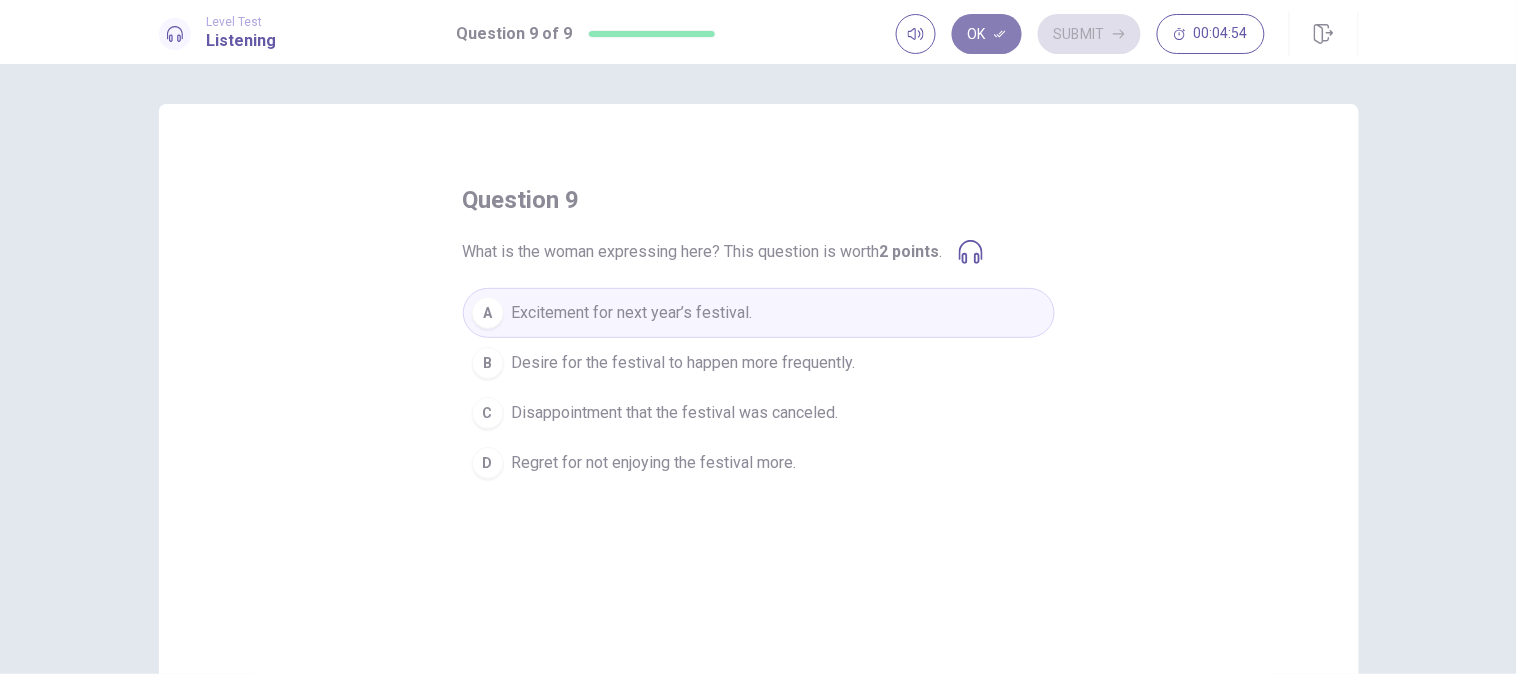 click on "Ok" at bounding box center [987, 34] 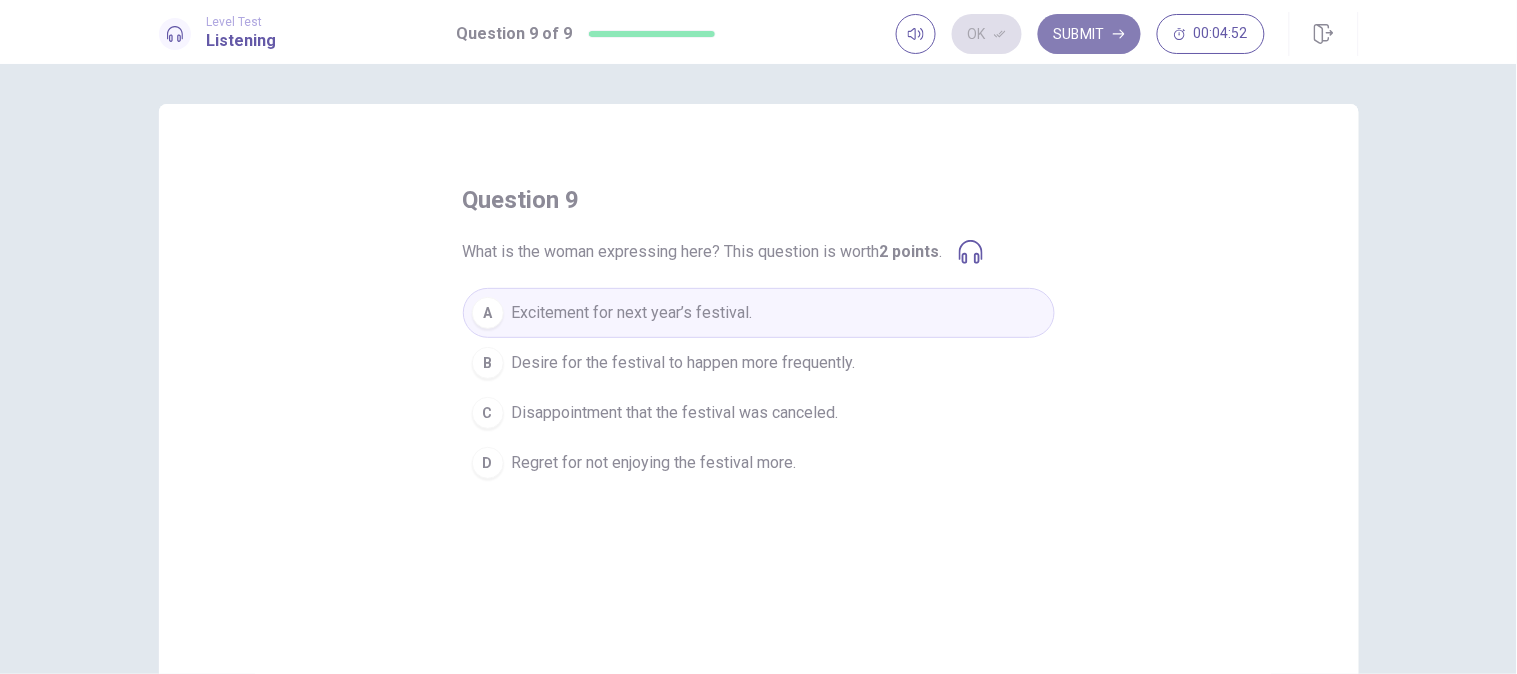 click on "Submit" at bounding box center (1089, 34) 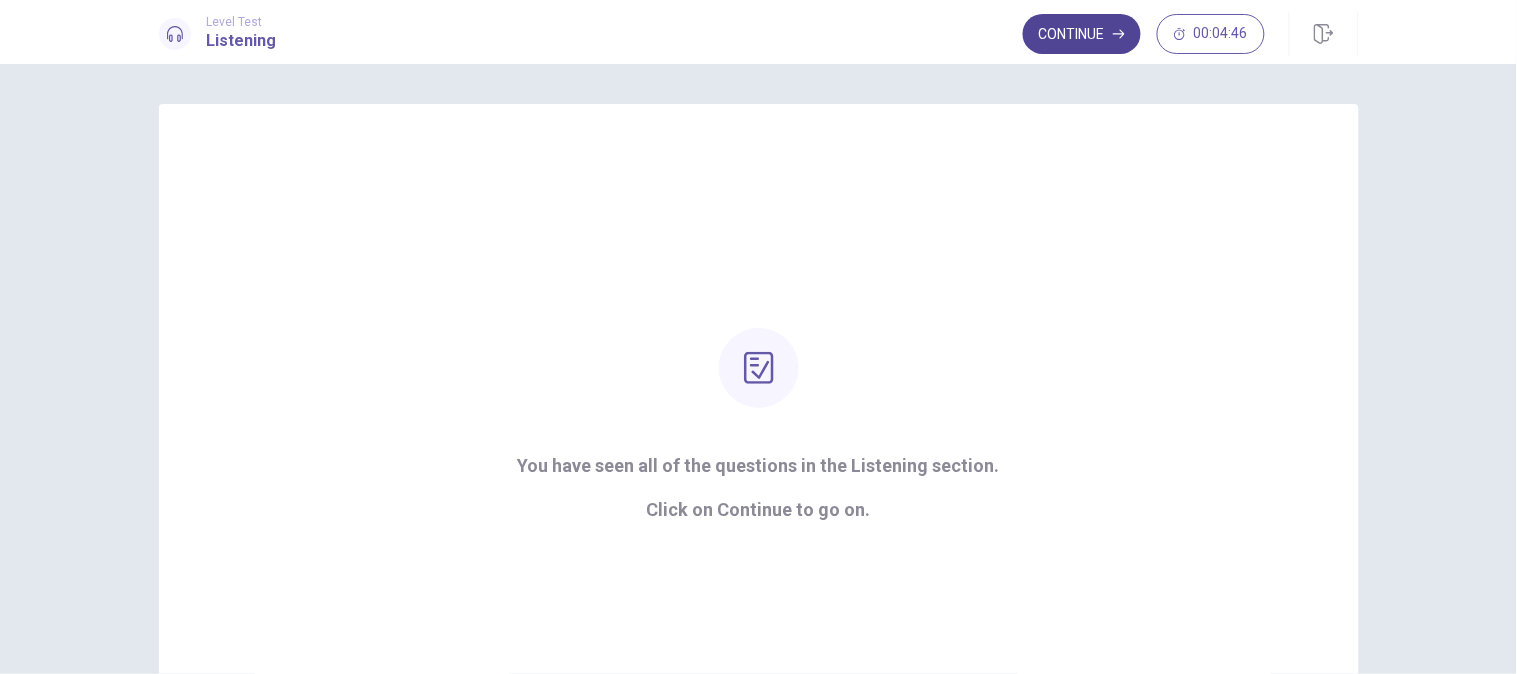 click on "Continue" at bounding box center (1082, 34) 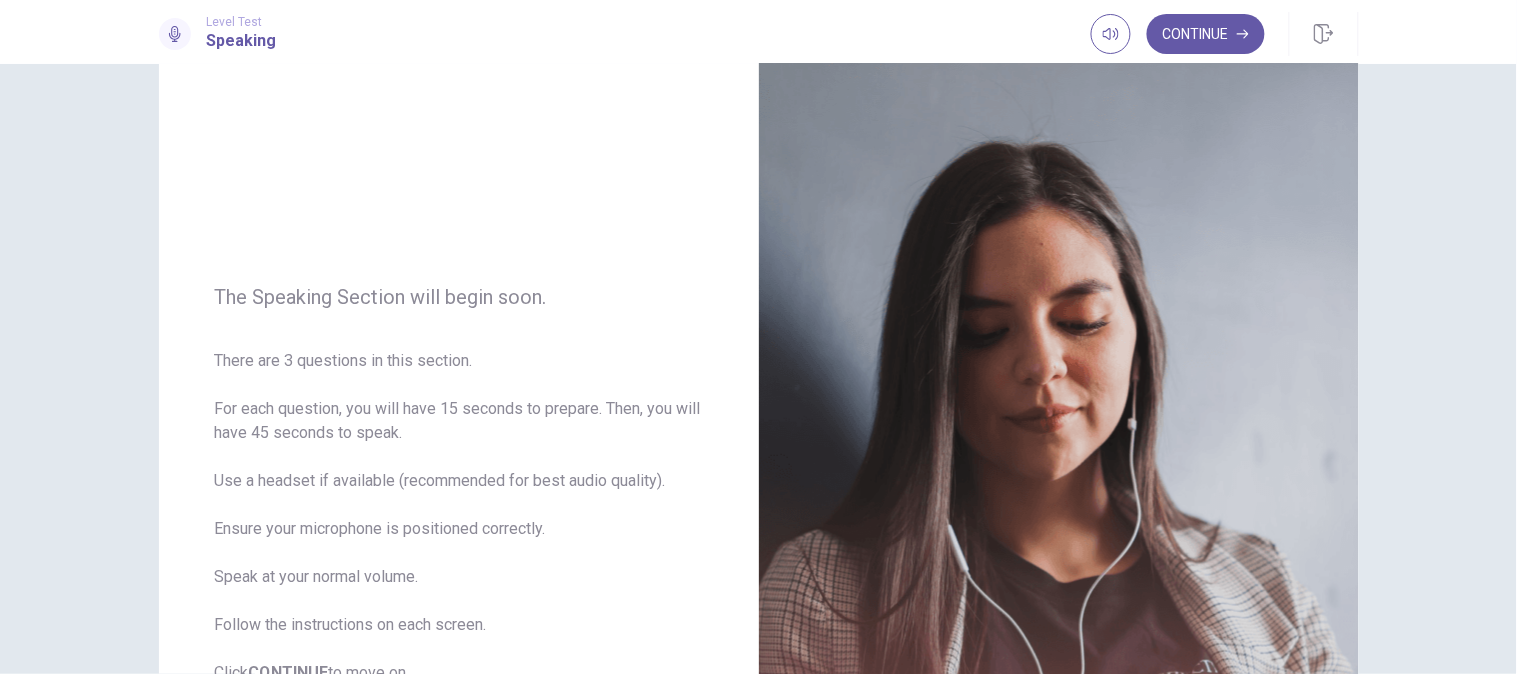 scroll, scrollTop: 92, scrollLeft: 0, axis: vertical 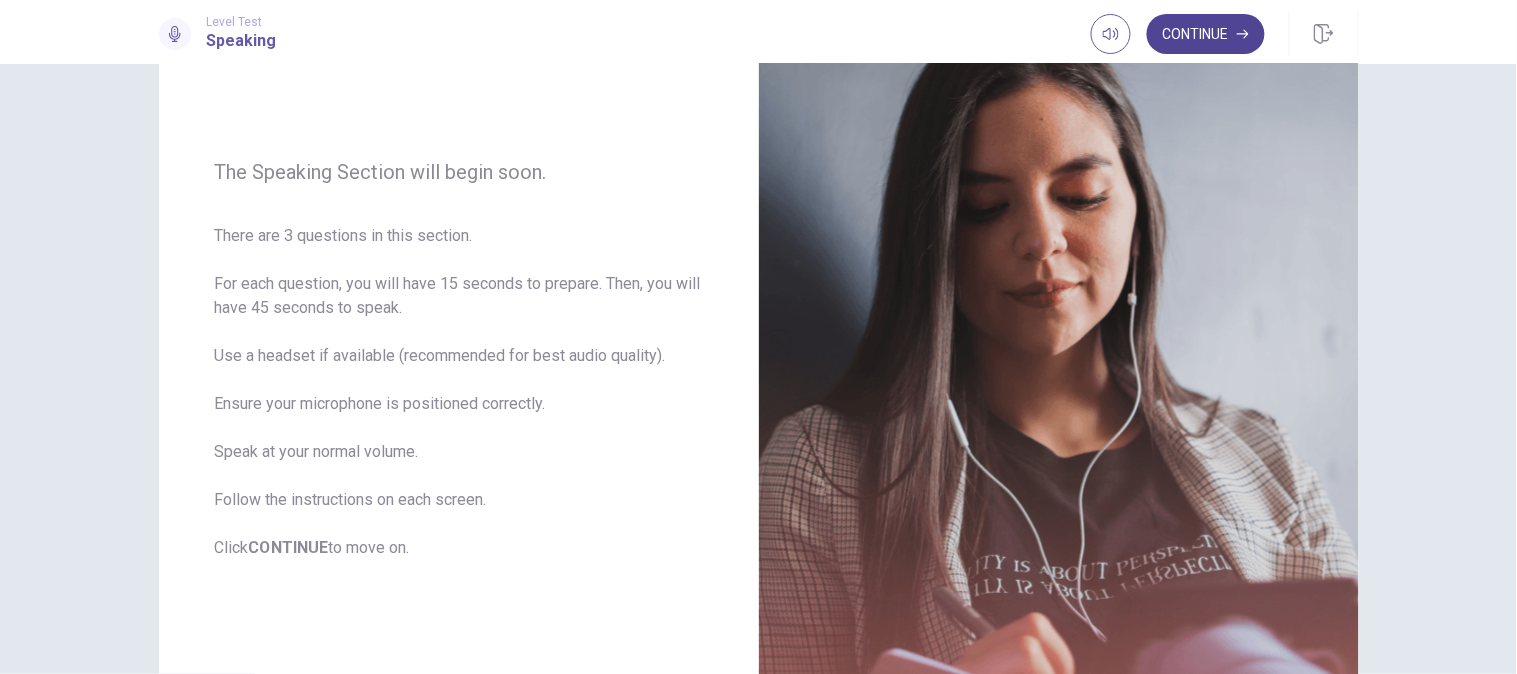 click on "Continue" at bounding box center (1206, 34) 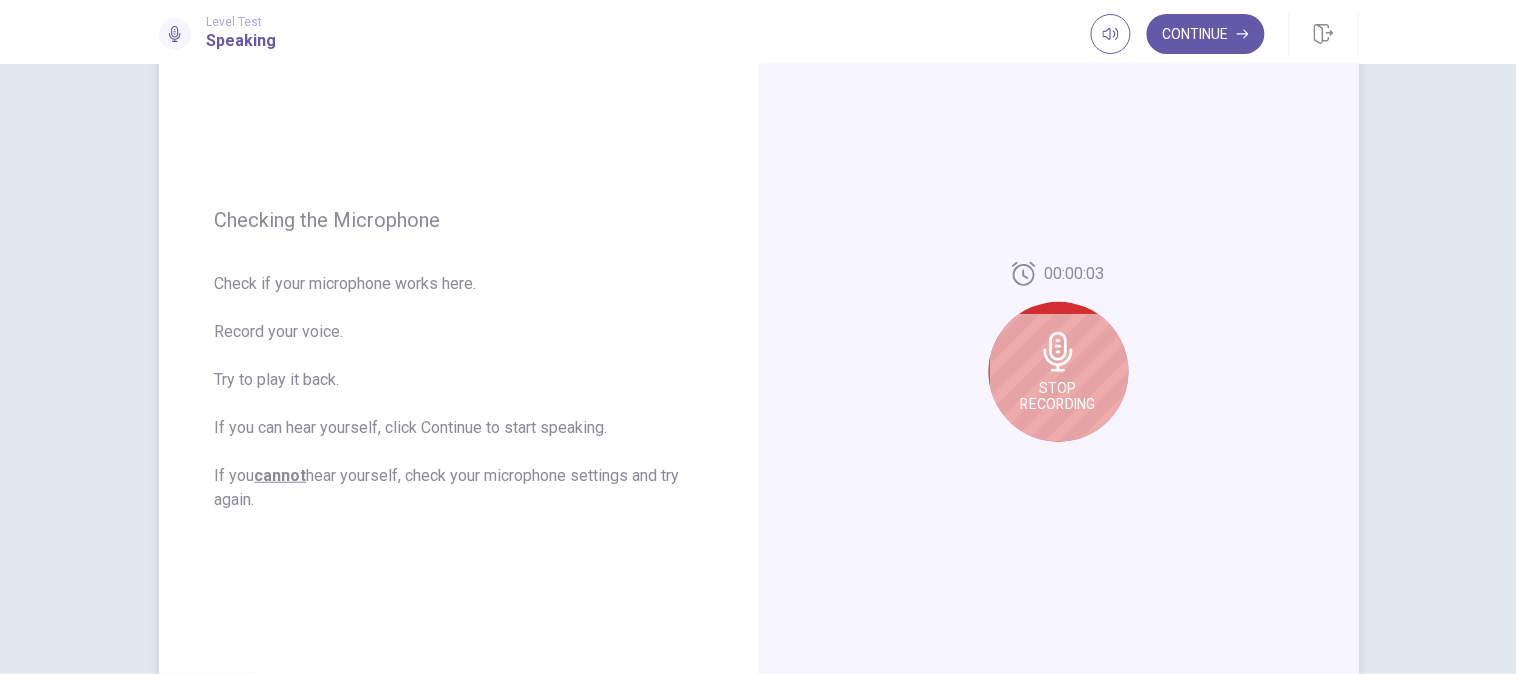 click on "Stop   Recording" at bounding box center (1059, 372) 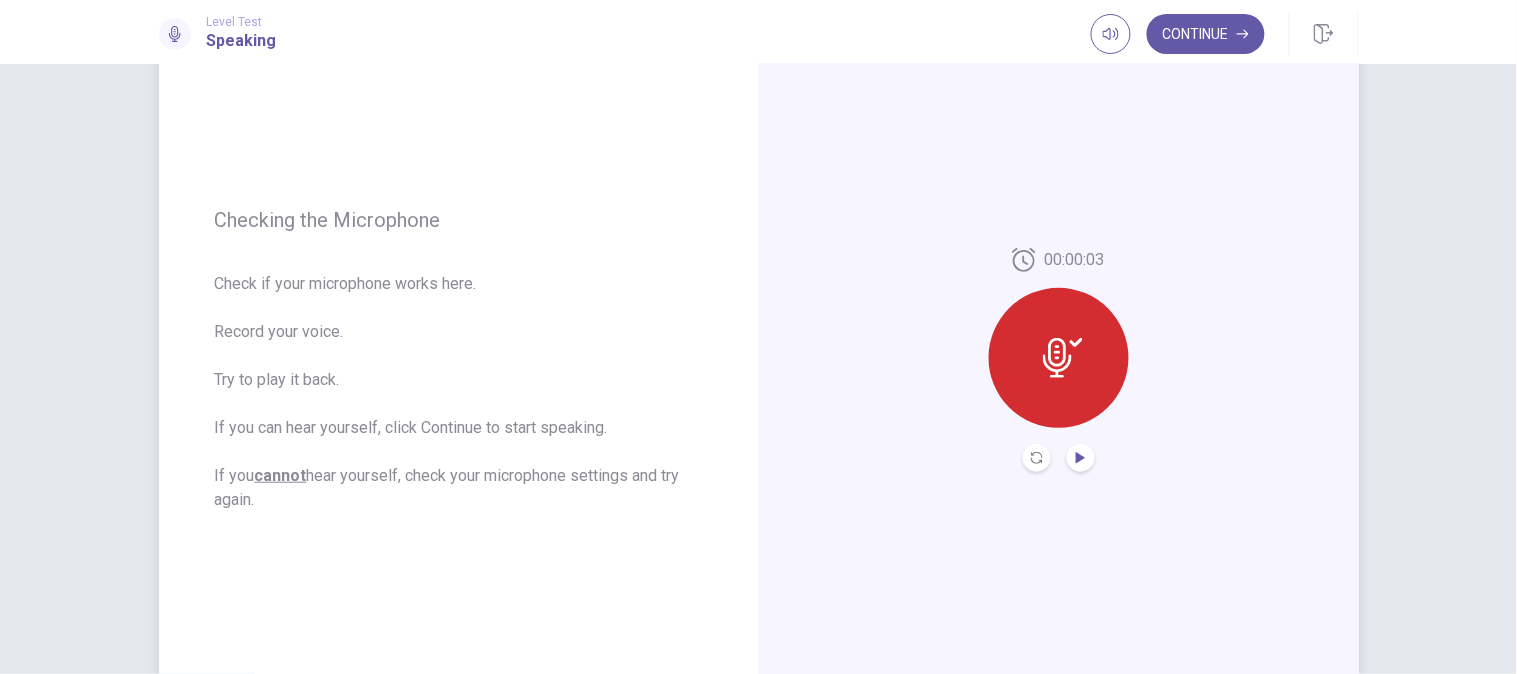 click at bounding box center [1081, 458] 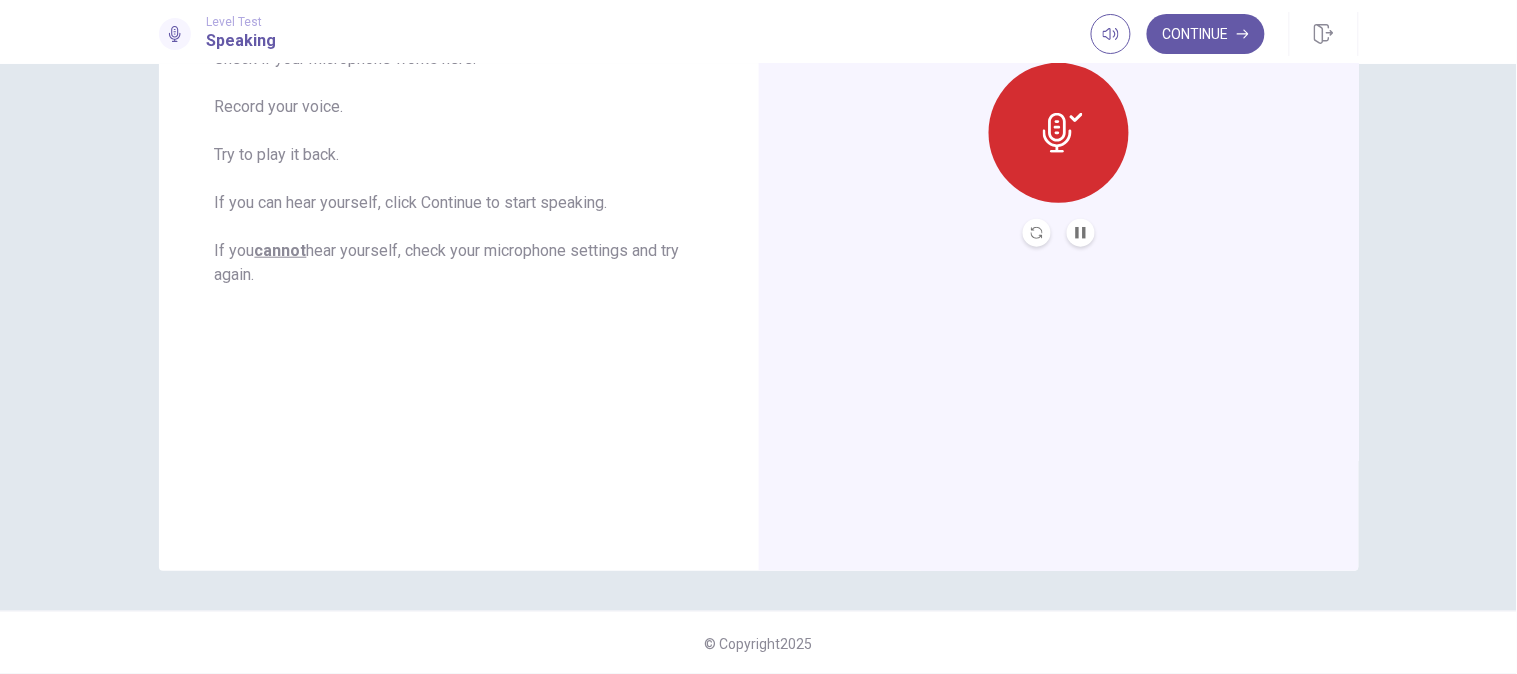 scroll, scrollTop: 31, scrollLeft: 0, axis: vertical 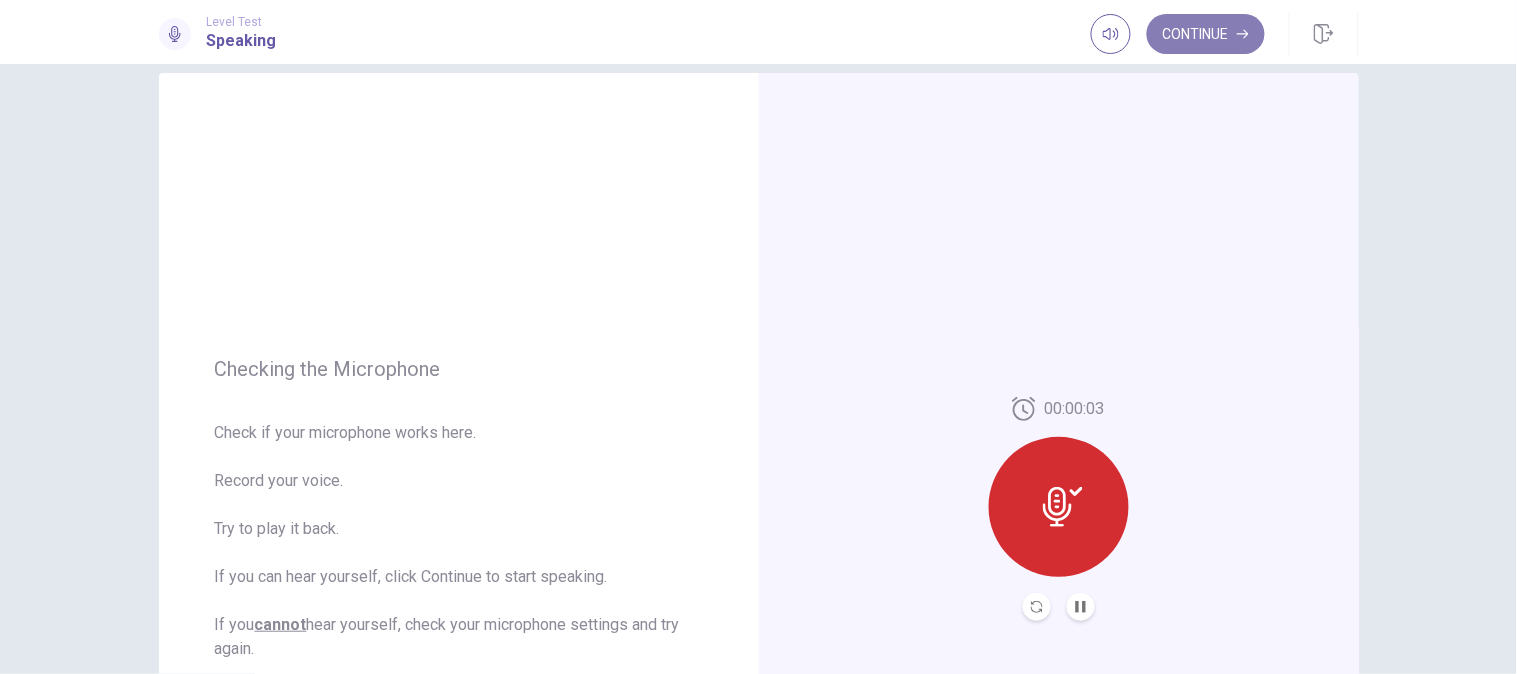 click on "Continue" at bounding box center (1206, 34) 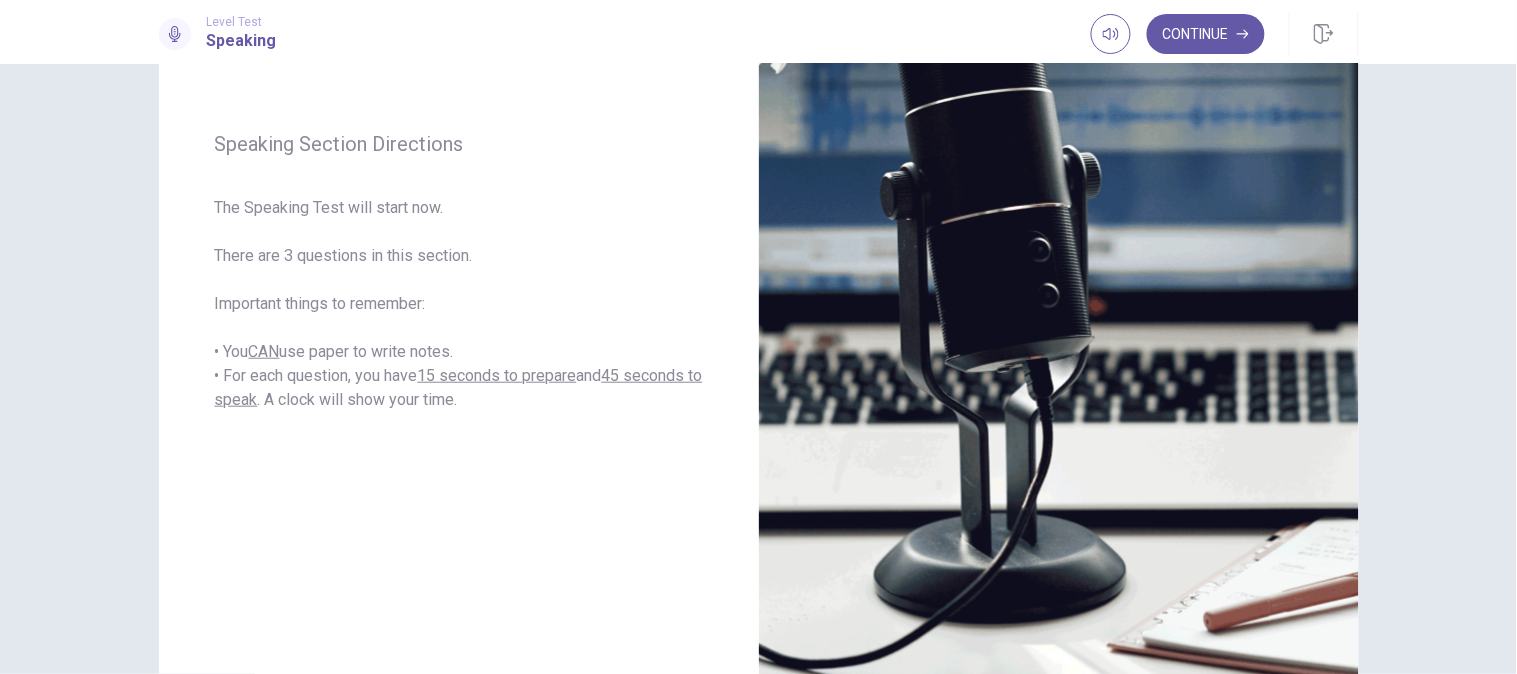 scroll, scrollTop: 280, scrollLeft: 0, axis: vertical 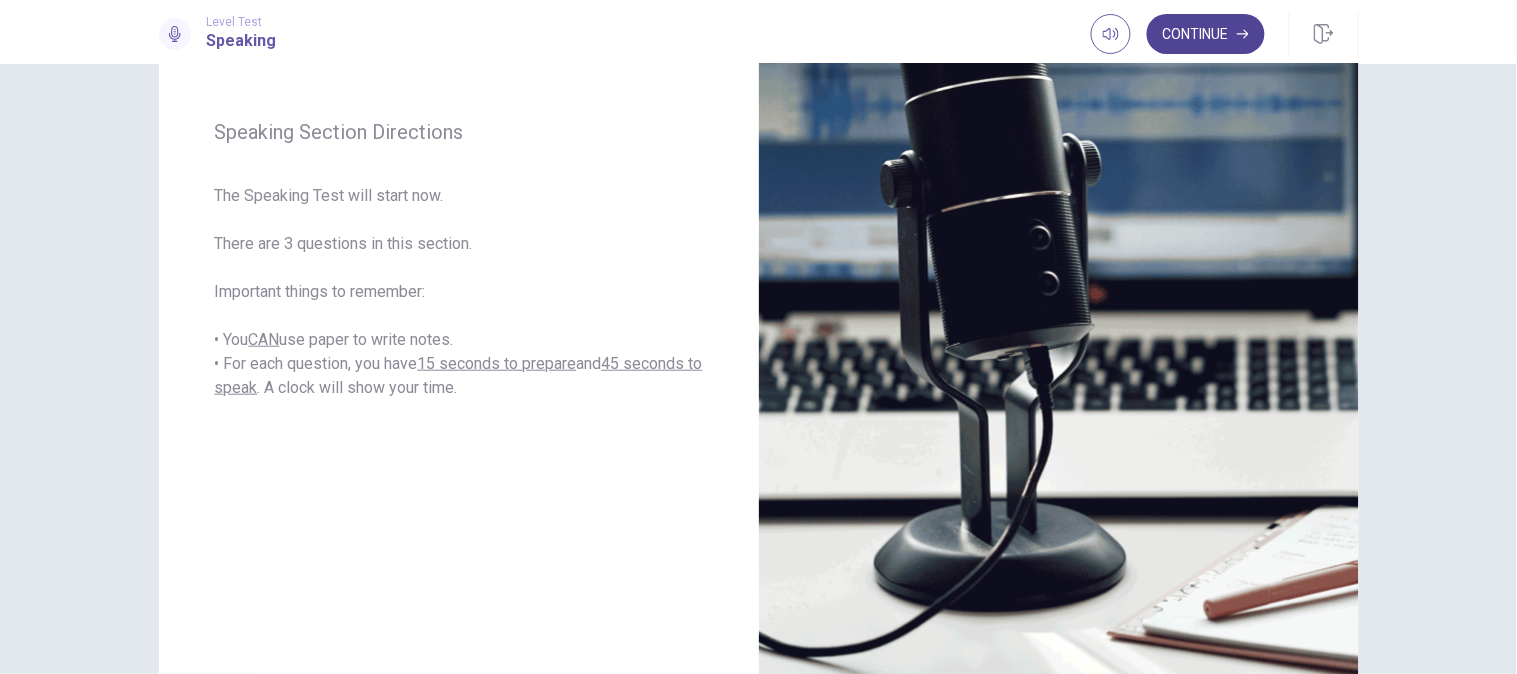 click on "Continue" at bounding box center (1206, 34) 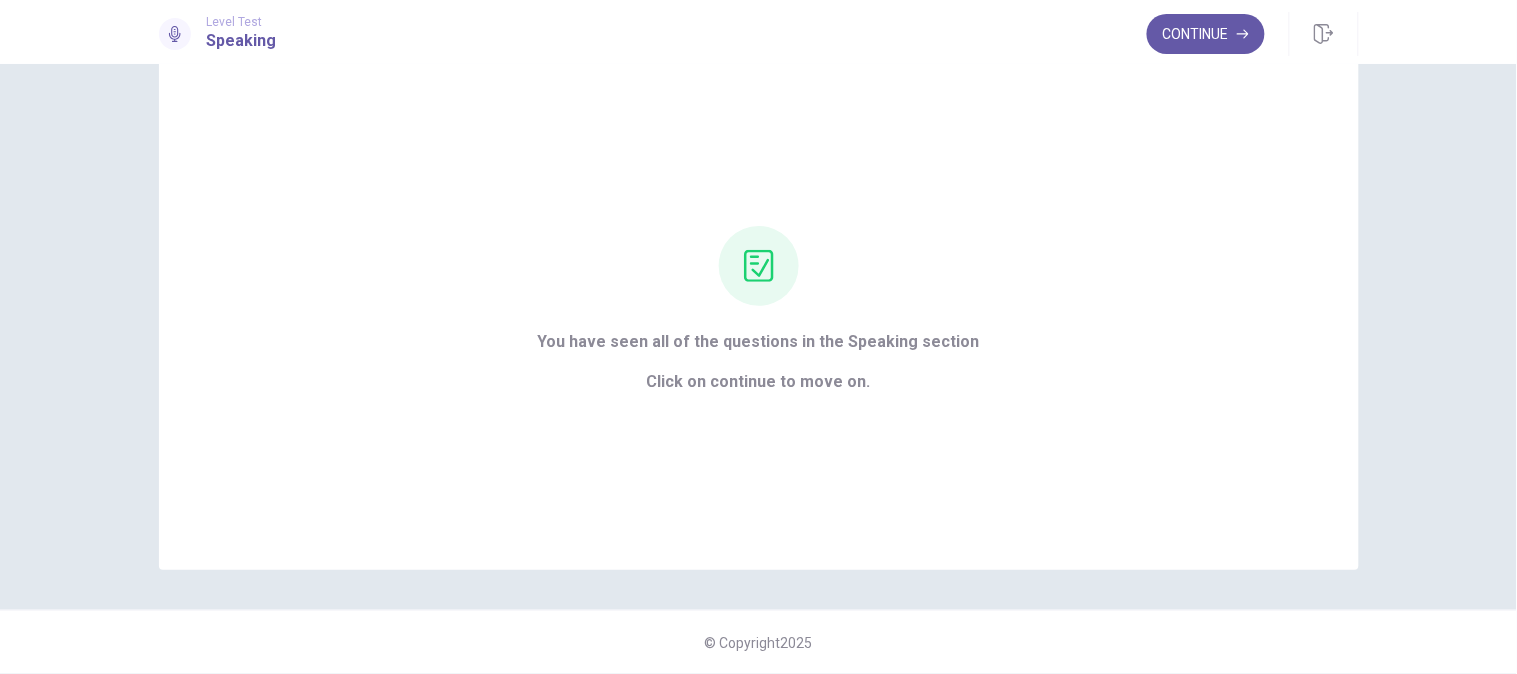 scroll, scrollTop: 54, scrollLeft: 0, axis: vertical 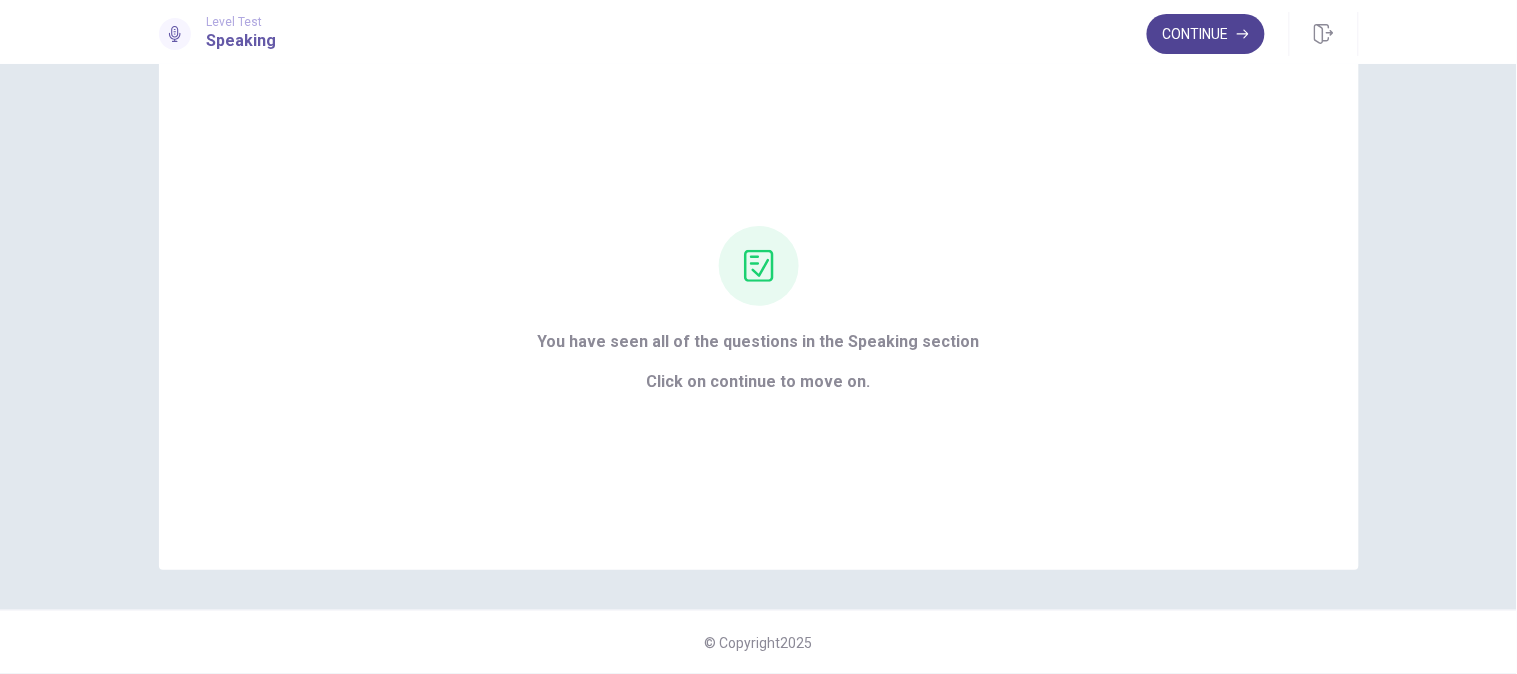 click on "Continue" at bounding box center [1206, 34] 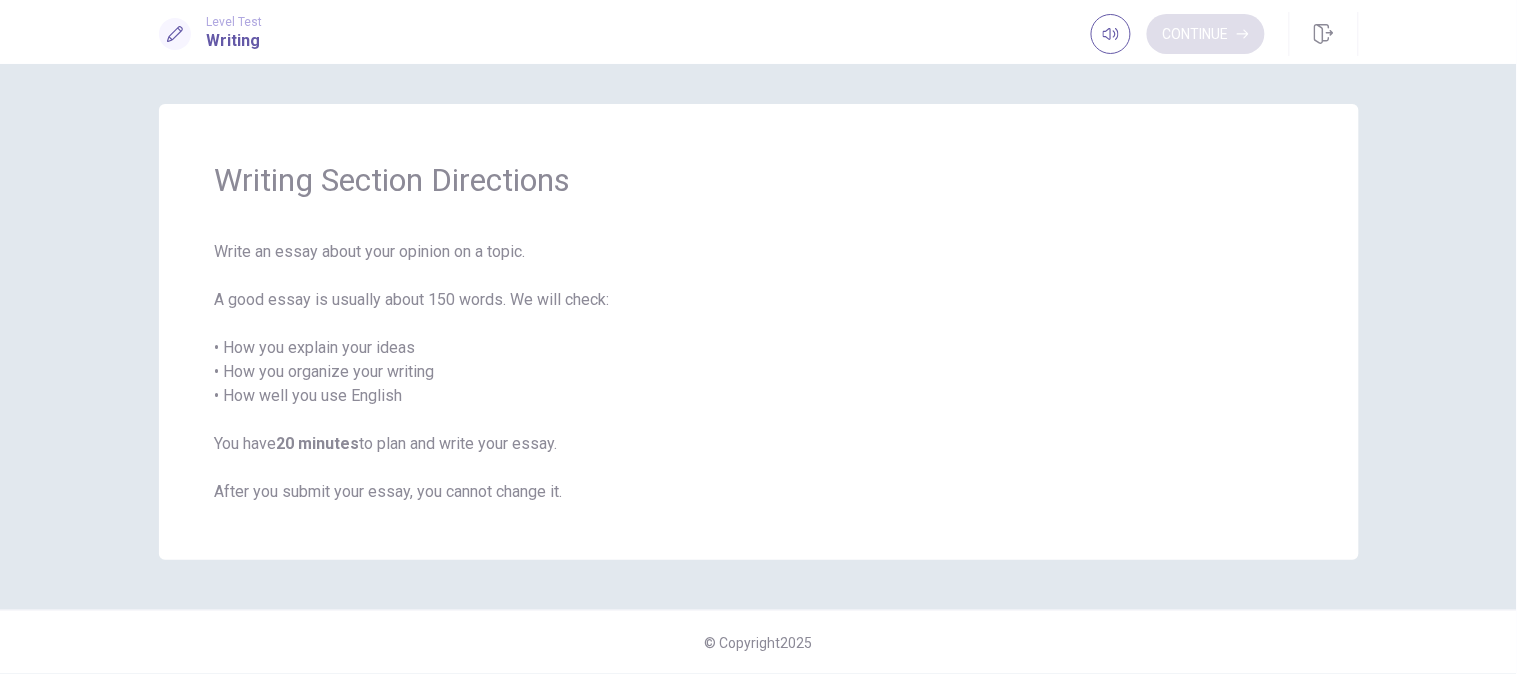 scroll, scrollTop: 0, scrollLeft: 0, axis: both 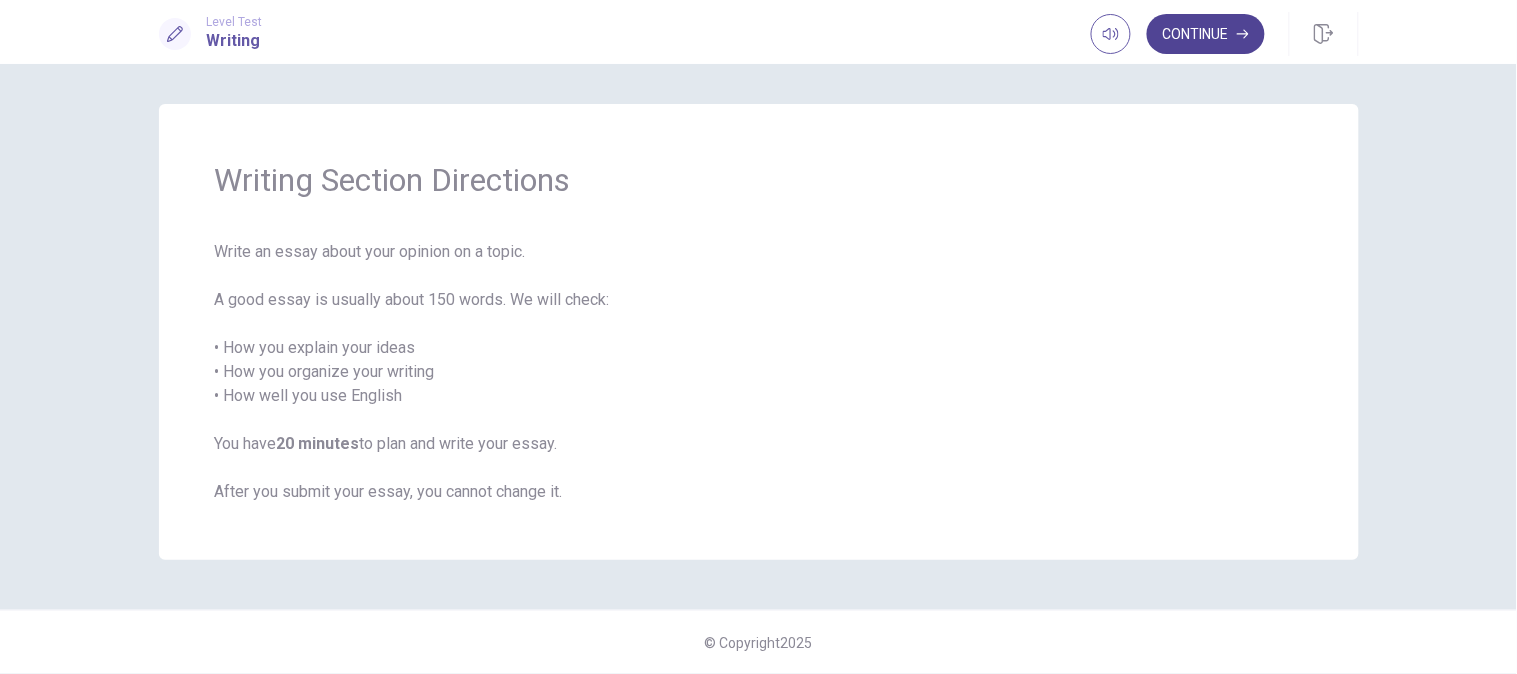 click on "Continue" at bounding box center [1206, 34] 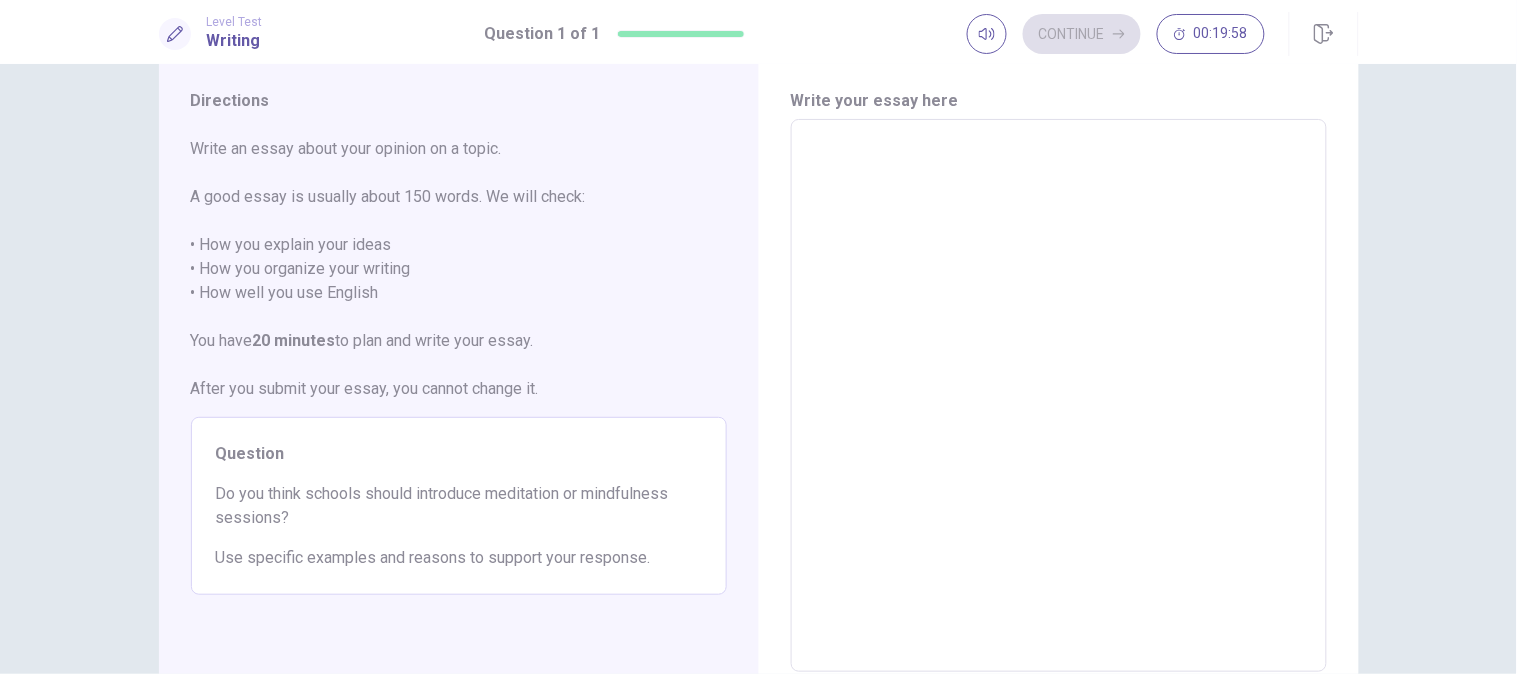 scroll, scrollTop: 58, scrollLeft: 0, axis: vertical 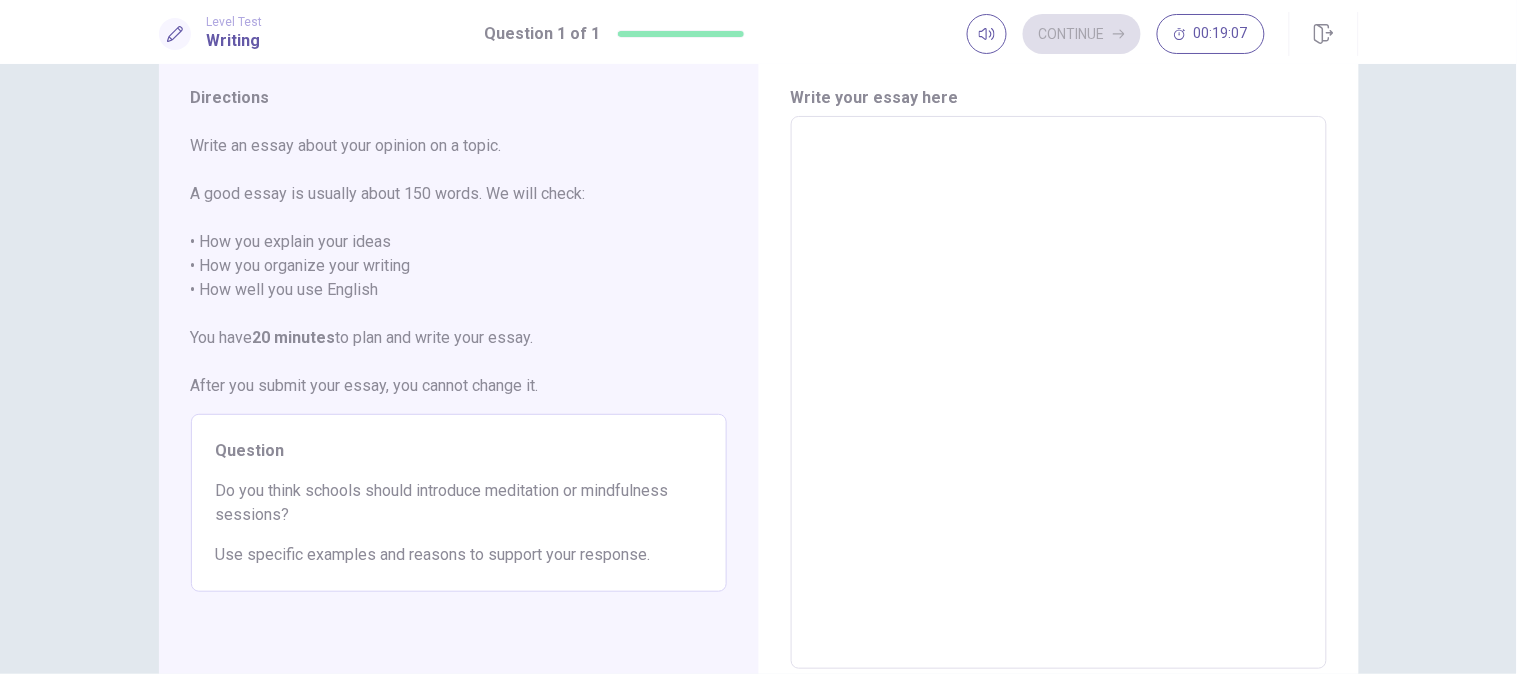 click at bounding box center [1059, 393] 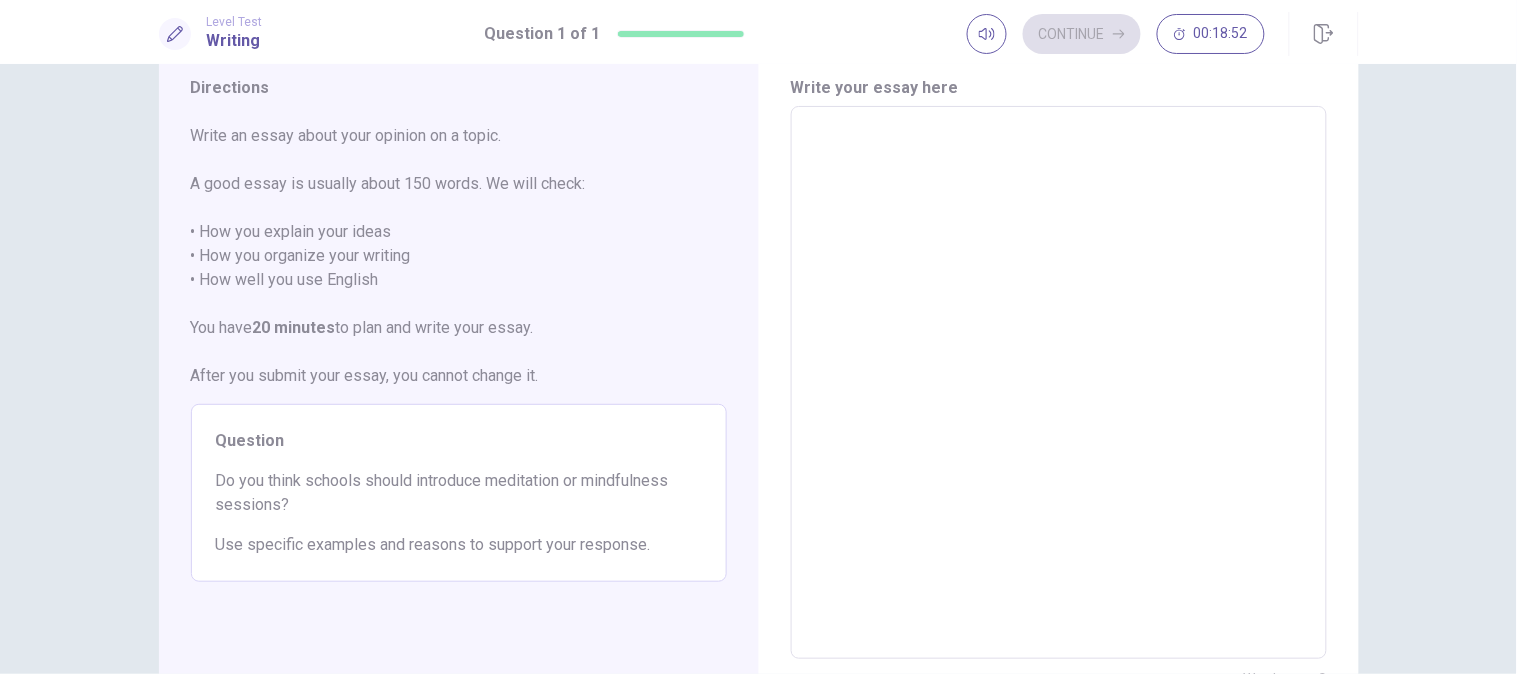 scroll, scrollTop: 35, scrollLeft: 0, axis: vertical 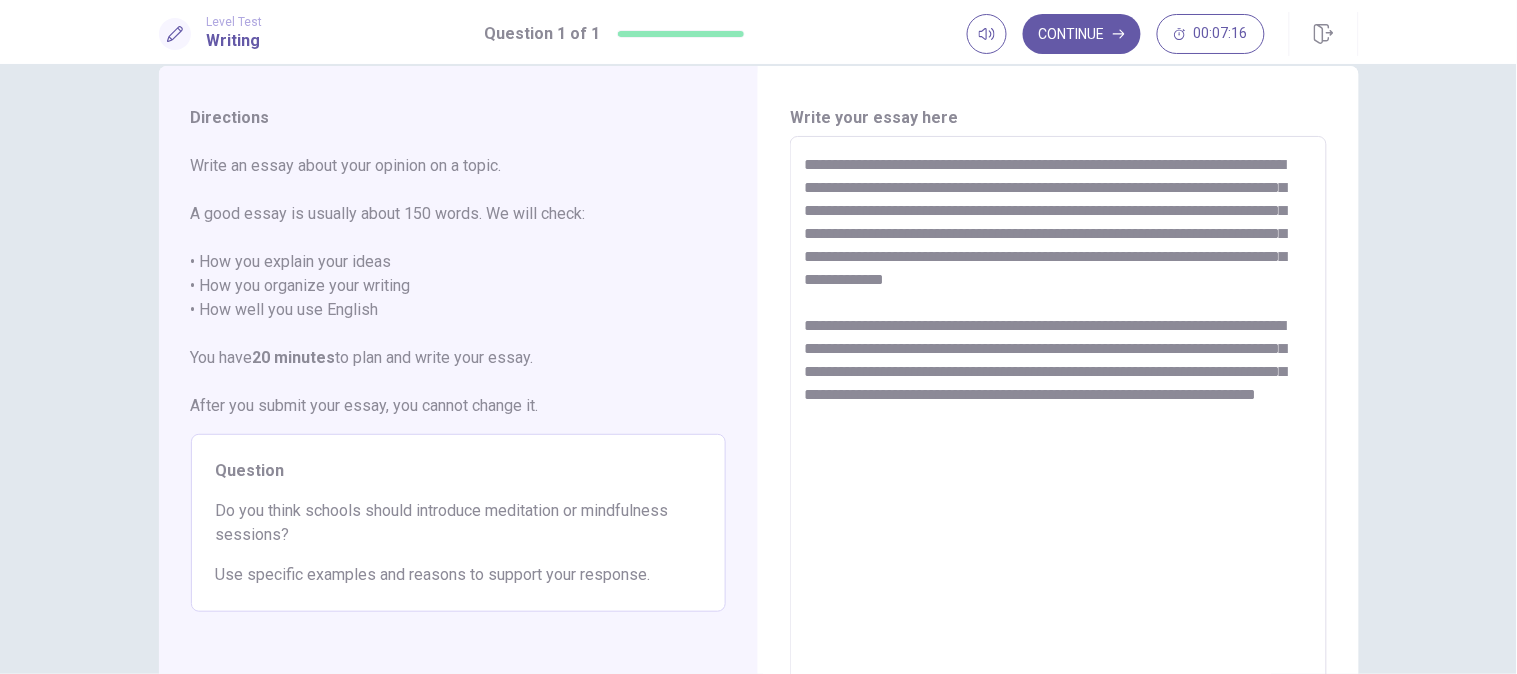 click on "**********" at bounding box center [1058, 413] 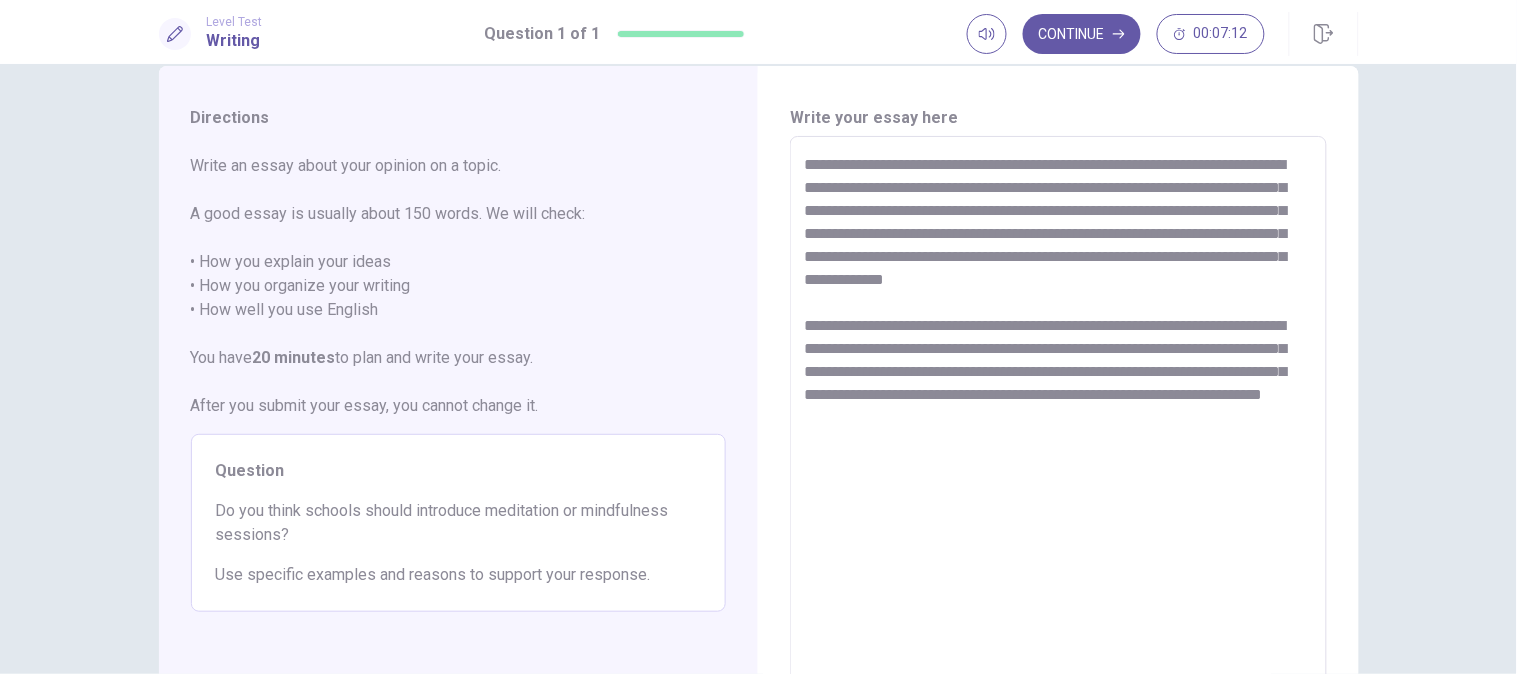 click on "**********" at bounding box center [1058, 413] 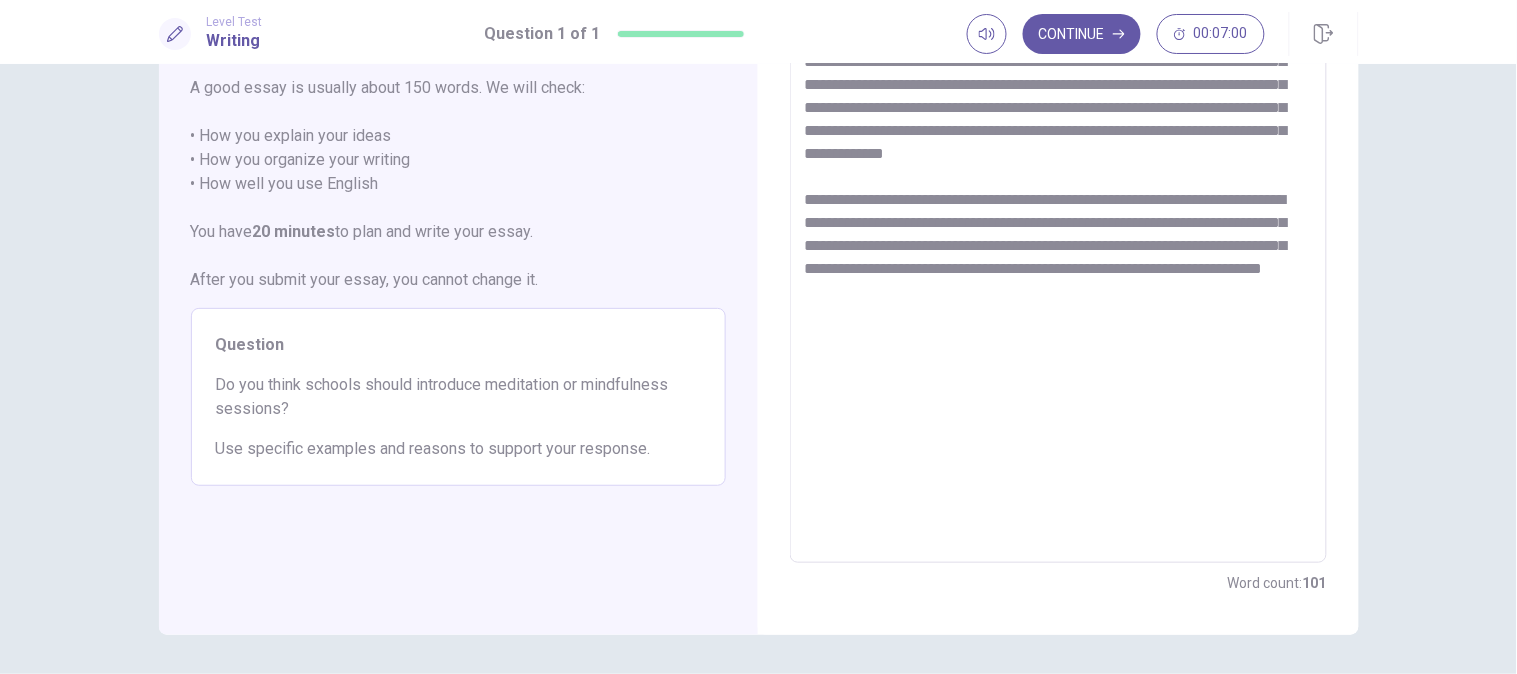 scroll, scrollTop: 167, scrollLeft: 0, axis: vertical 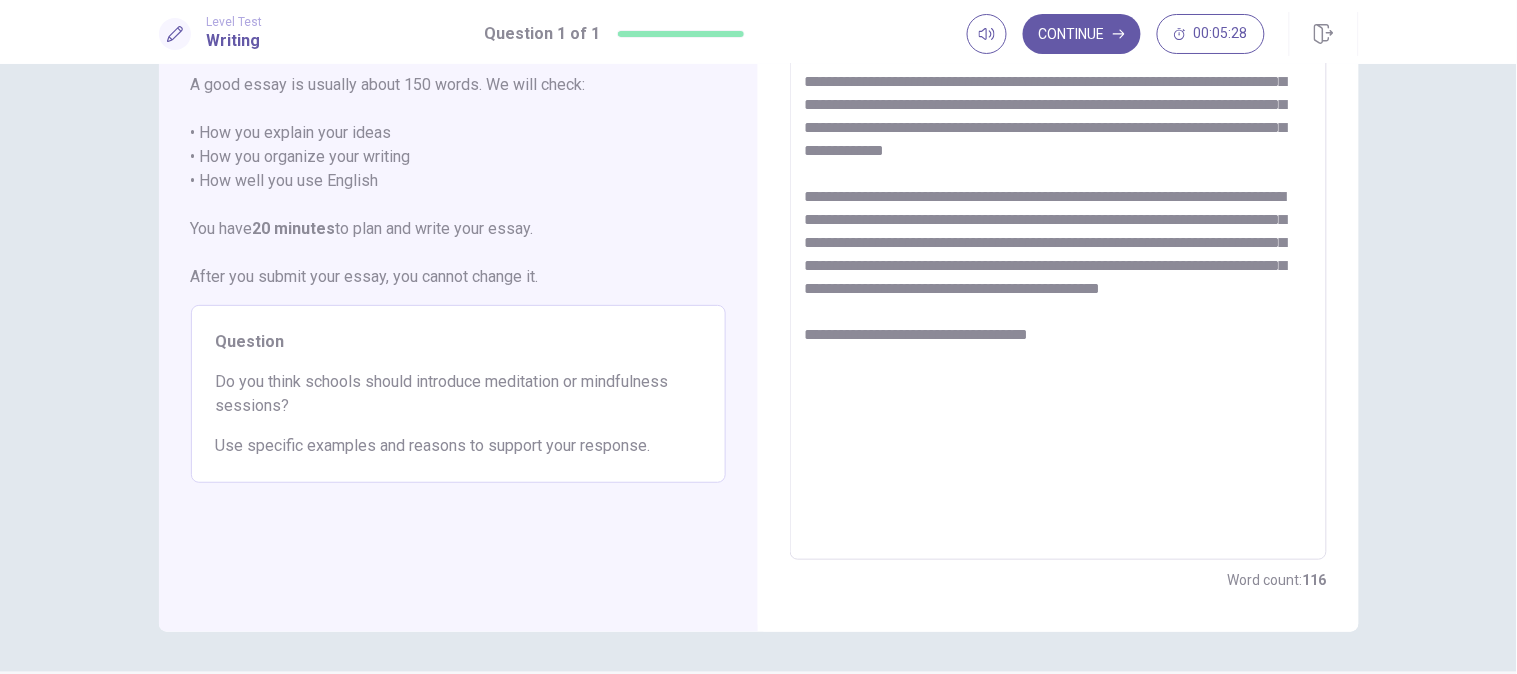click on "**********" at bounding box center (1058, 284) 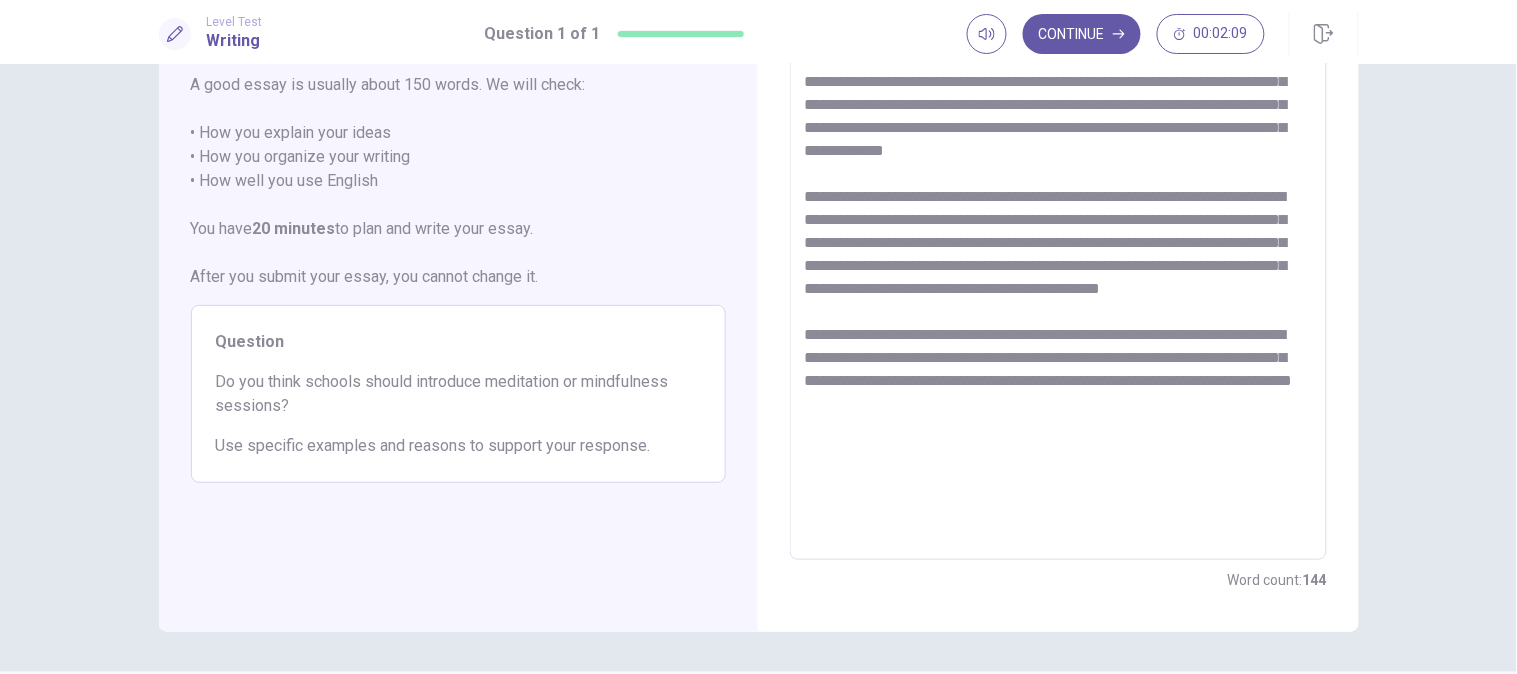 click at bounding box center [1058, 284] 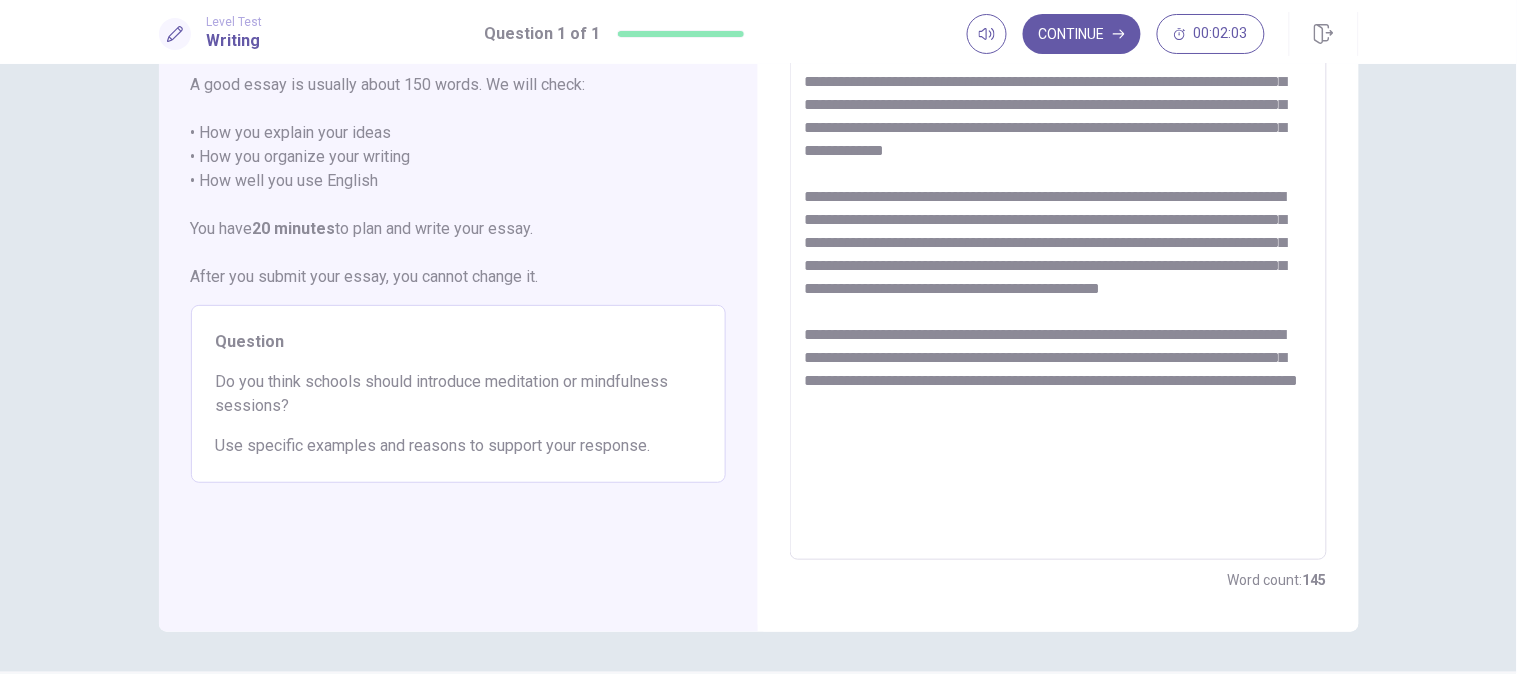click at bounding box center (1058, 284) 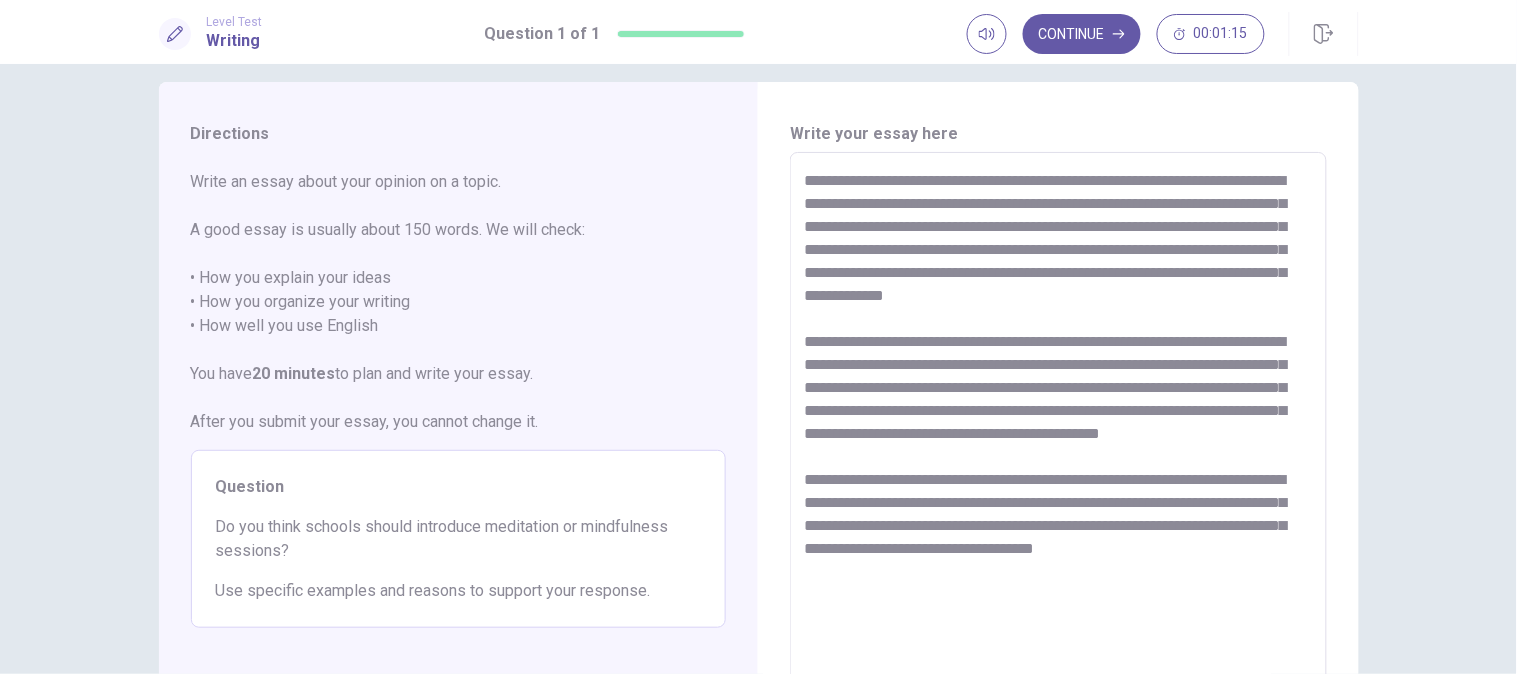 scroll, scrollTop: 24, scrollLeft: 0, axis: vertical 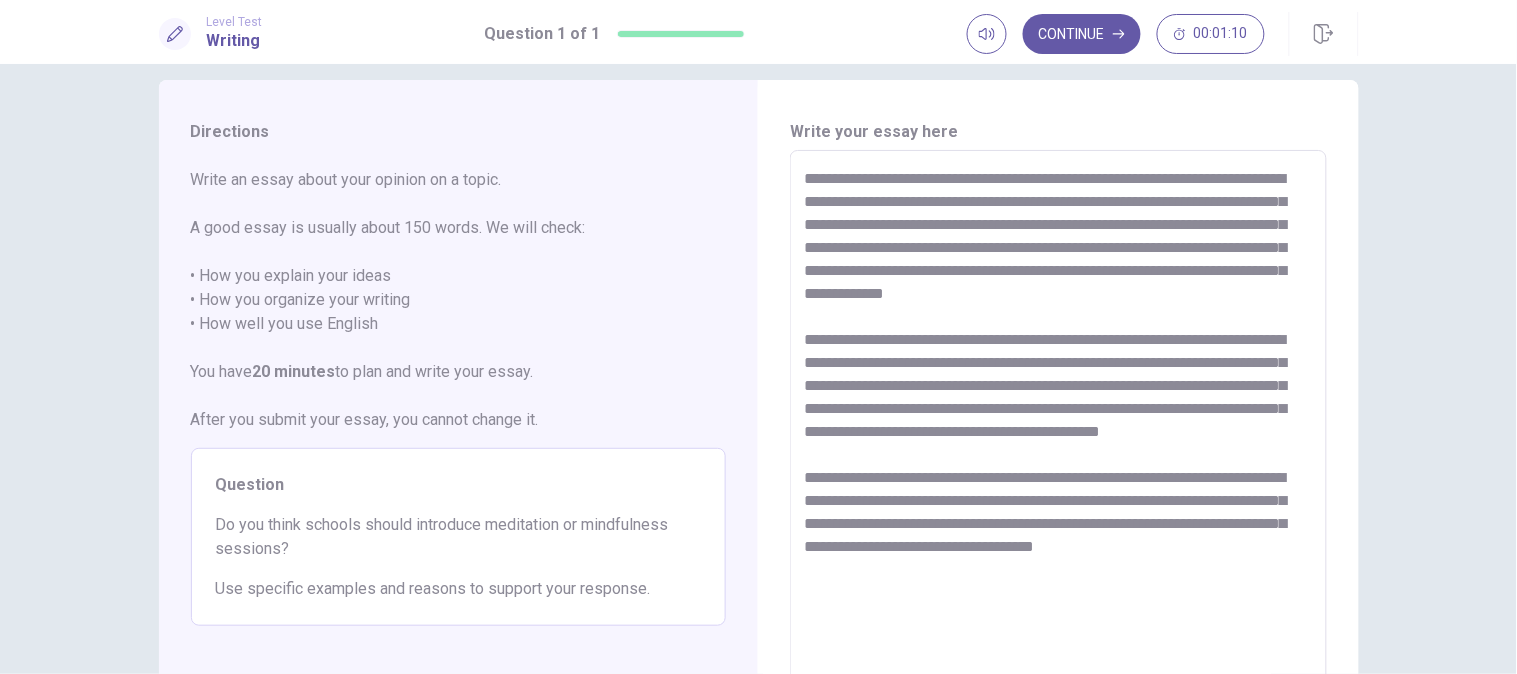 click at bounding box center [1058, 427] 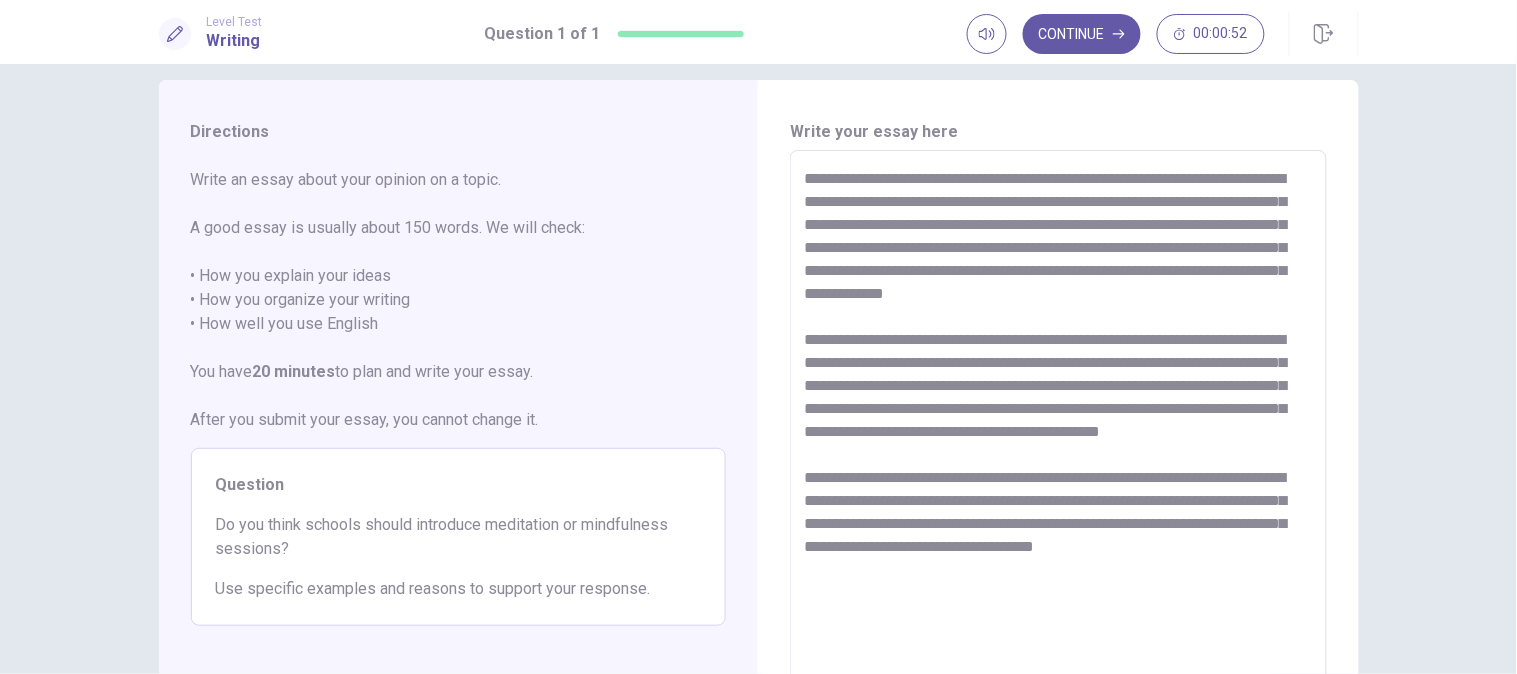 click at bounding box center [1058, 427] 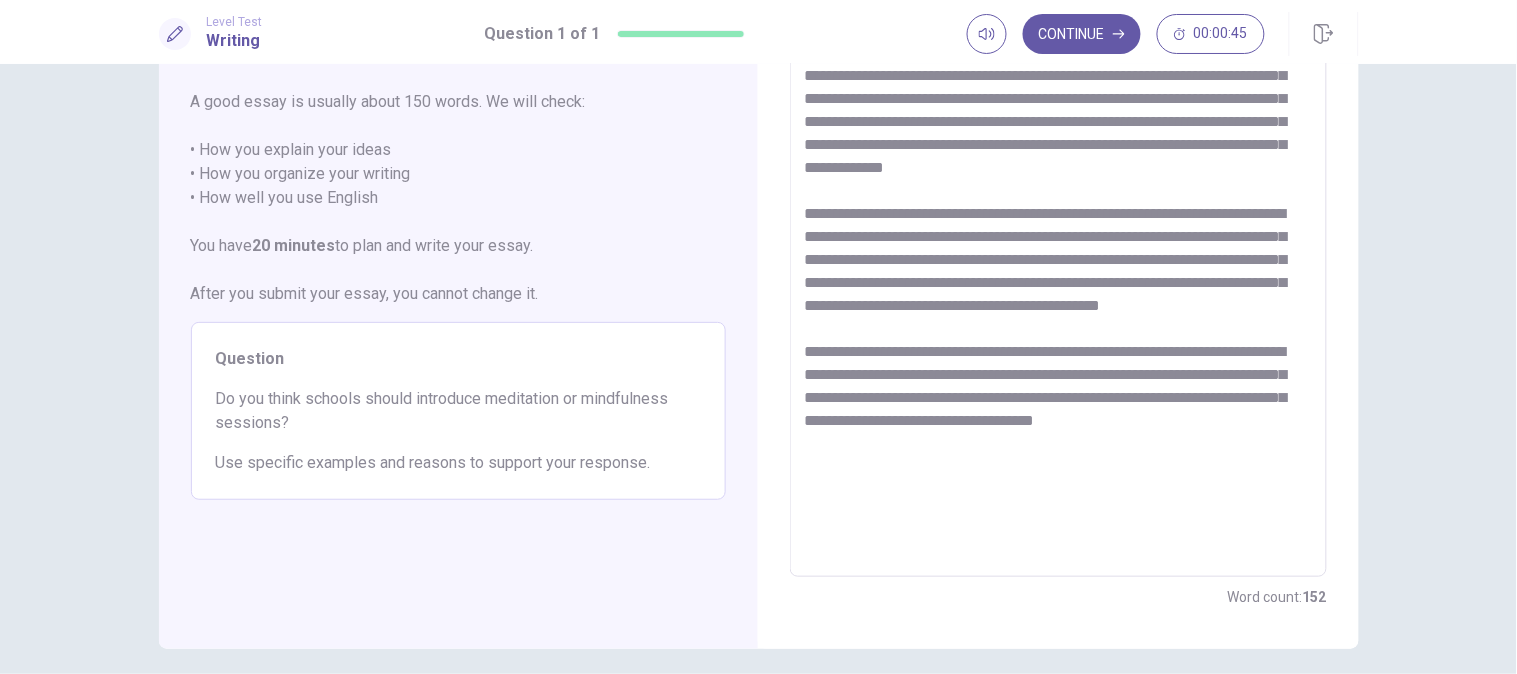 scroll, scrollTop: 153, scrollLeft: 0, axis: vertical 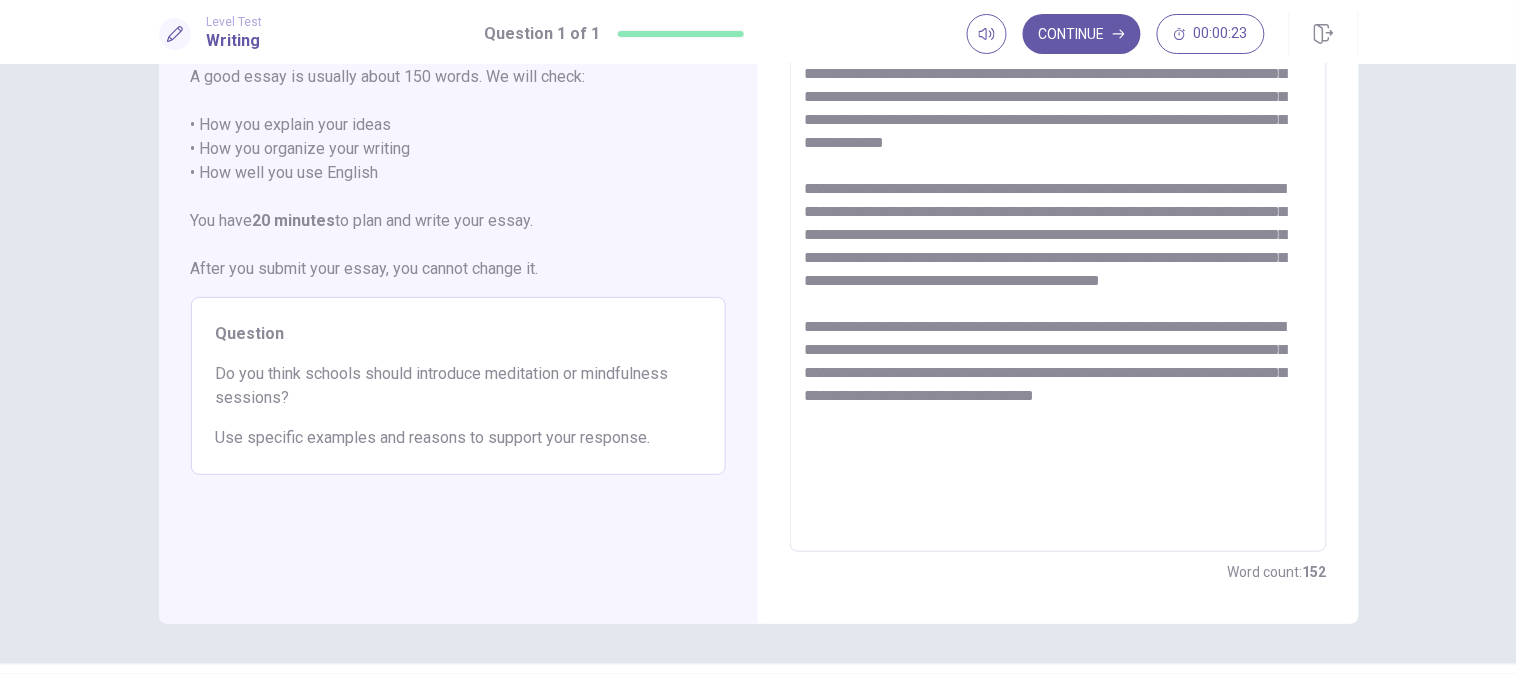 click at bounding box center [1058, 276] 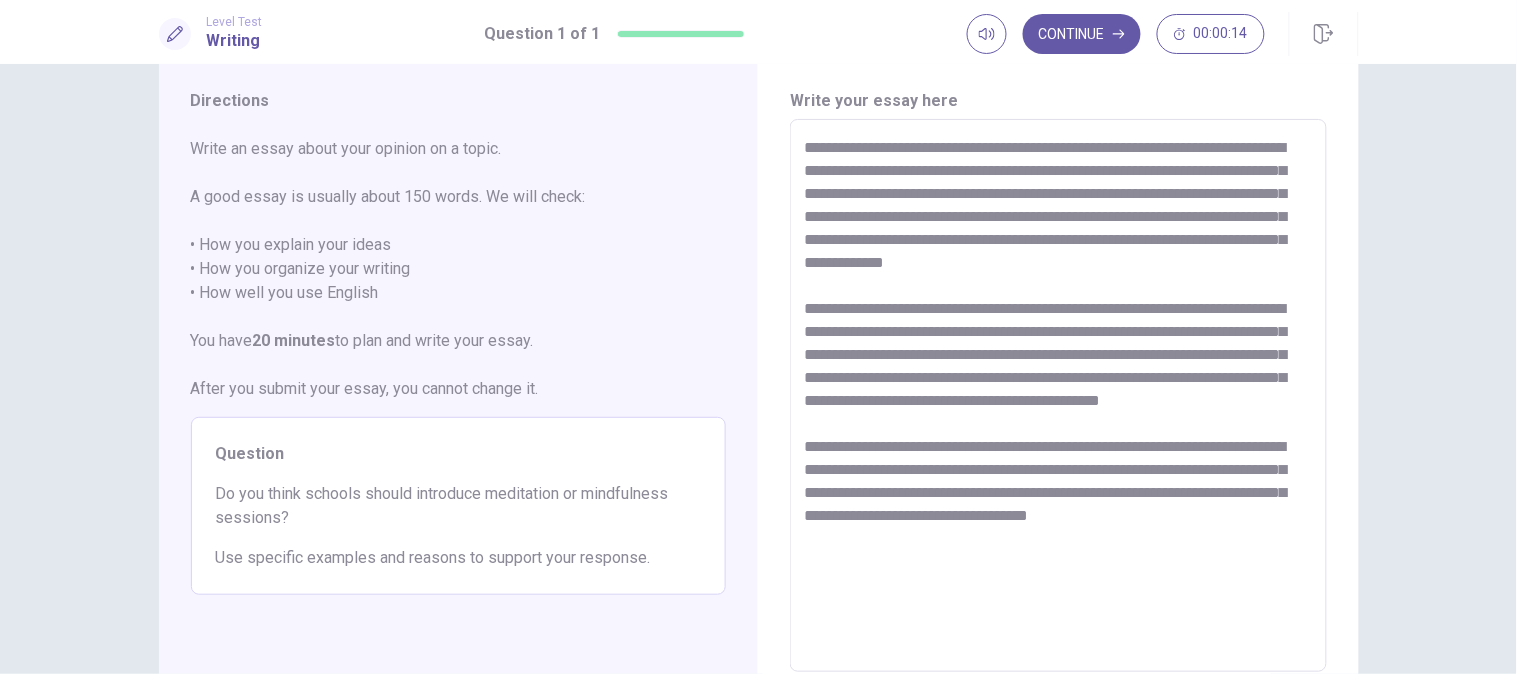 scroll, scrollTop: 64, scrollLeft: 0, axis: vertical 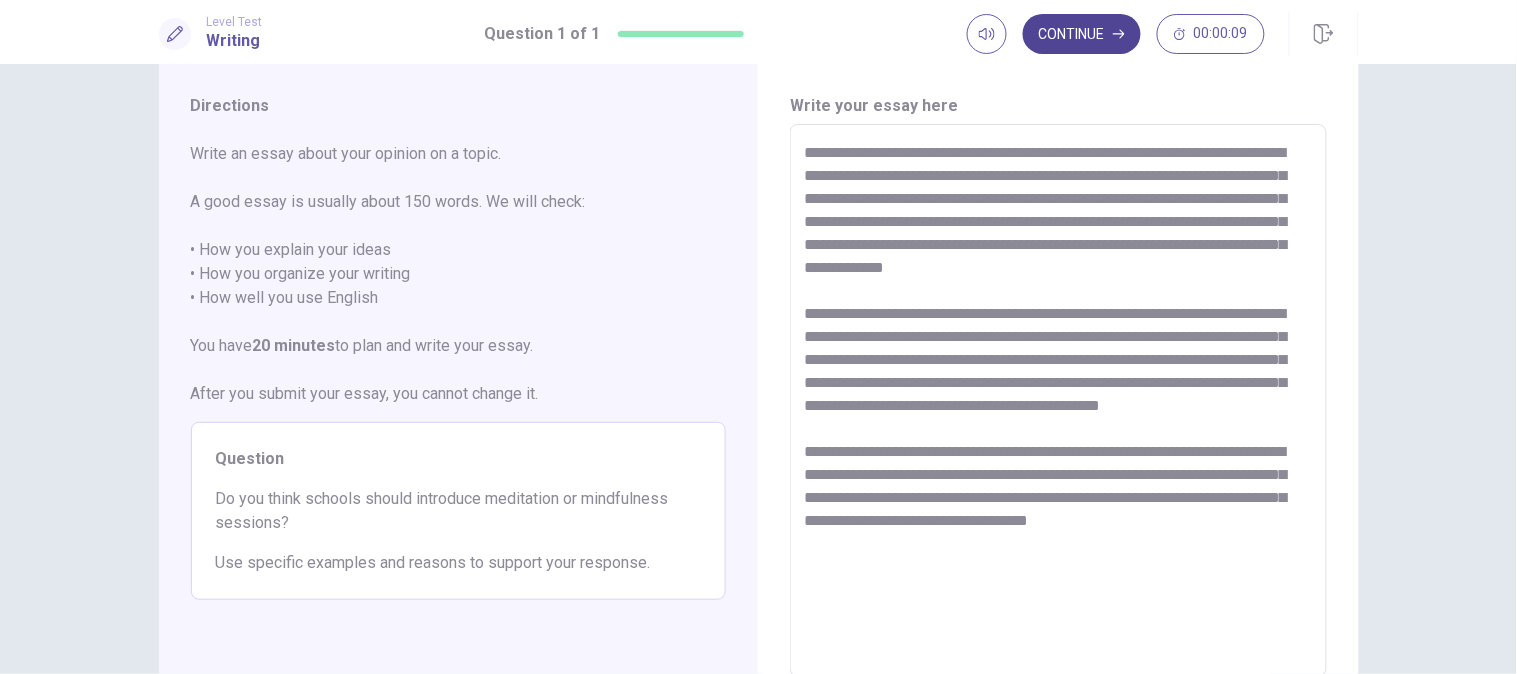 type on "**********" 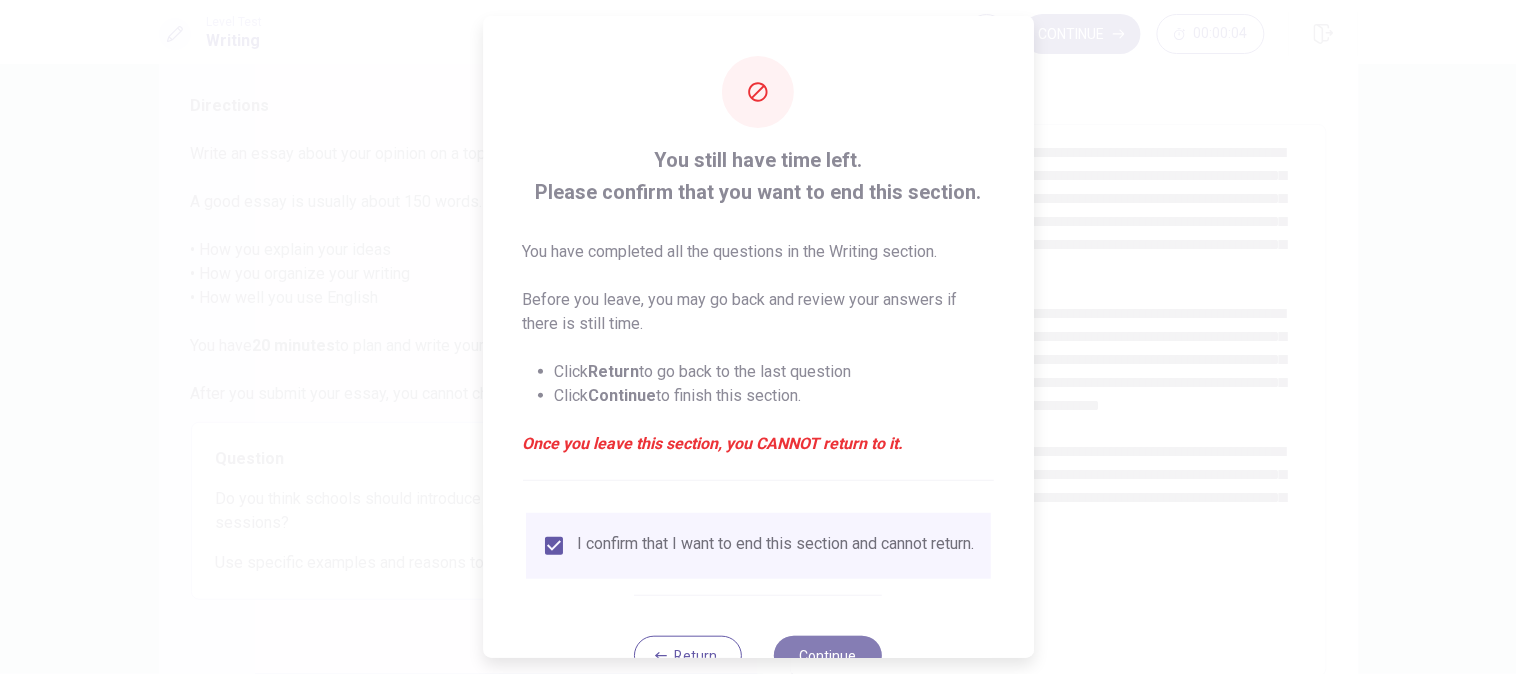 click on "Continue" at bounding box center [829, 656] 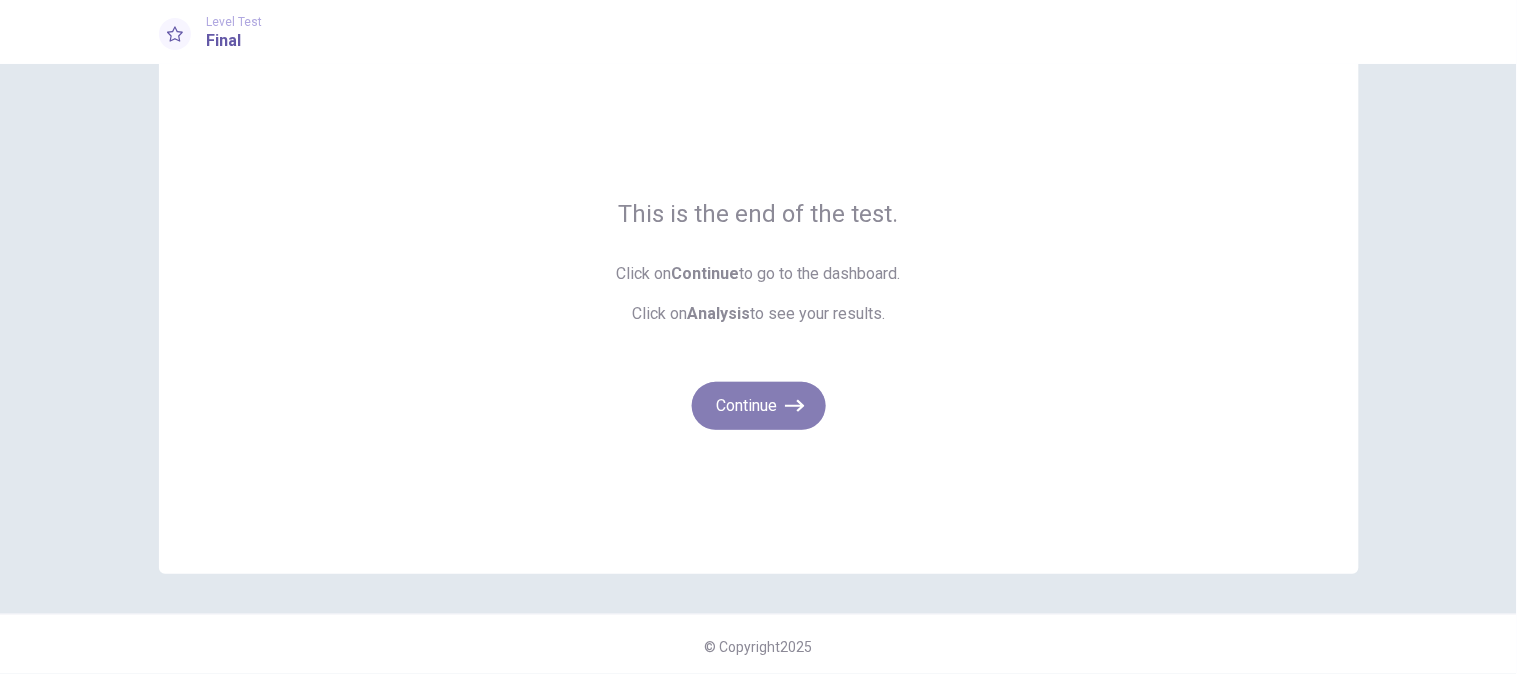 click on "Continue" at bounding box center [759, 406] 